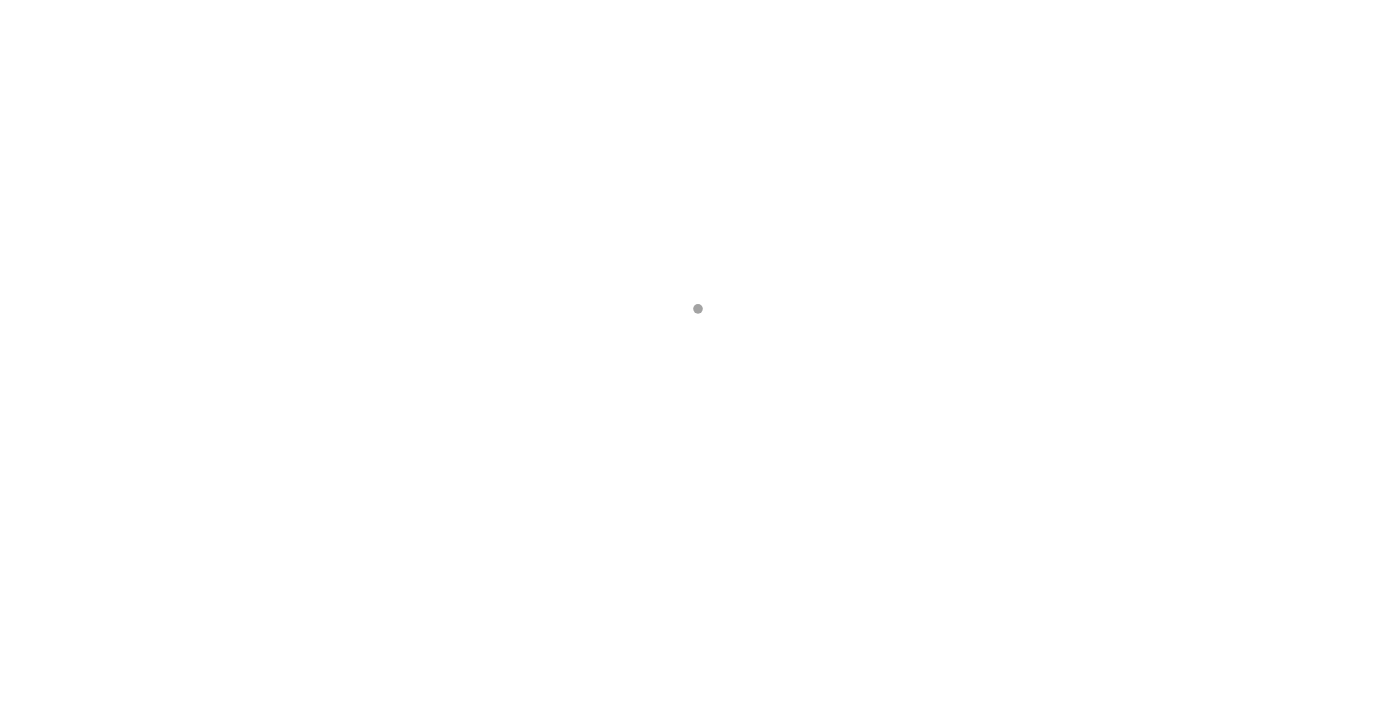 scroll, scrollTop: 0, scrollLeft: 0, axis: both 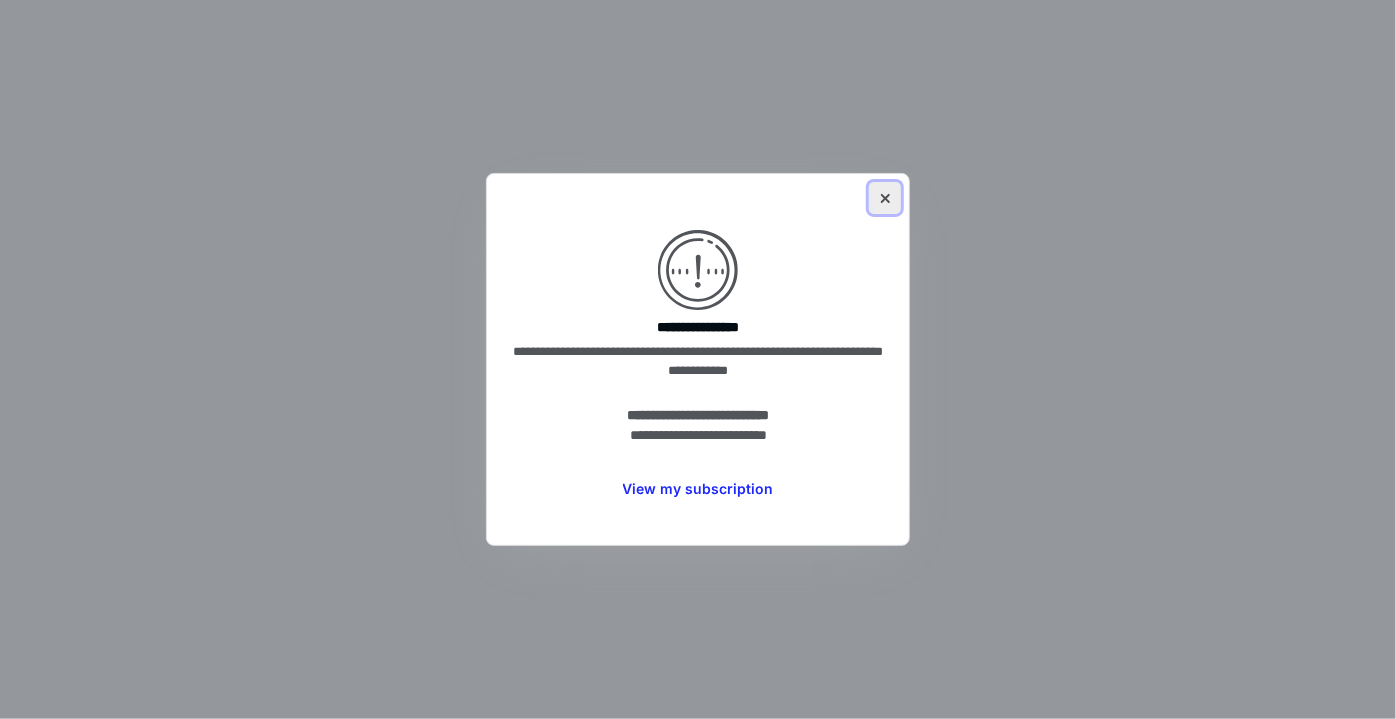 click at bounding box center (885, 198) 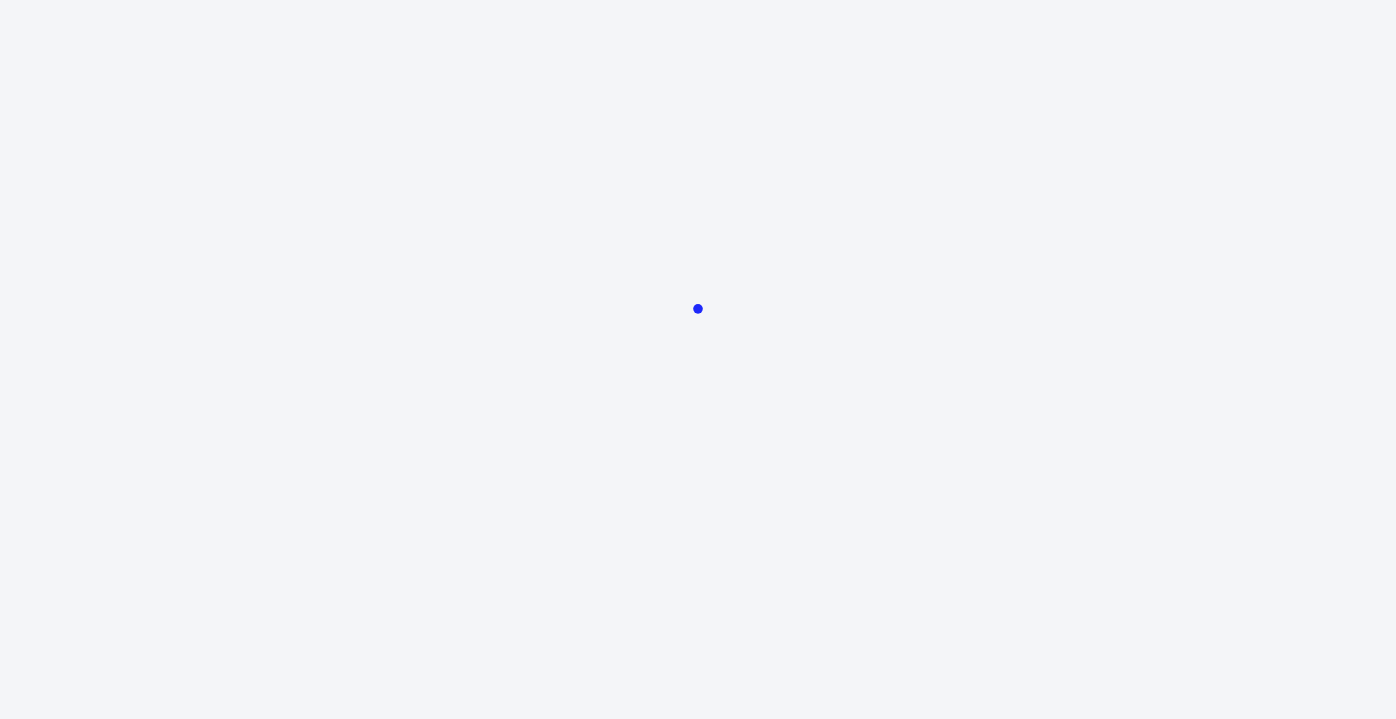 scroll, scrollTop: 0, scrollLeft: 0, axis: both 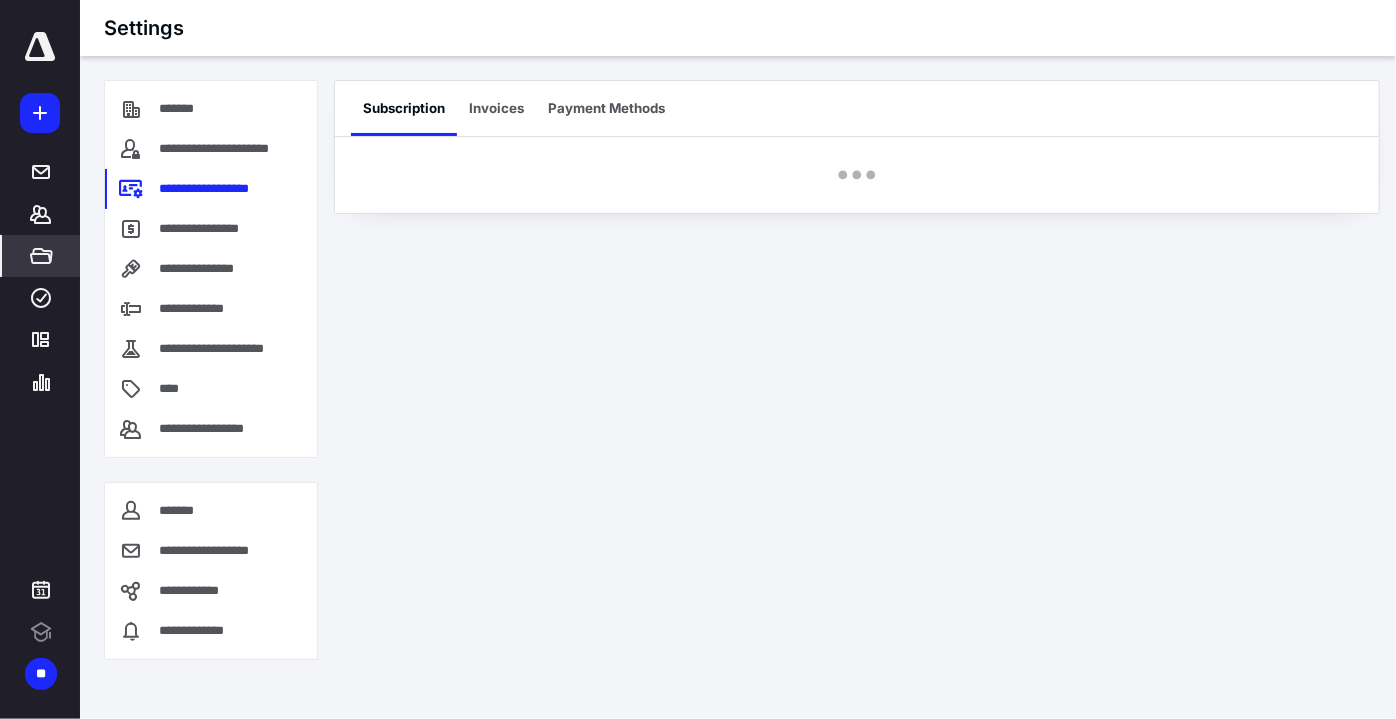click 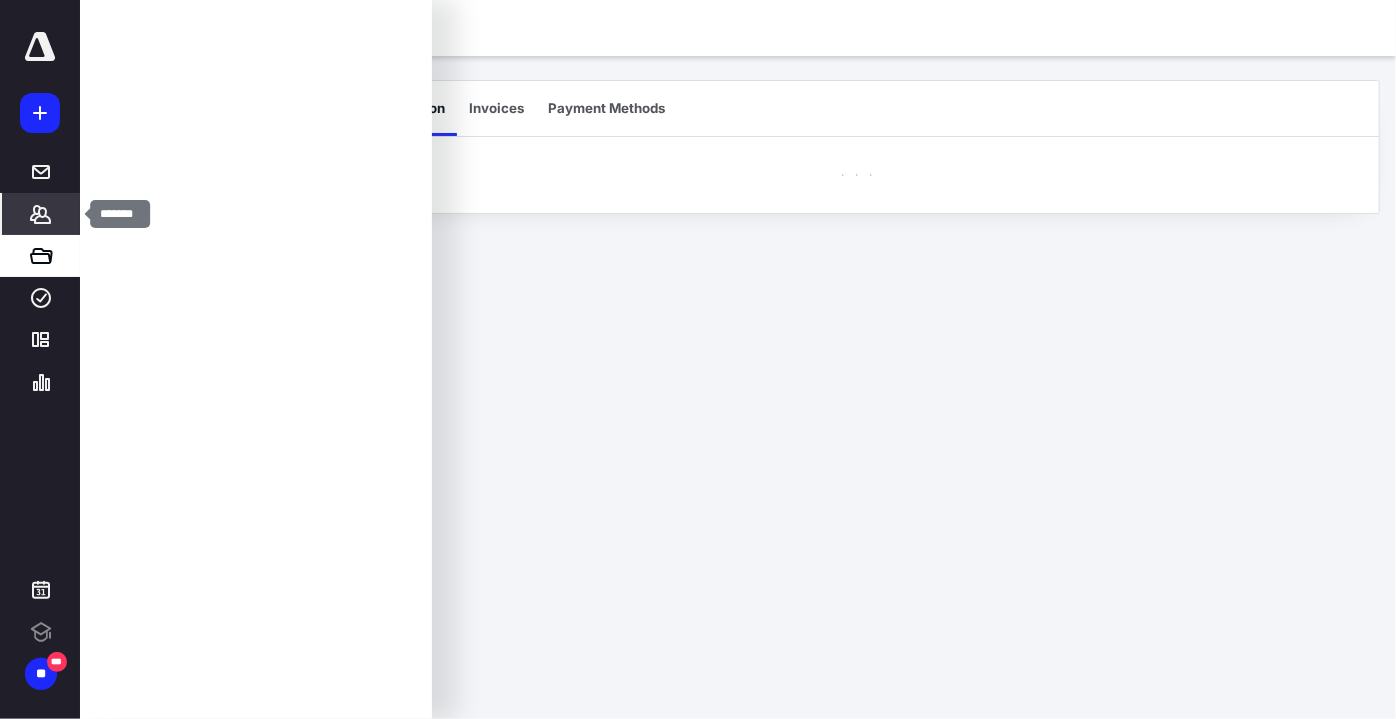 click 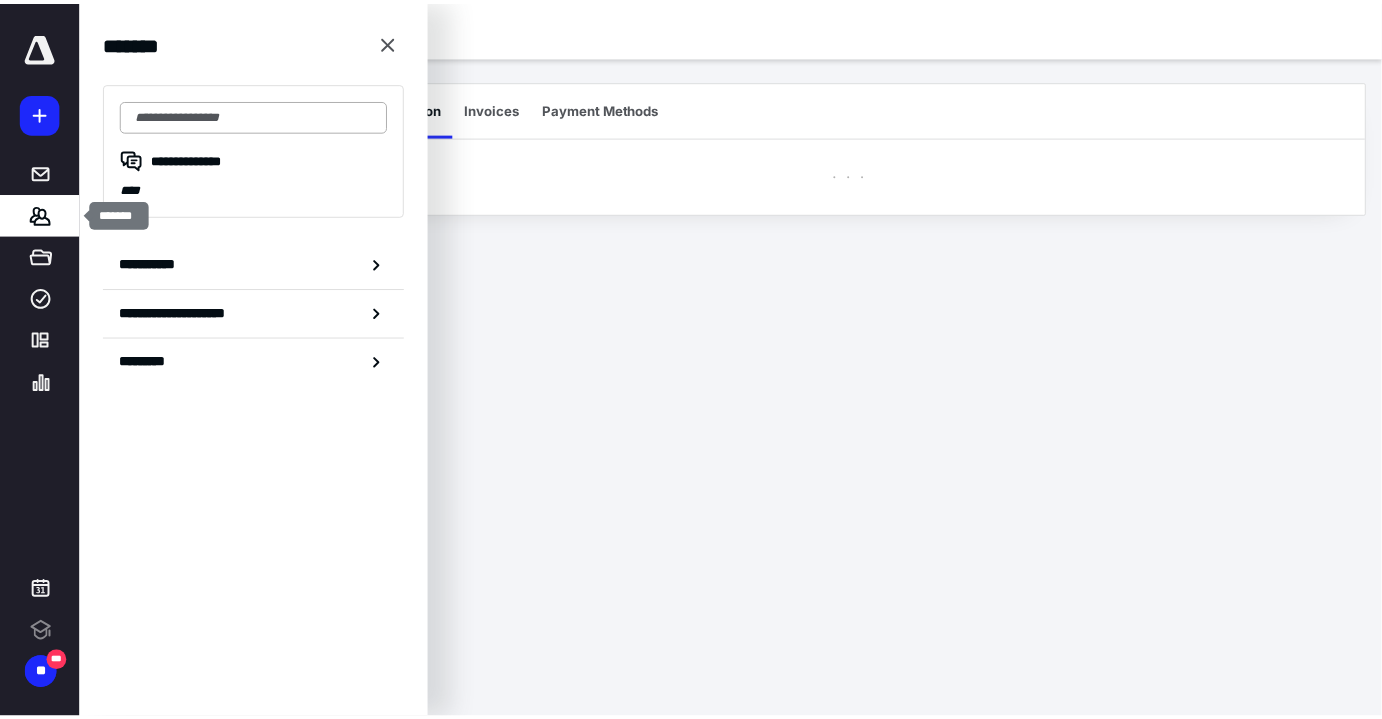 scroll, scrollTop: 0, scrollLeft: 0, axis: both 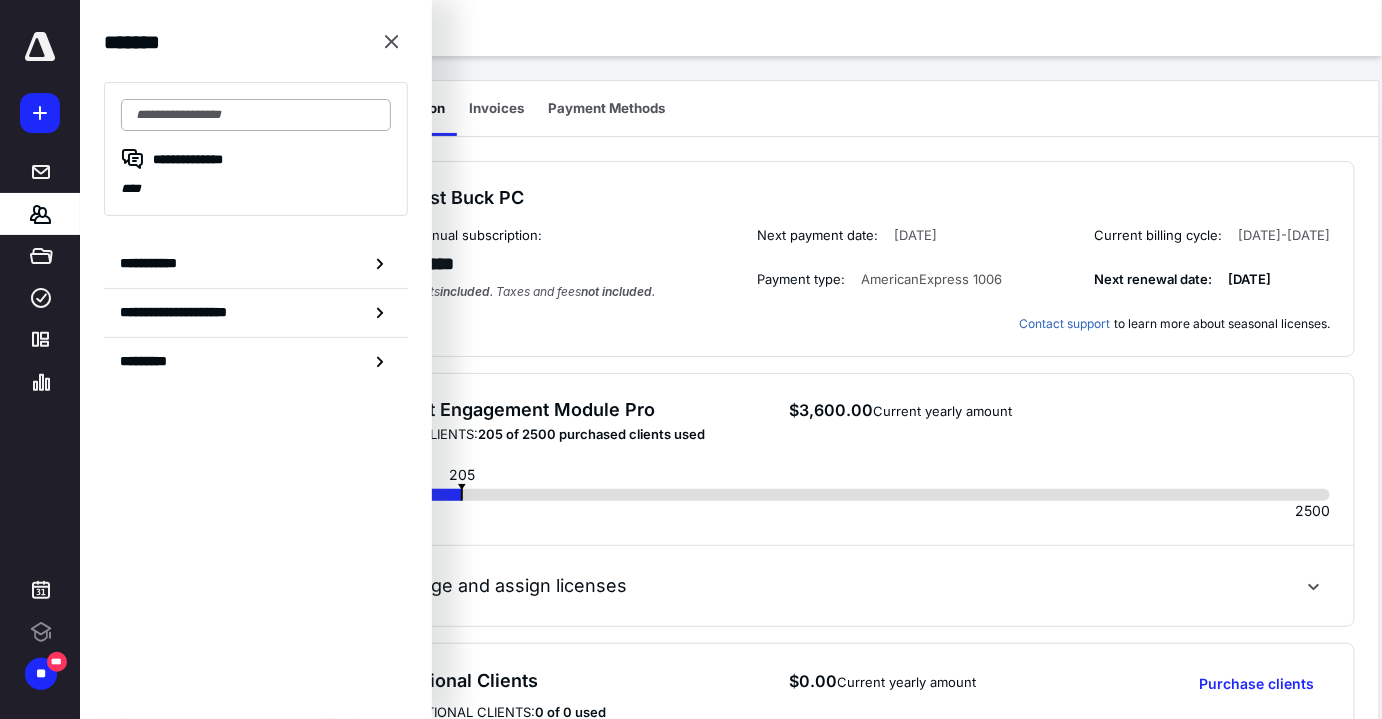 click at bounding box center [256, 115] 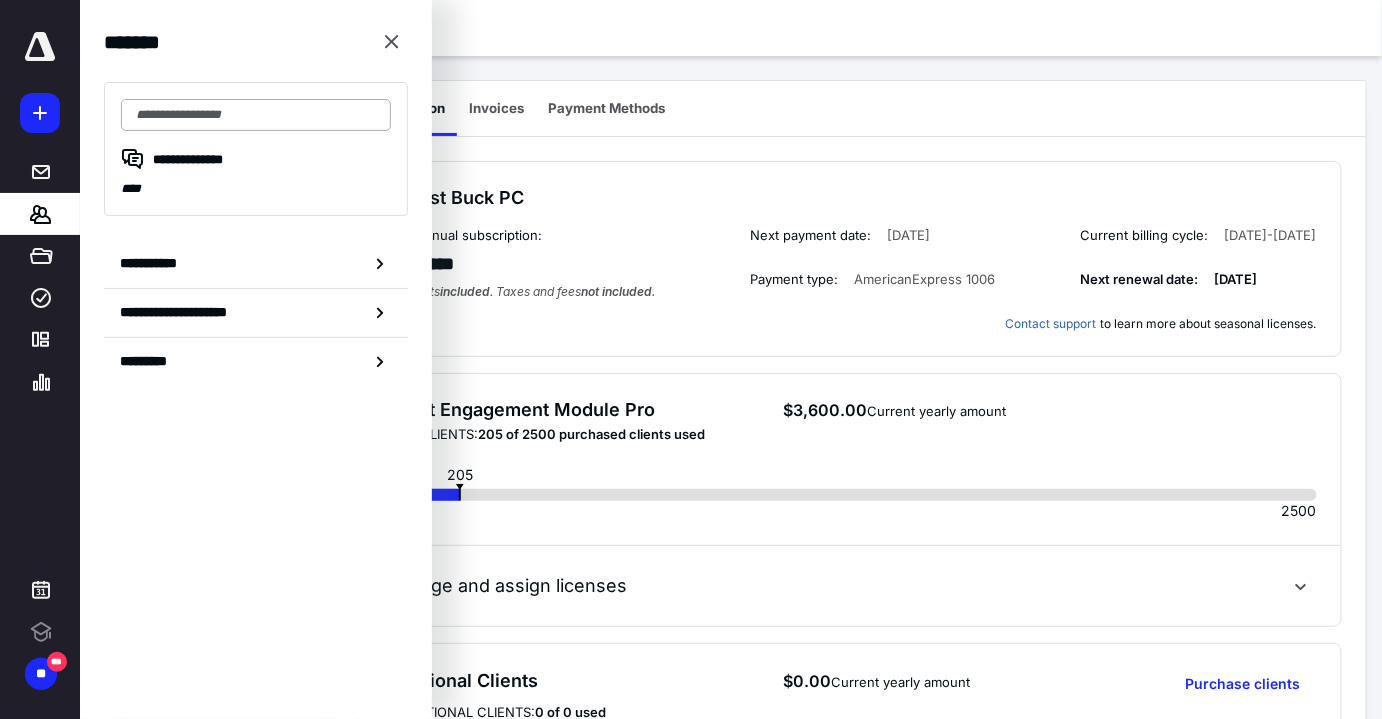 scroll, scrollTop: 0, scrollLeft: 0, axis: both 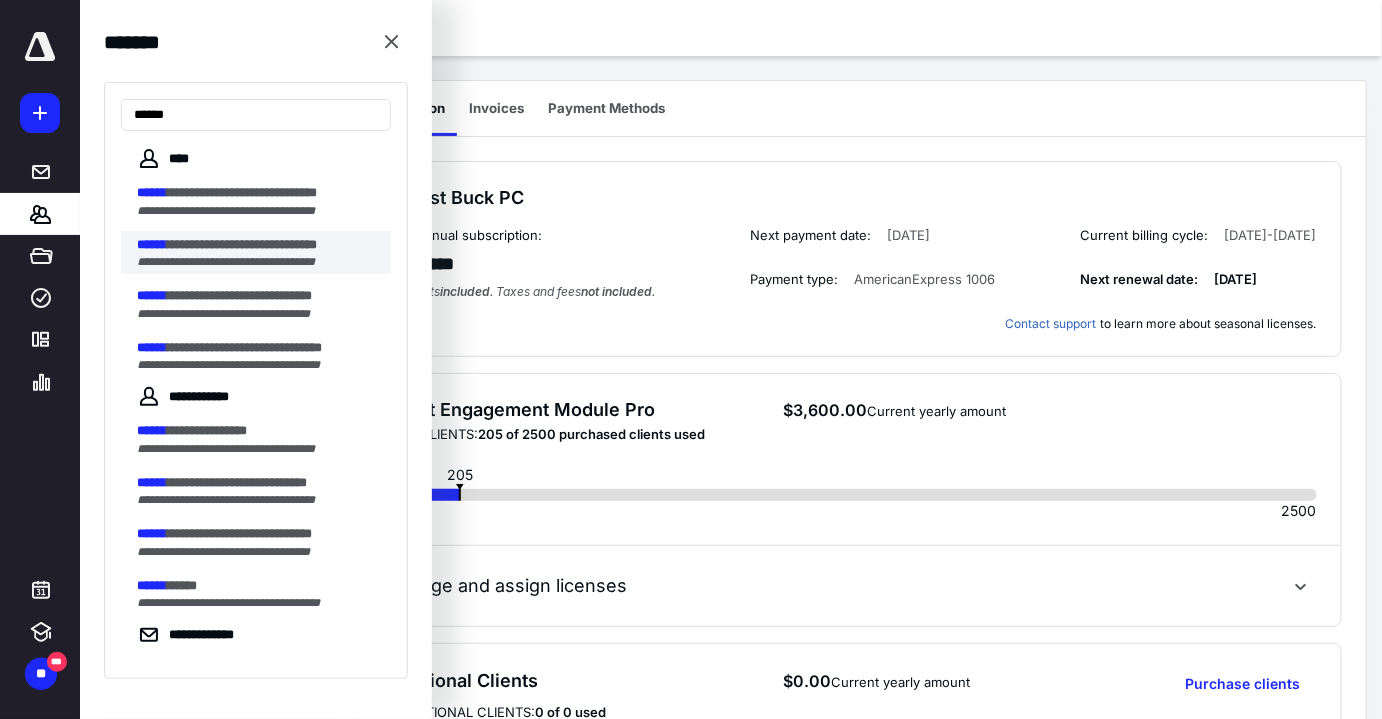 type on "******" 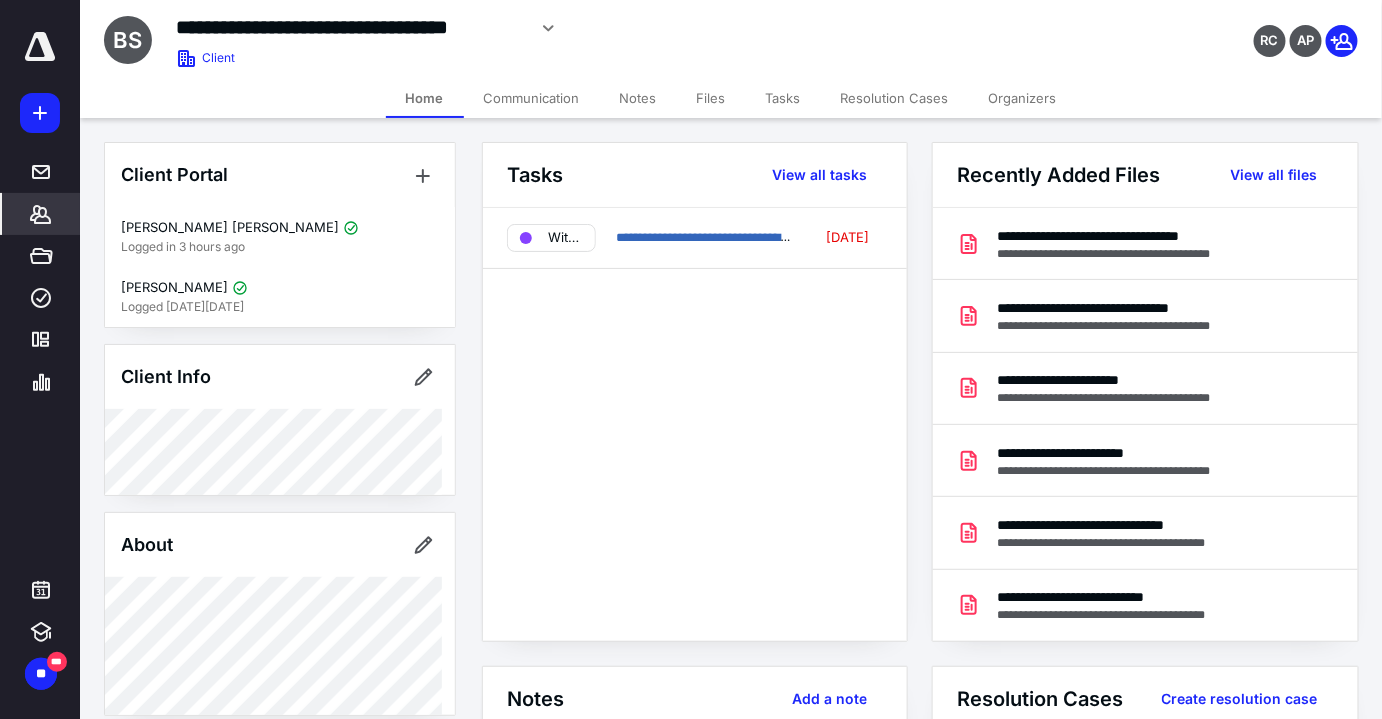 click on "Tasks" at bounding box center [783, 98] 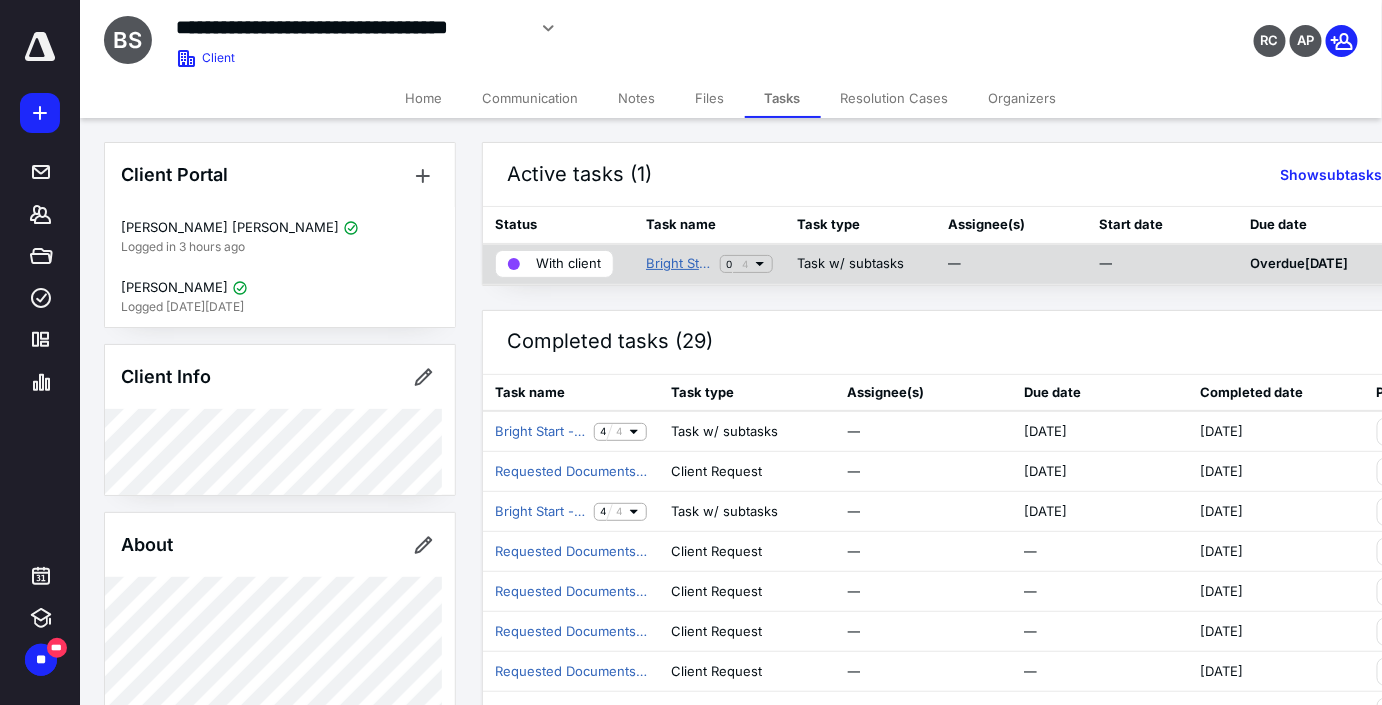 click on "Bright Start - Recurring Client Request" at bounding box center (679, 264) 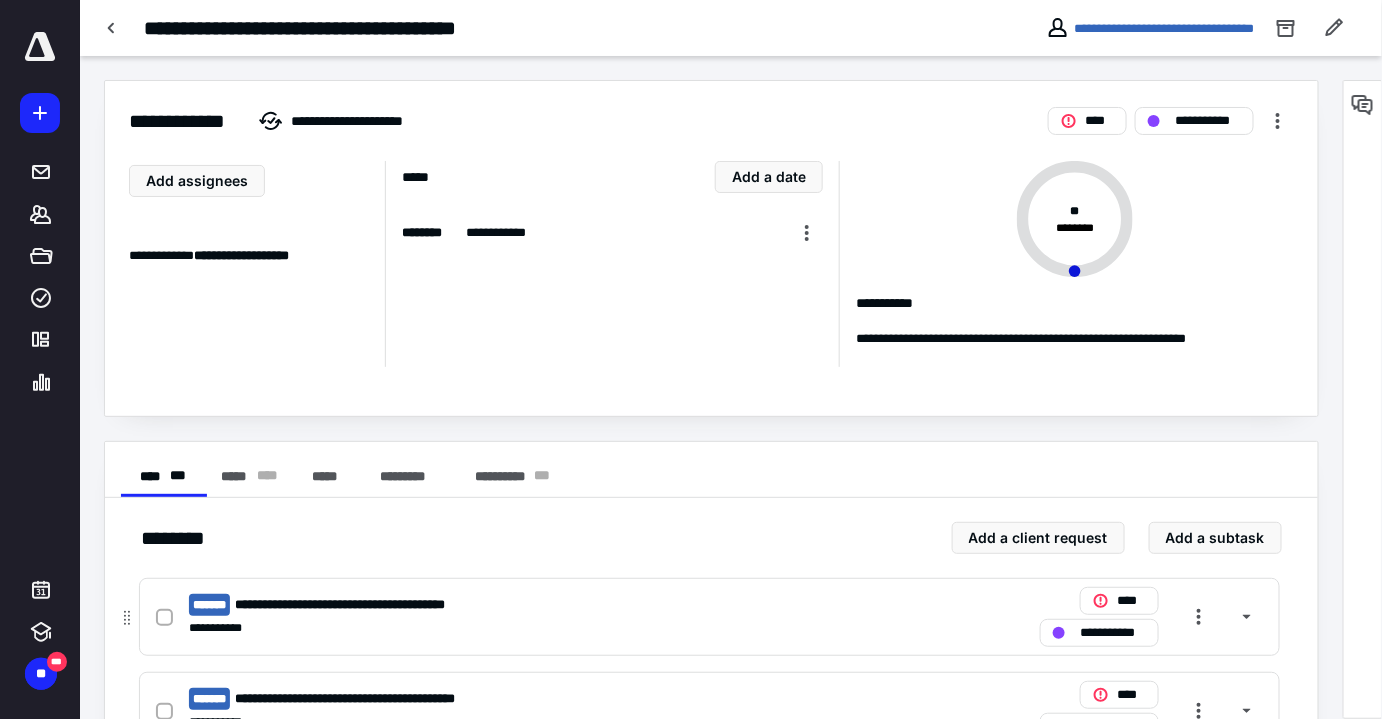 click on "**********" at bounding box center [447, 628] 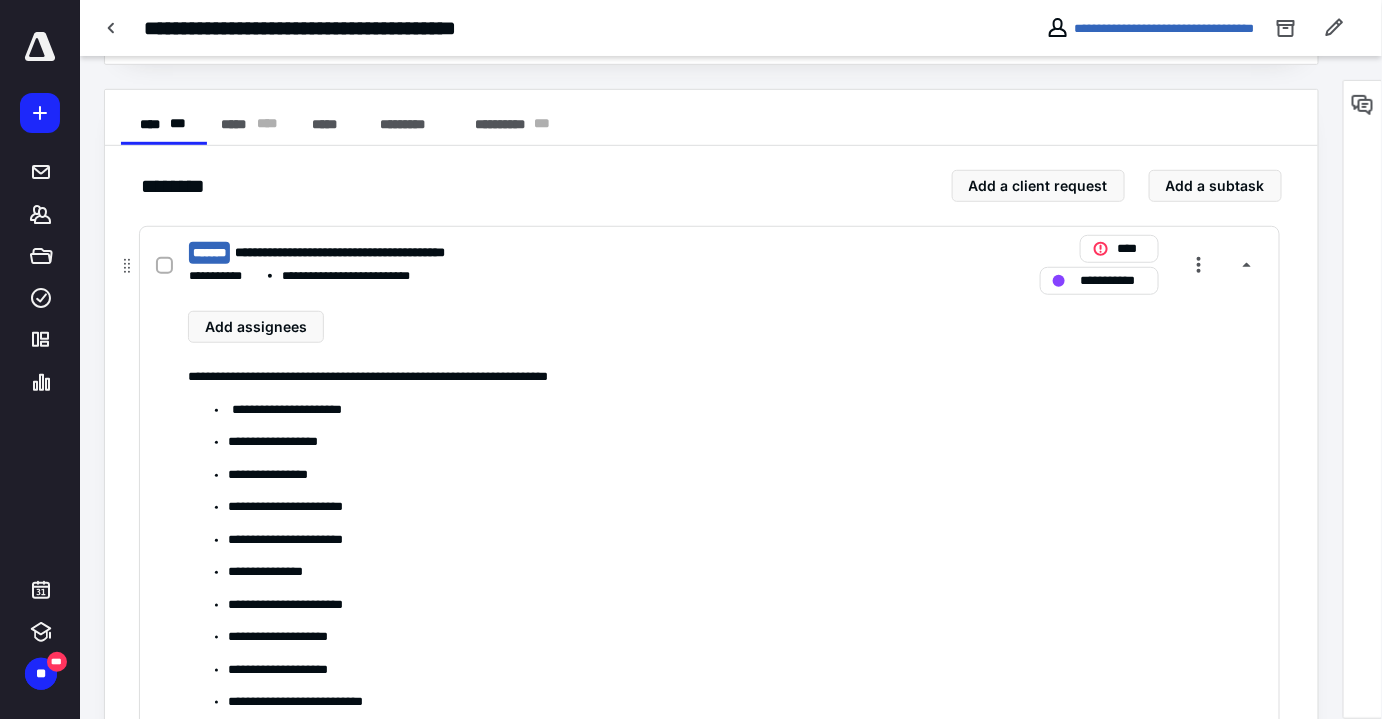 scroll, scrollTop: 363, scrollLeft: 0, axis: vertical 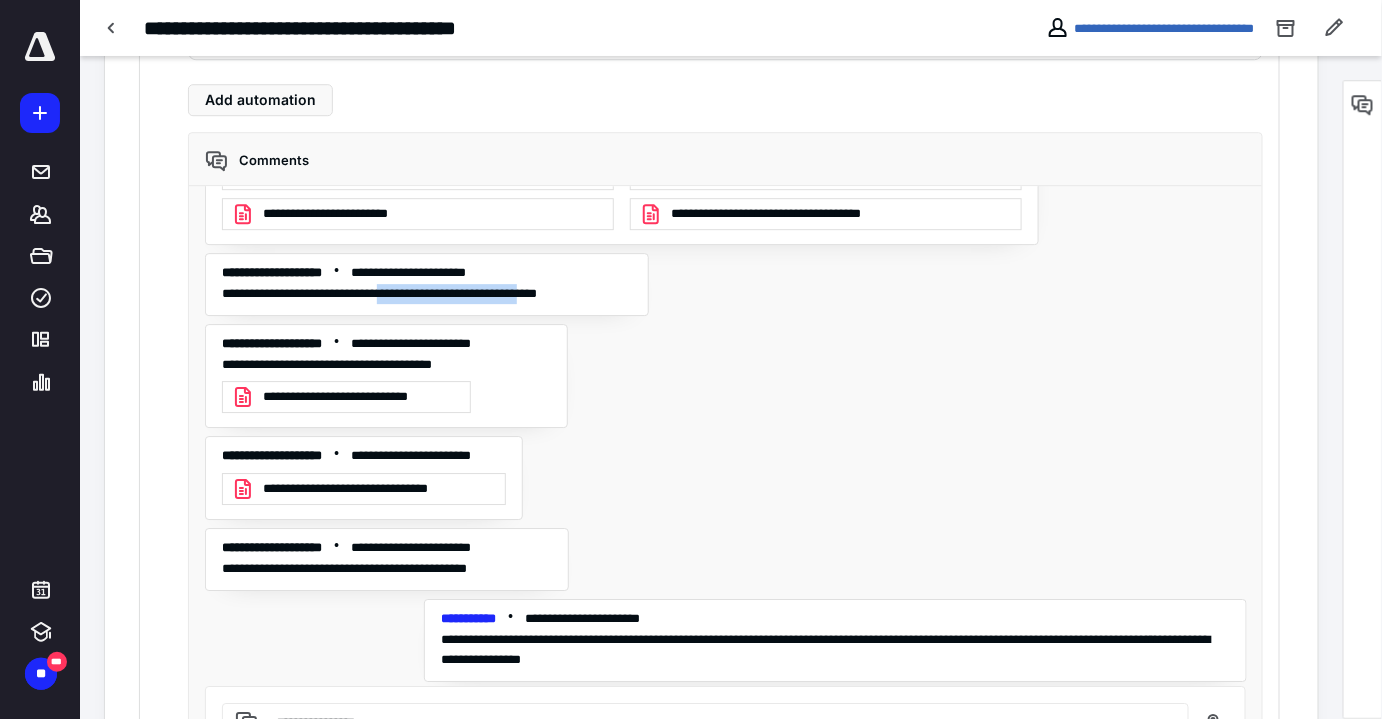 drag, startPoint x: 430, startPoint y: 287, endPoint x: 606, endPoint y: 293, distance: 176.10225 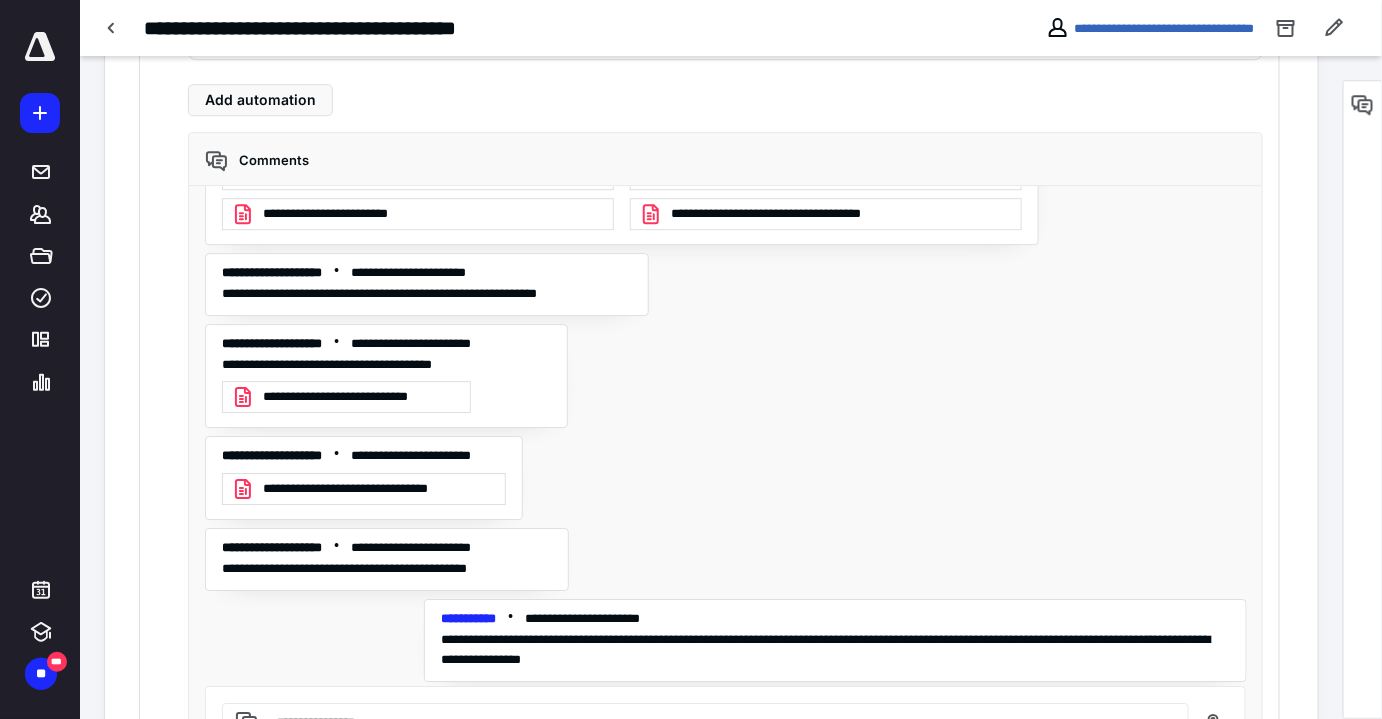 click on "**********" at bounding box center [726, 436] 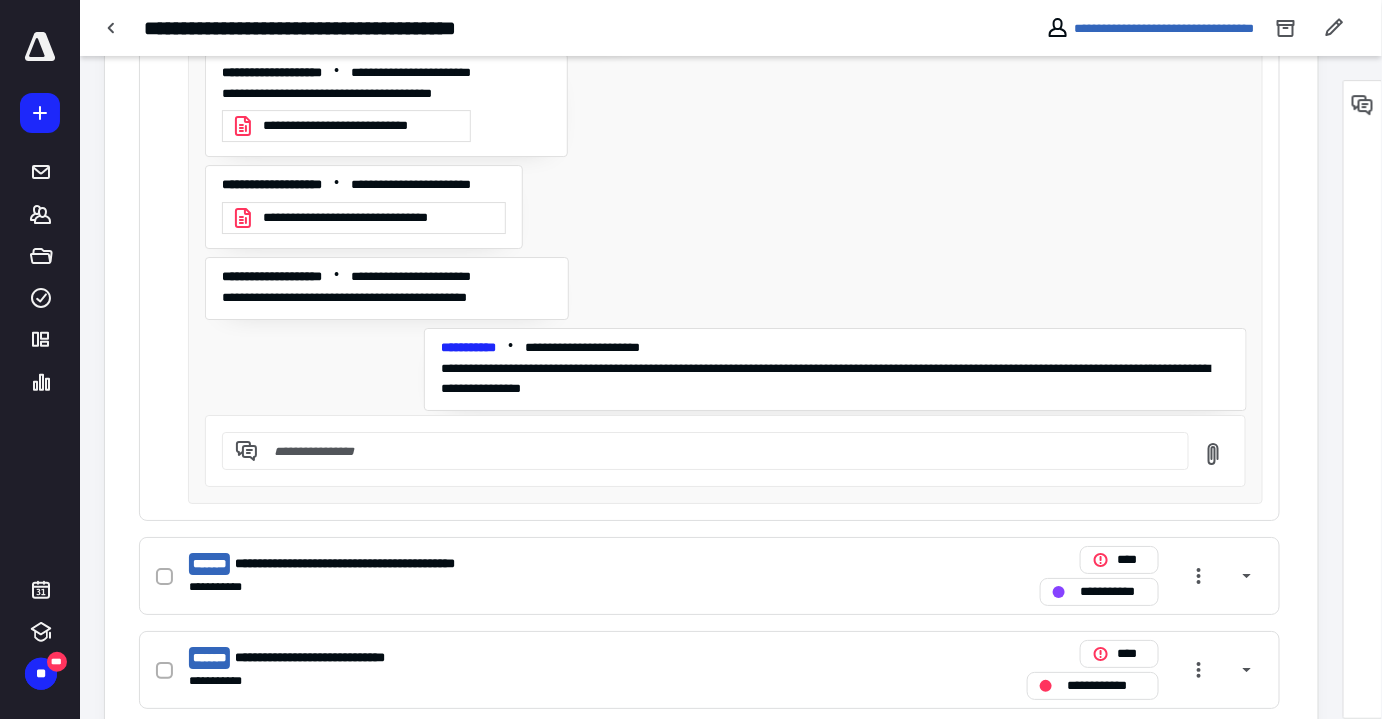 scroll, scrollTop: 2181, scrollLeft: 0, axis: vertical 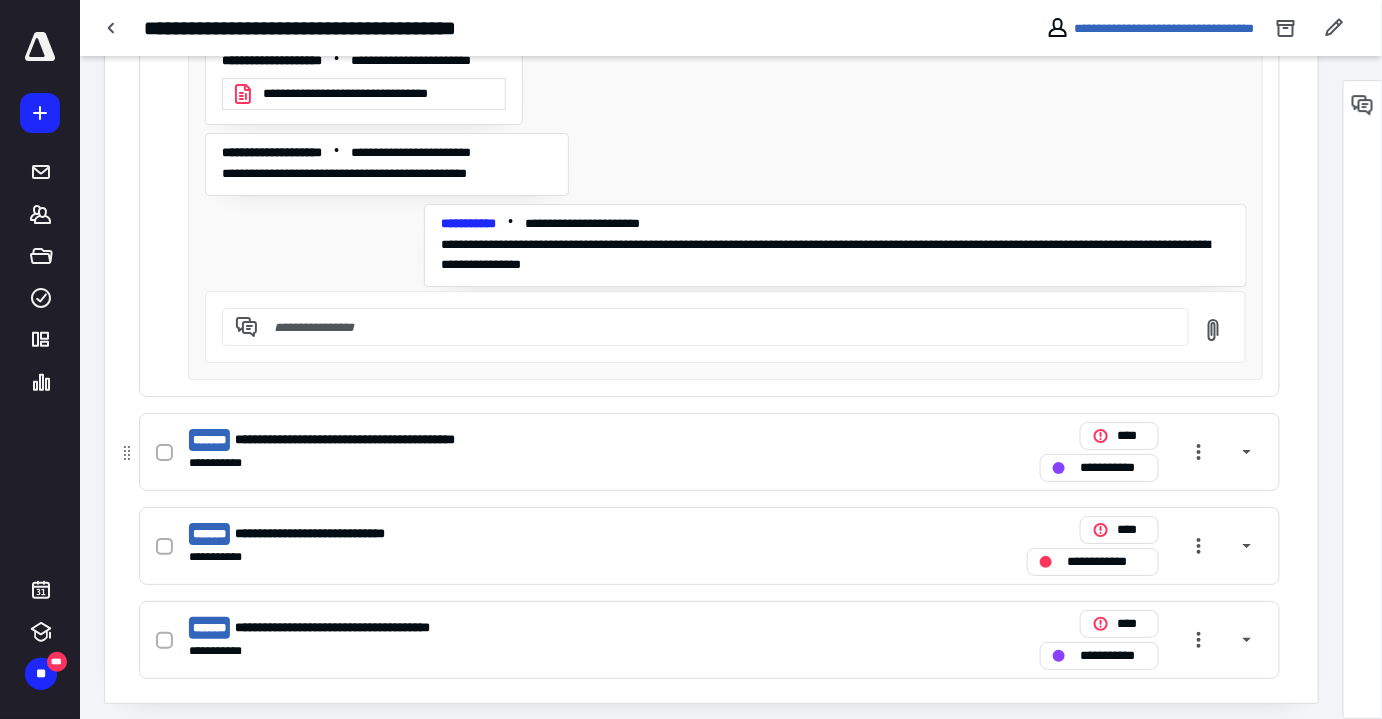 click on "**********" at bounding box center [447, 463] 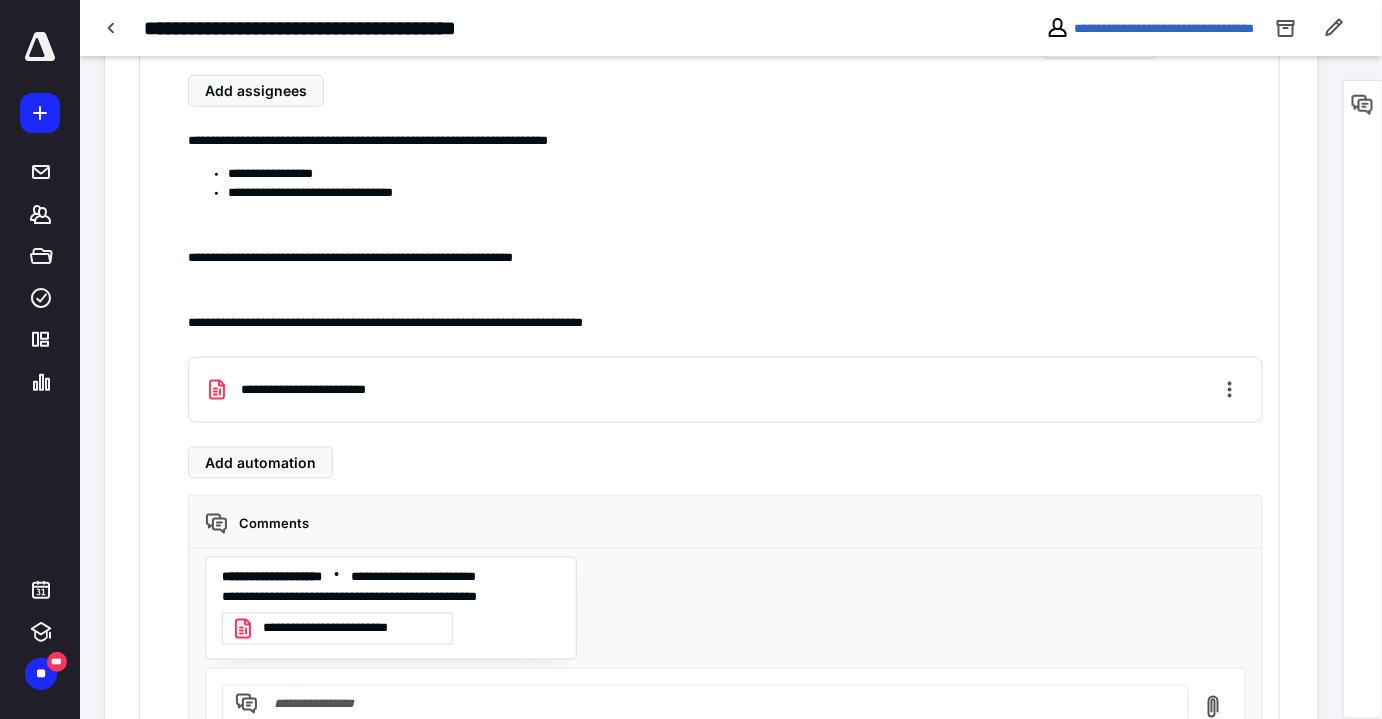 scroll, scrollTop: 605, scrollLeft: 0, axis: vertical 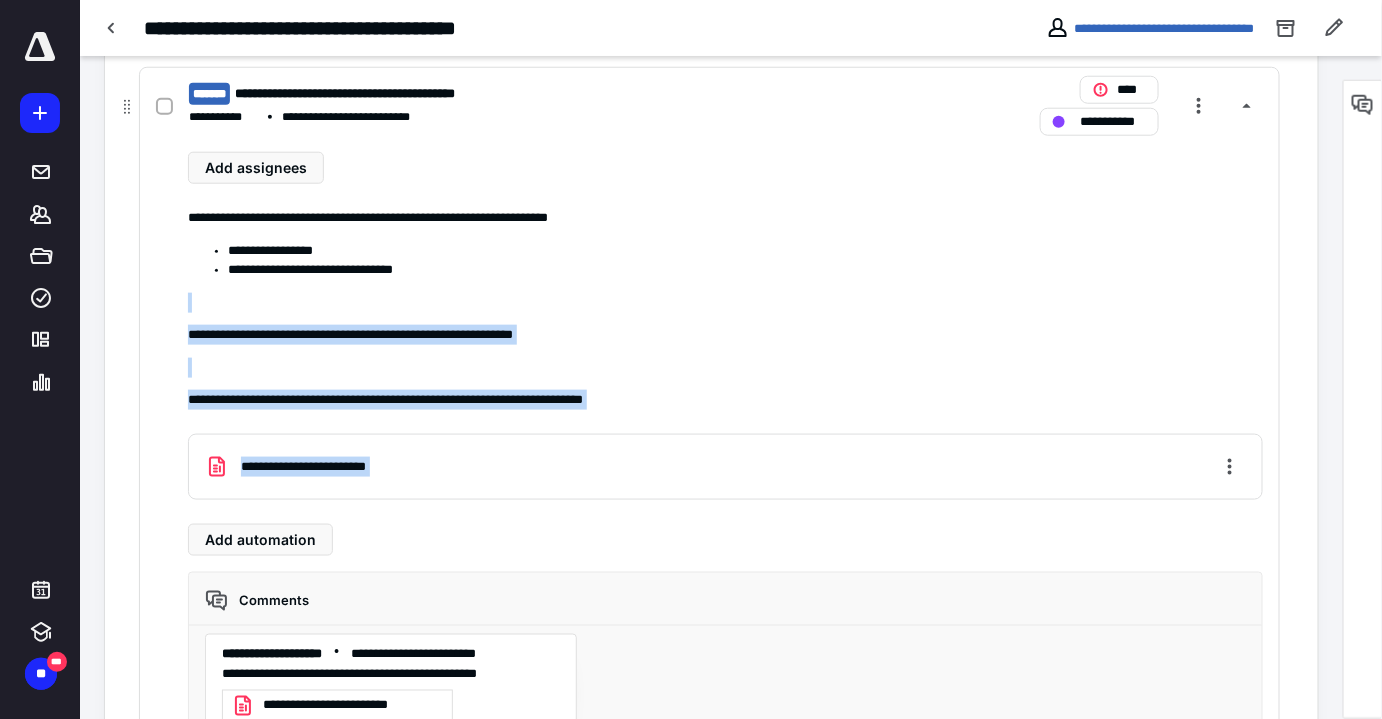 drag, startPoint x: 730, startPoint y: 305, endPoint x: 749, endPoint y: 546, distance: 241.7478 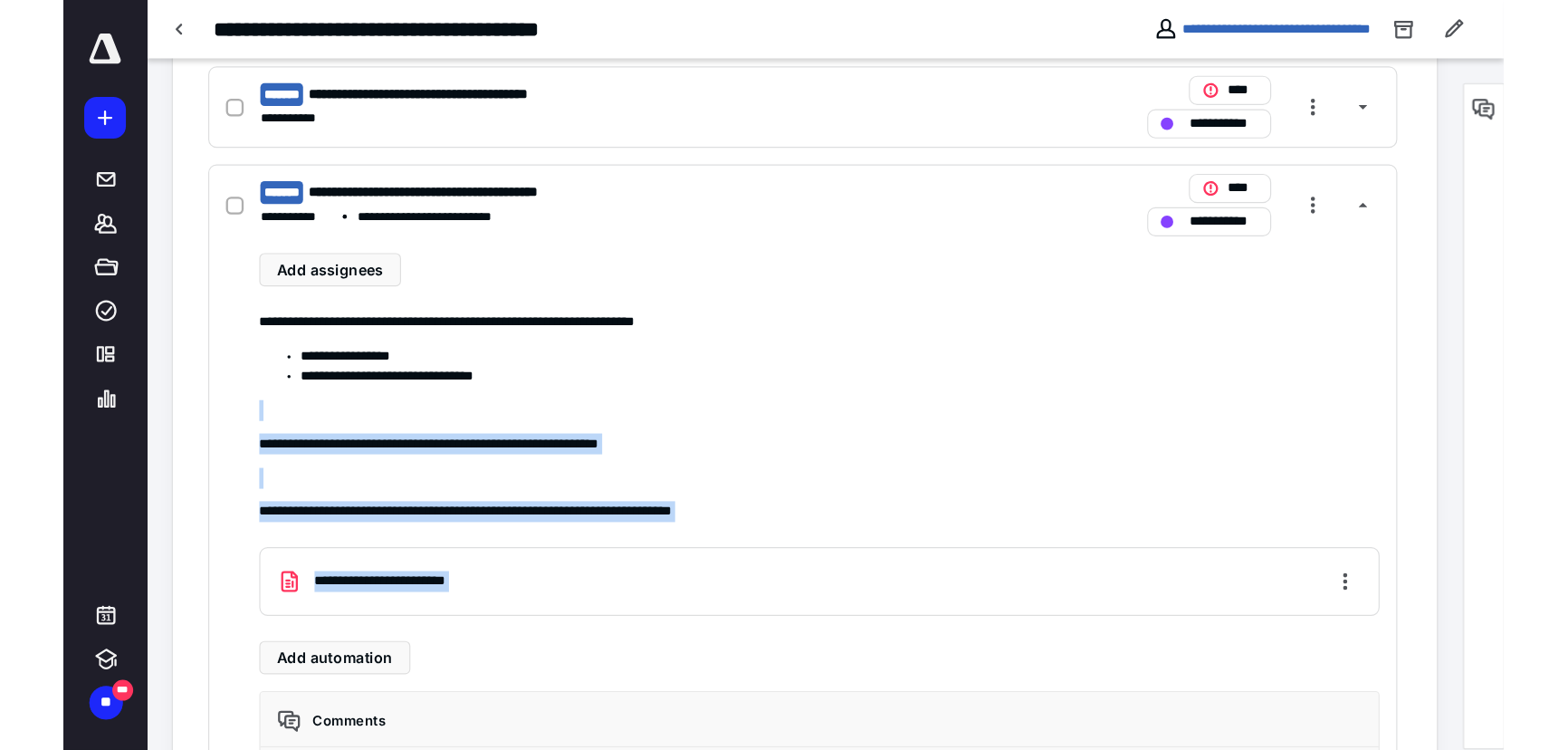 scroll, scrollTop: 466, scrollLeft: 0, axis: vertical 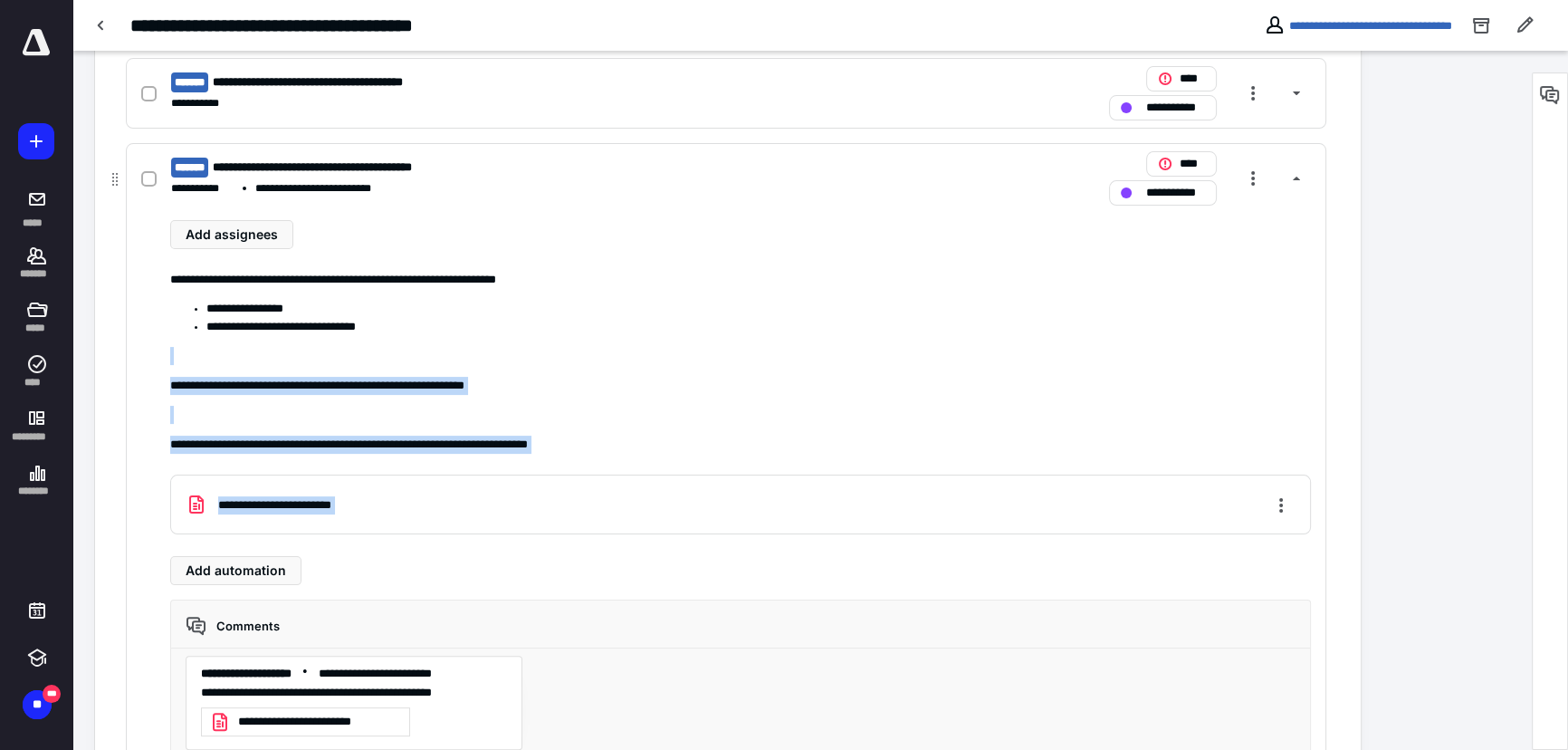 click at bounding box center (741, 356) 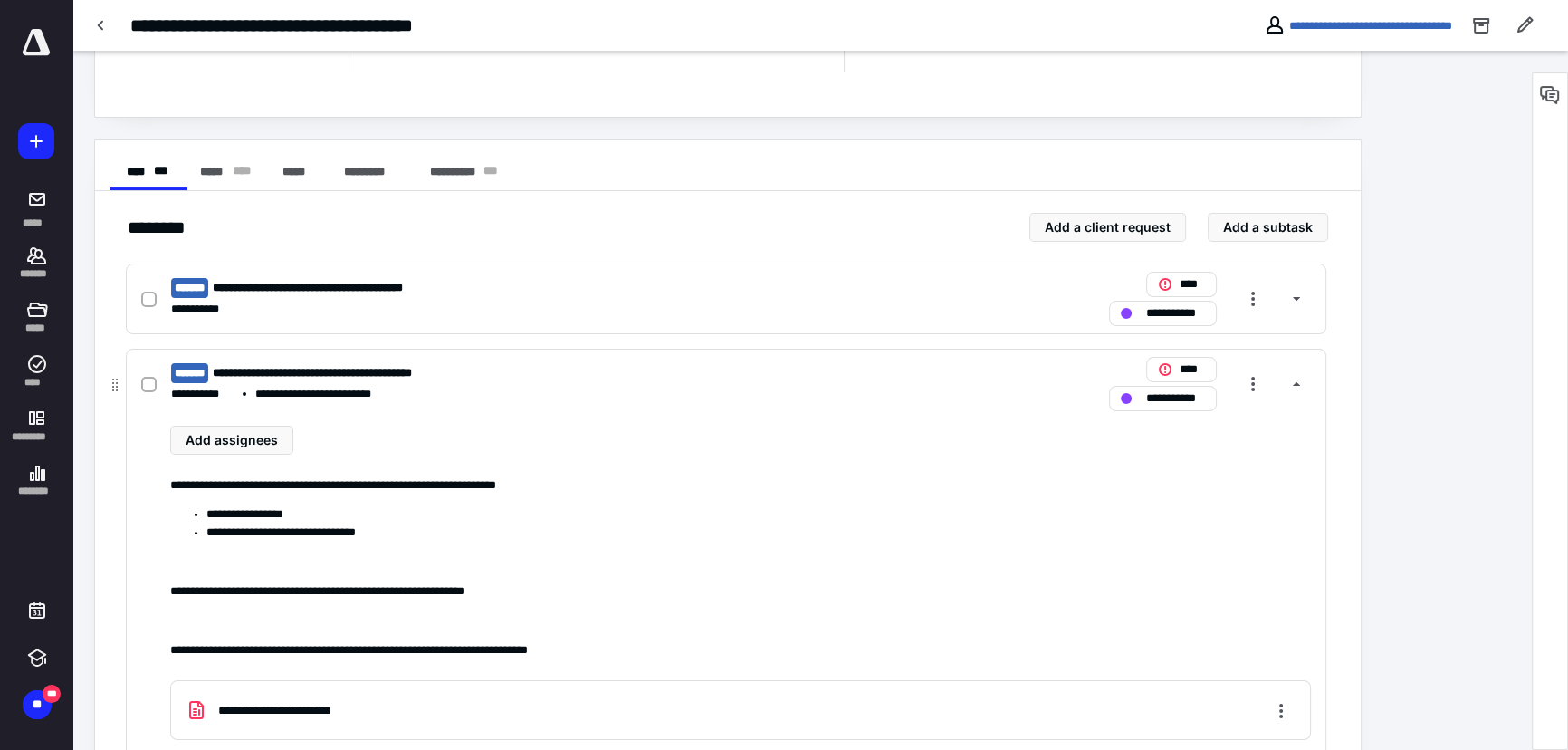 scroll, scrollTop: 54, scrollLeft: 0, axis: vertical 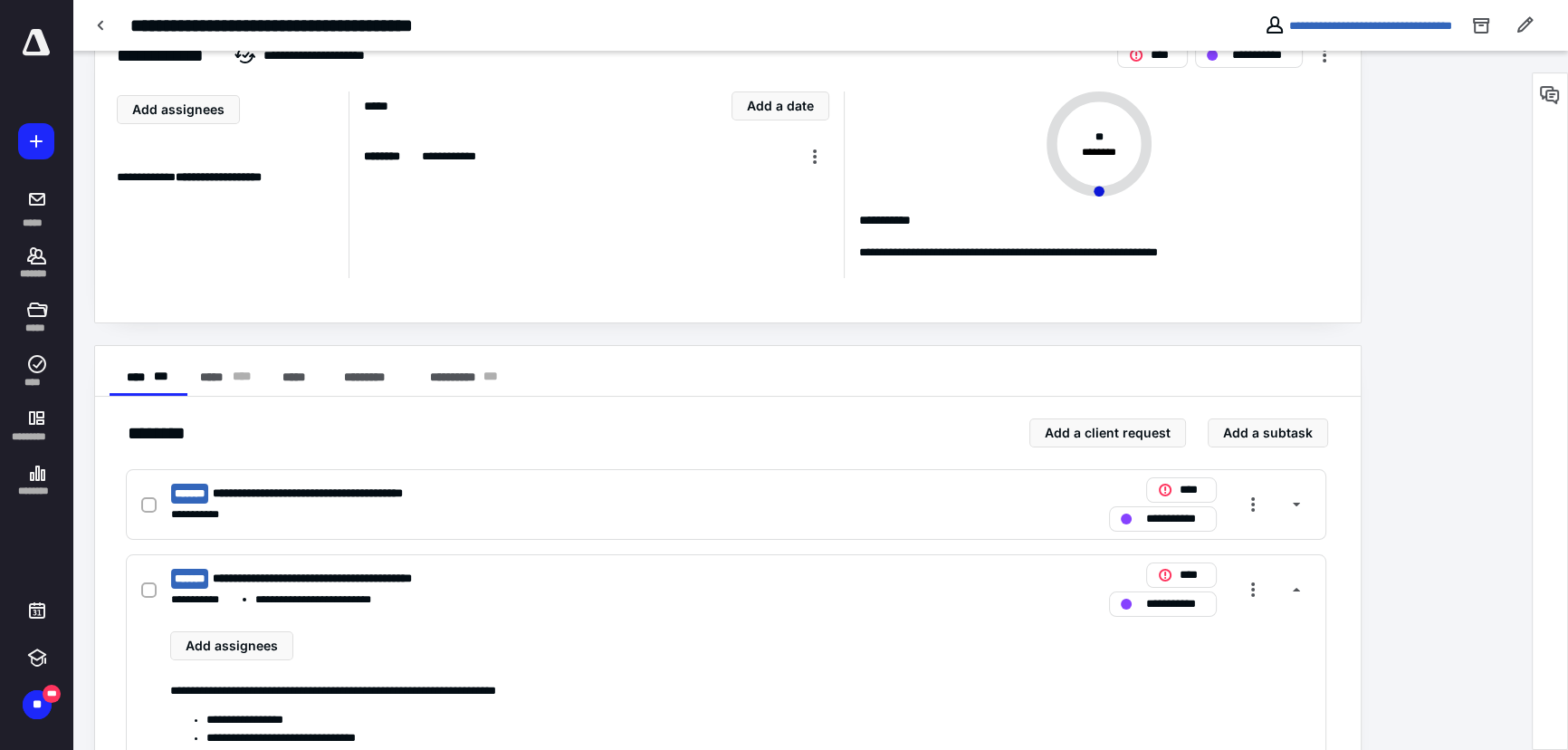 click on "******** Add a client request Add a subtask" at bounding box center [728, 433] 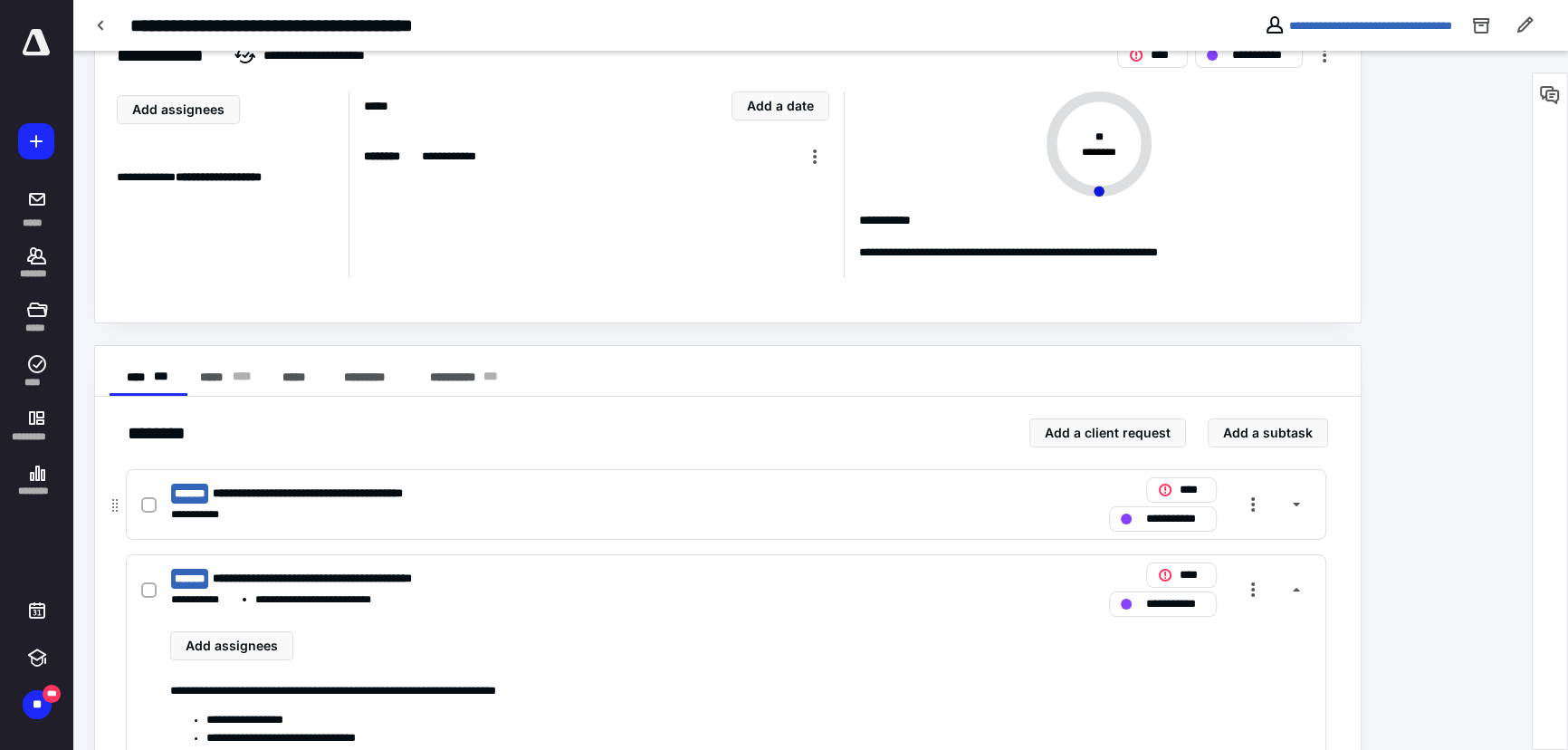 click on "**********" at bounding box center [488, 514] 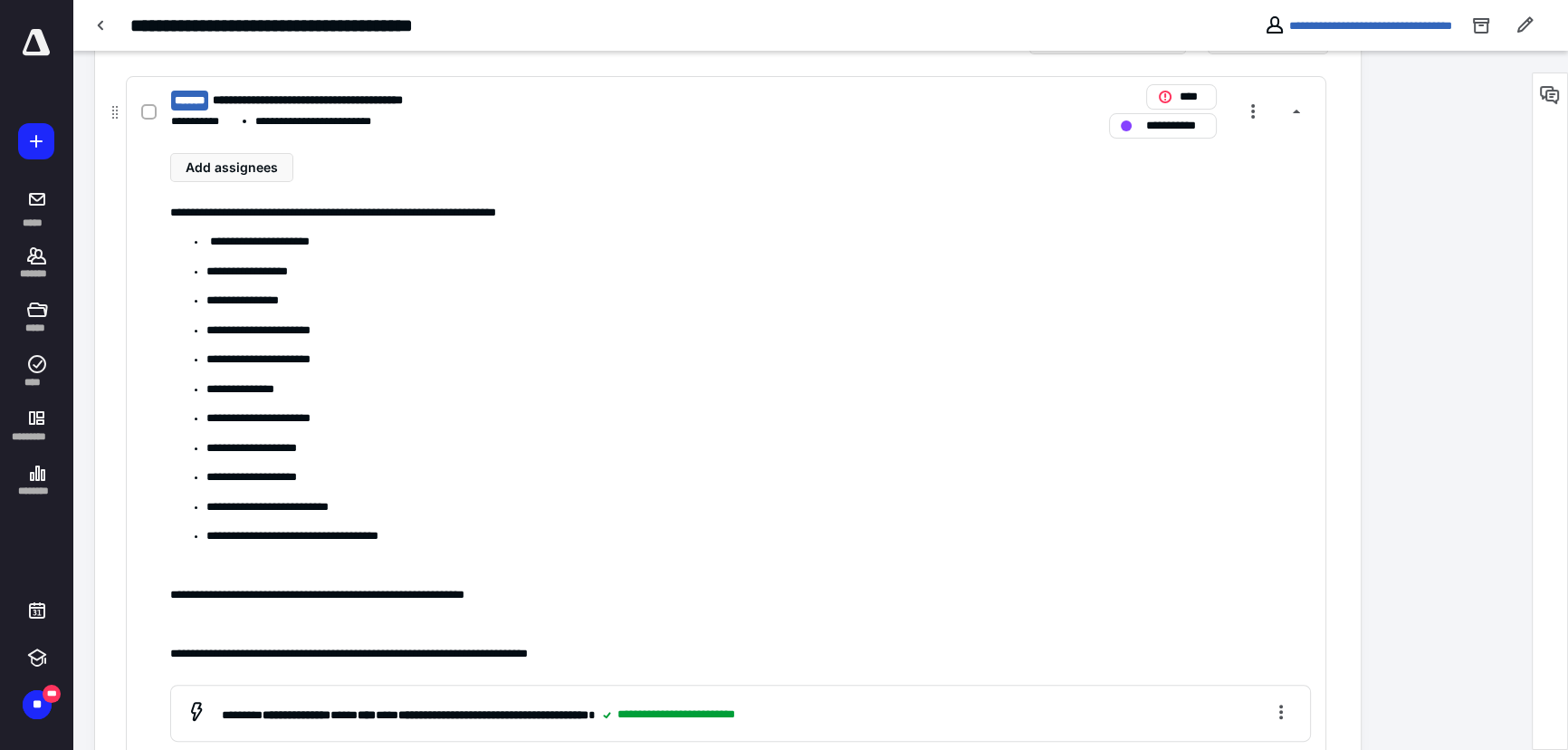 scroll, scrollTop: 466, scrollLeft: 0, axis: vertical 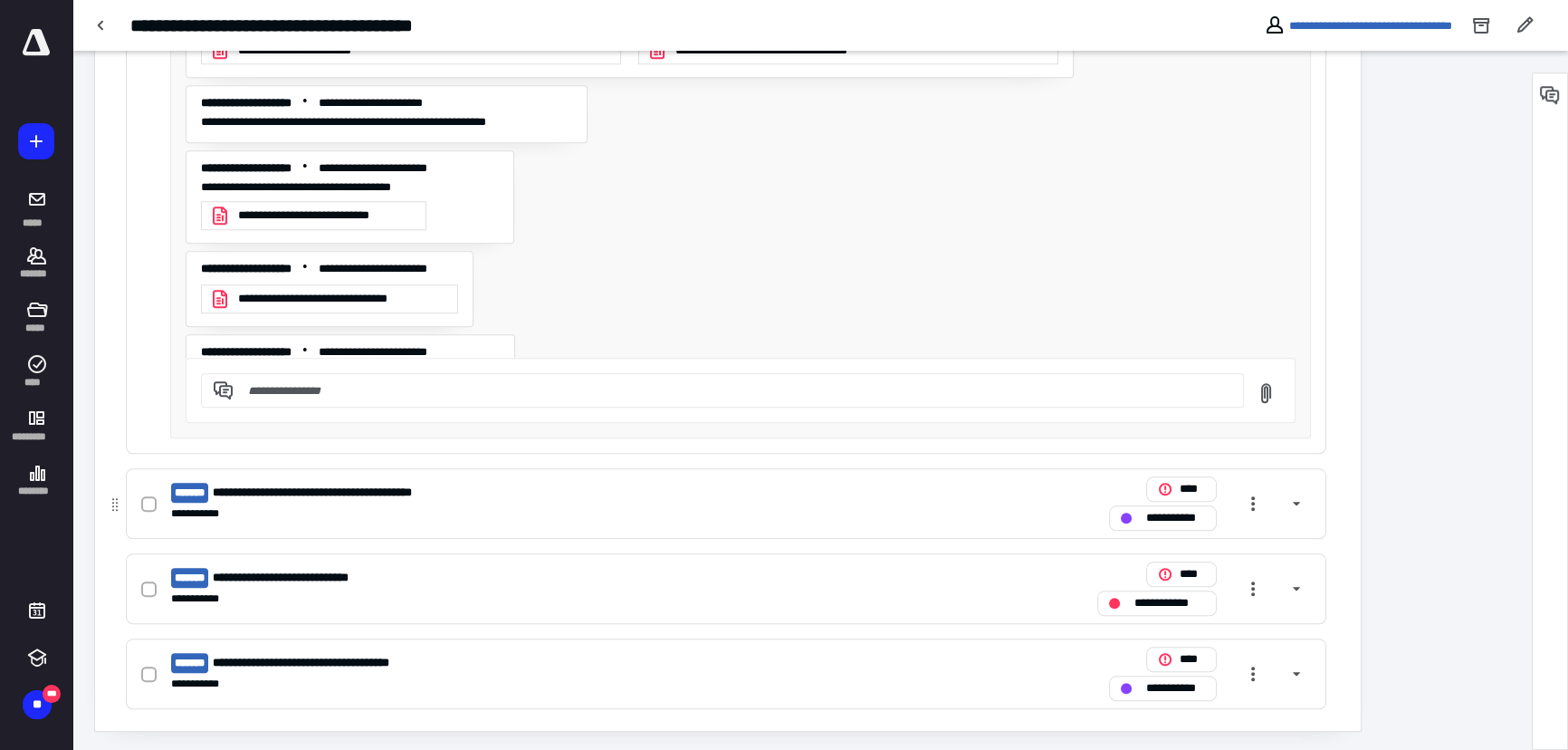 click on "**********" at bounding box center [488, 514] 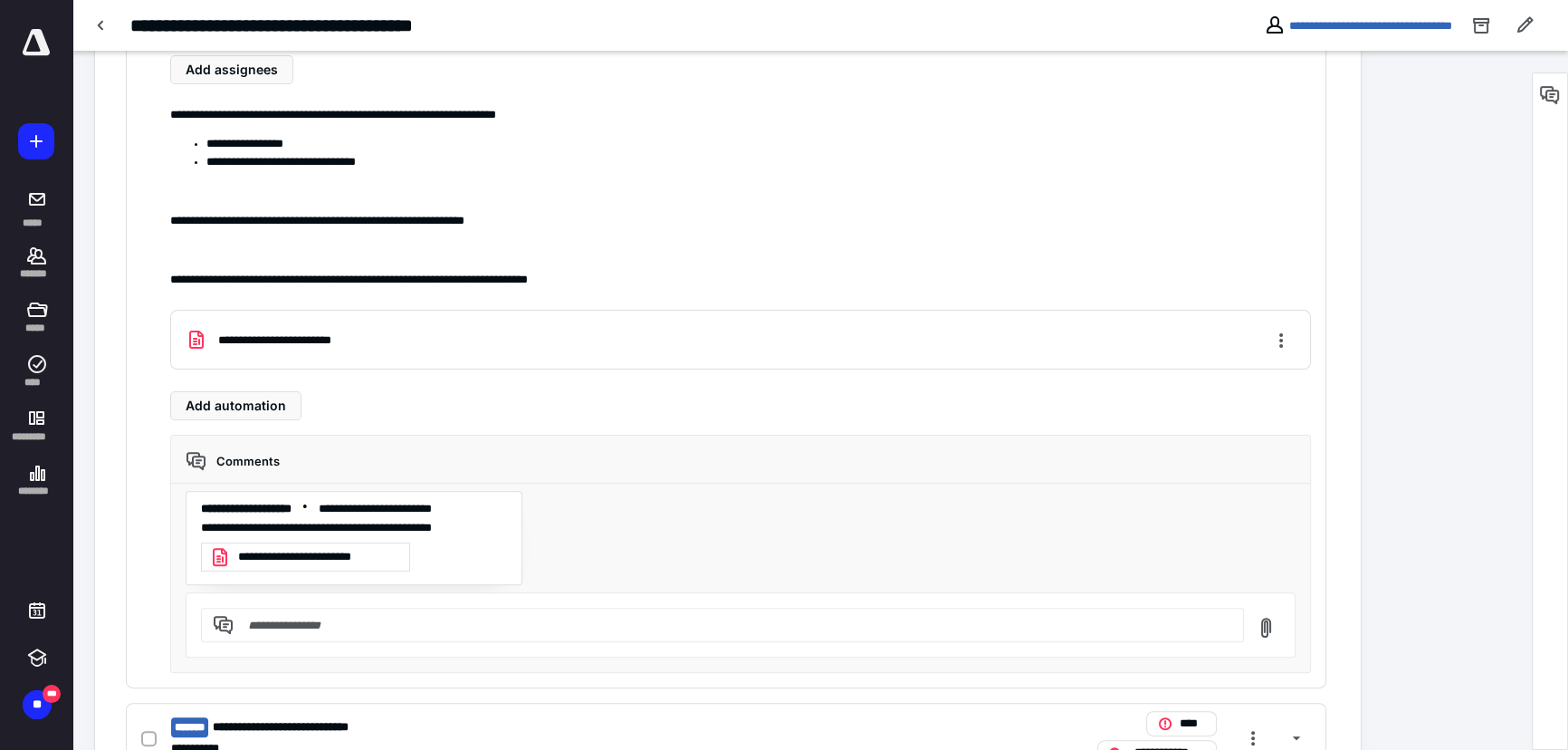 scroll, scrollTop: 781, scrollLeft: 0, axis: vertical 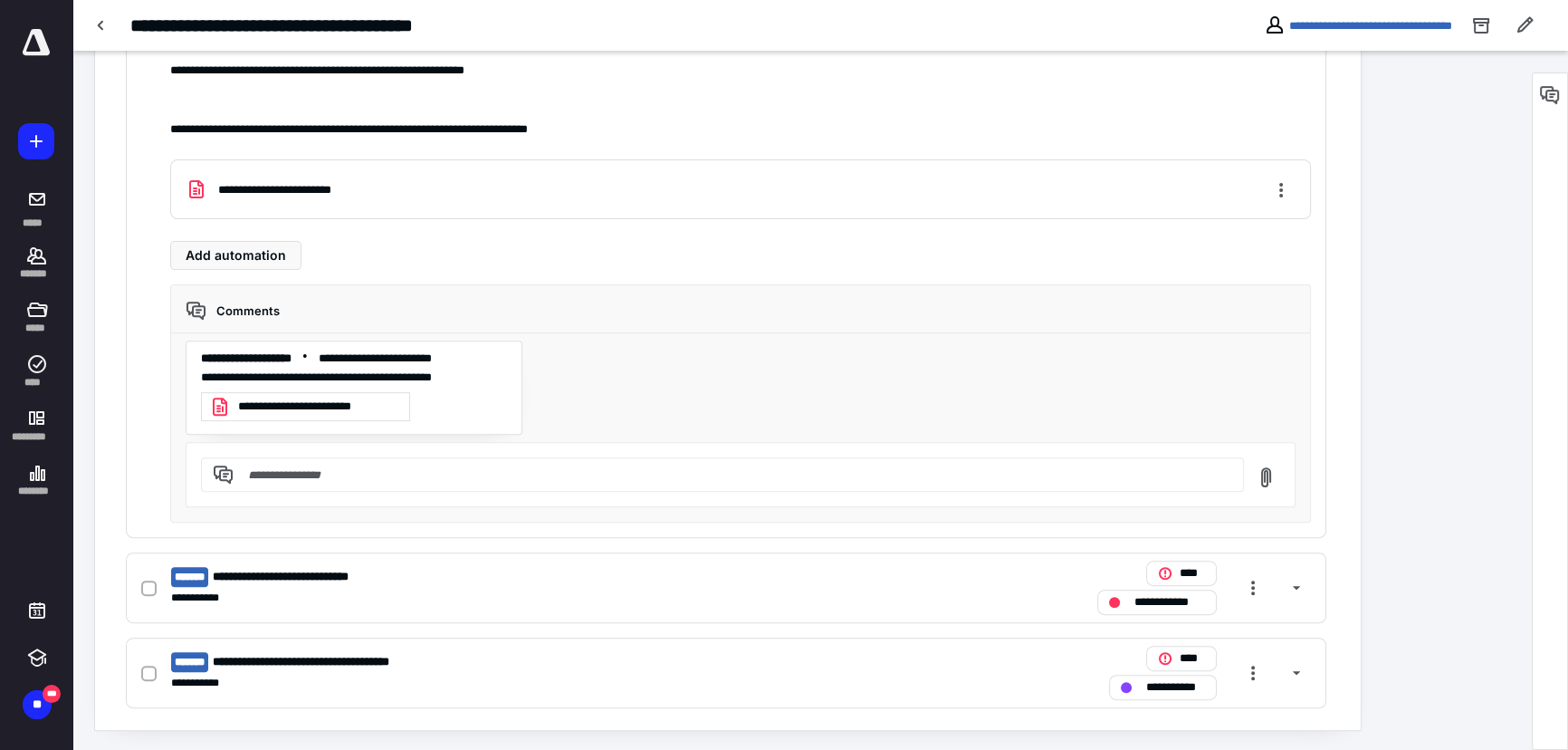 click at bounding box center (733, 475) 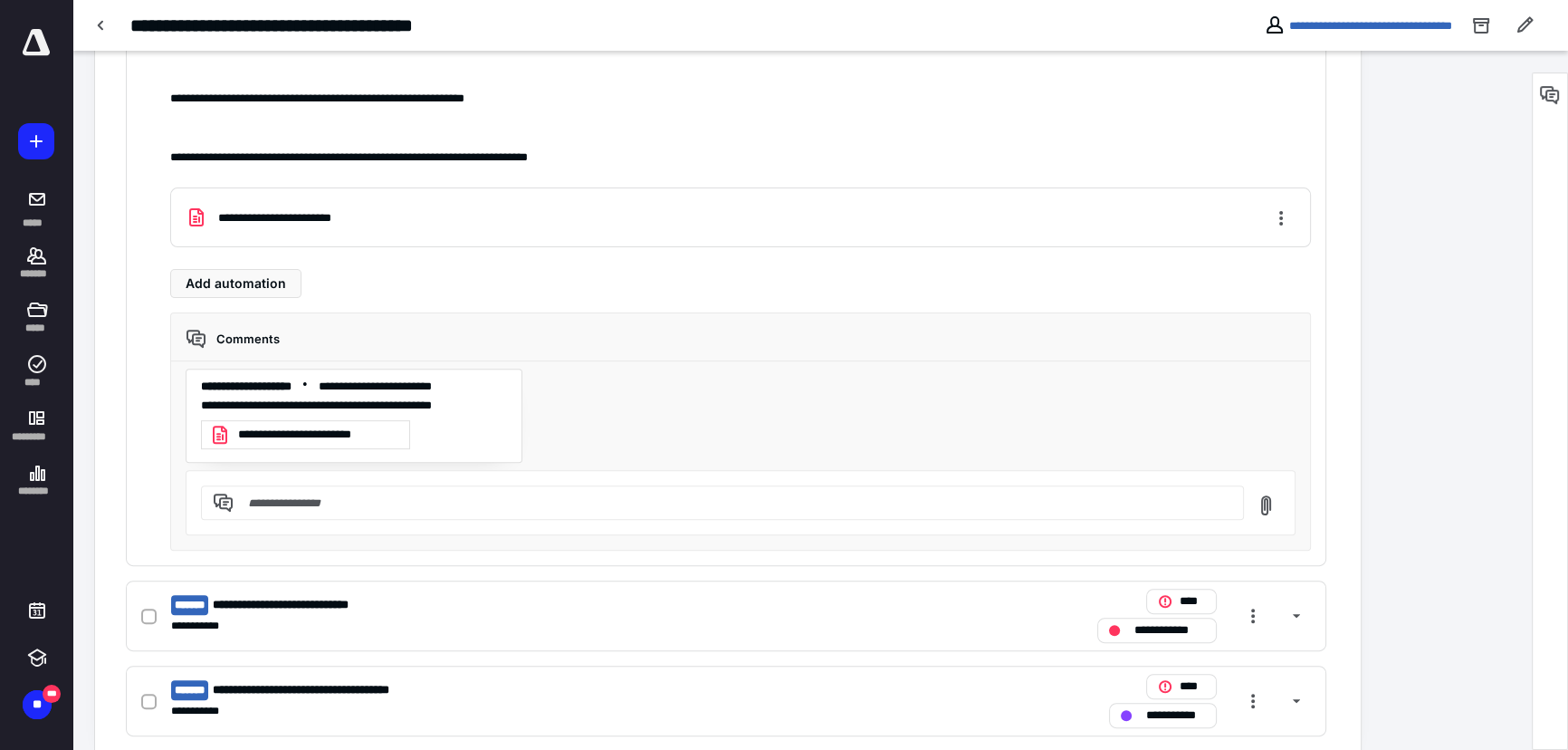 scroll, scrollTop: 781, scrollLeft: 0, axis: vertical 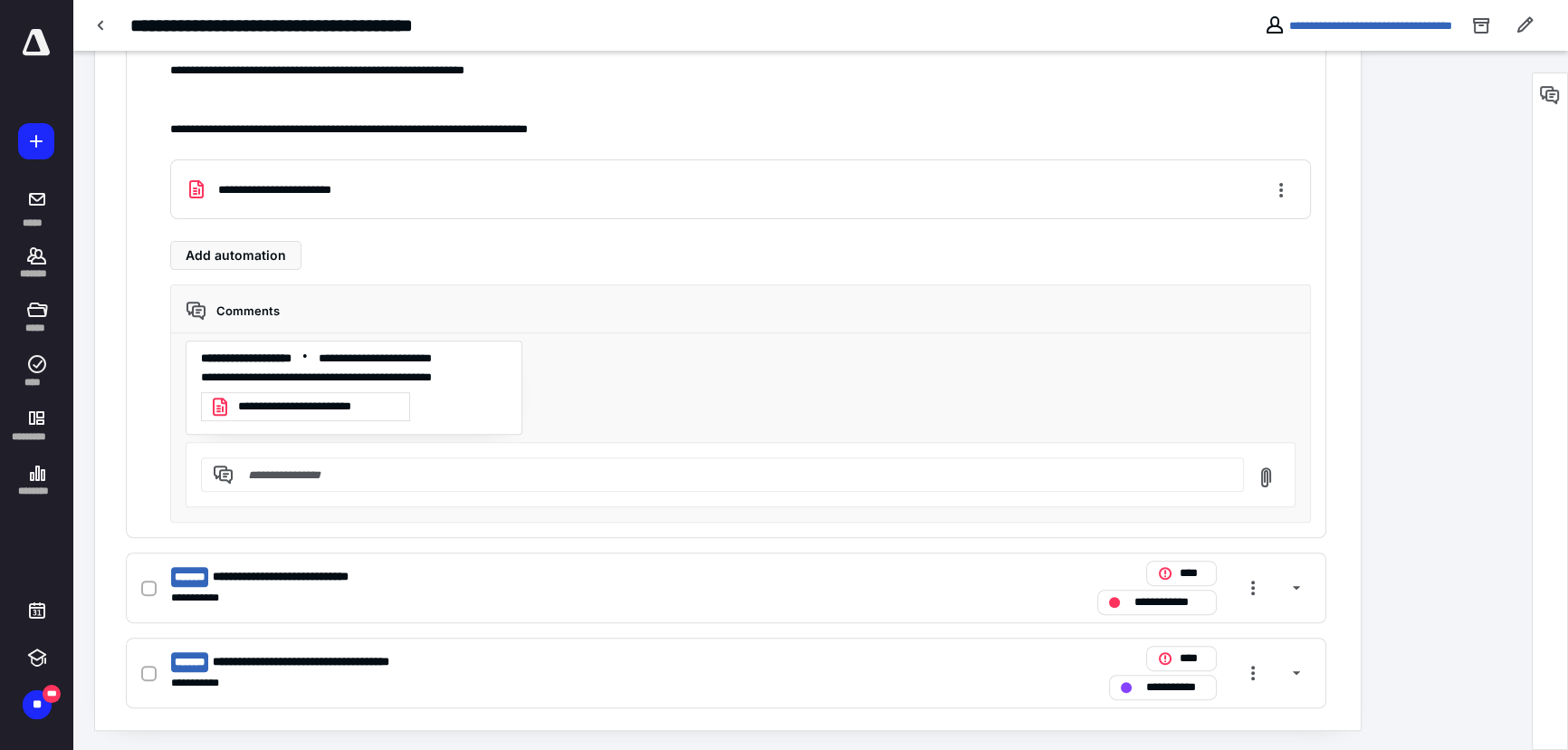 click at bounding box center (733, 475) 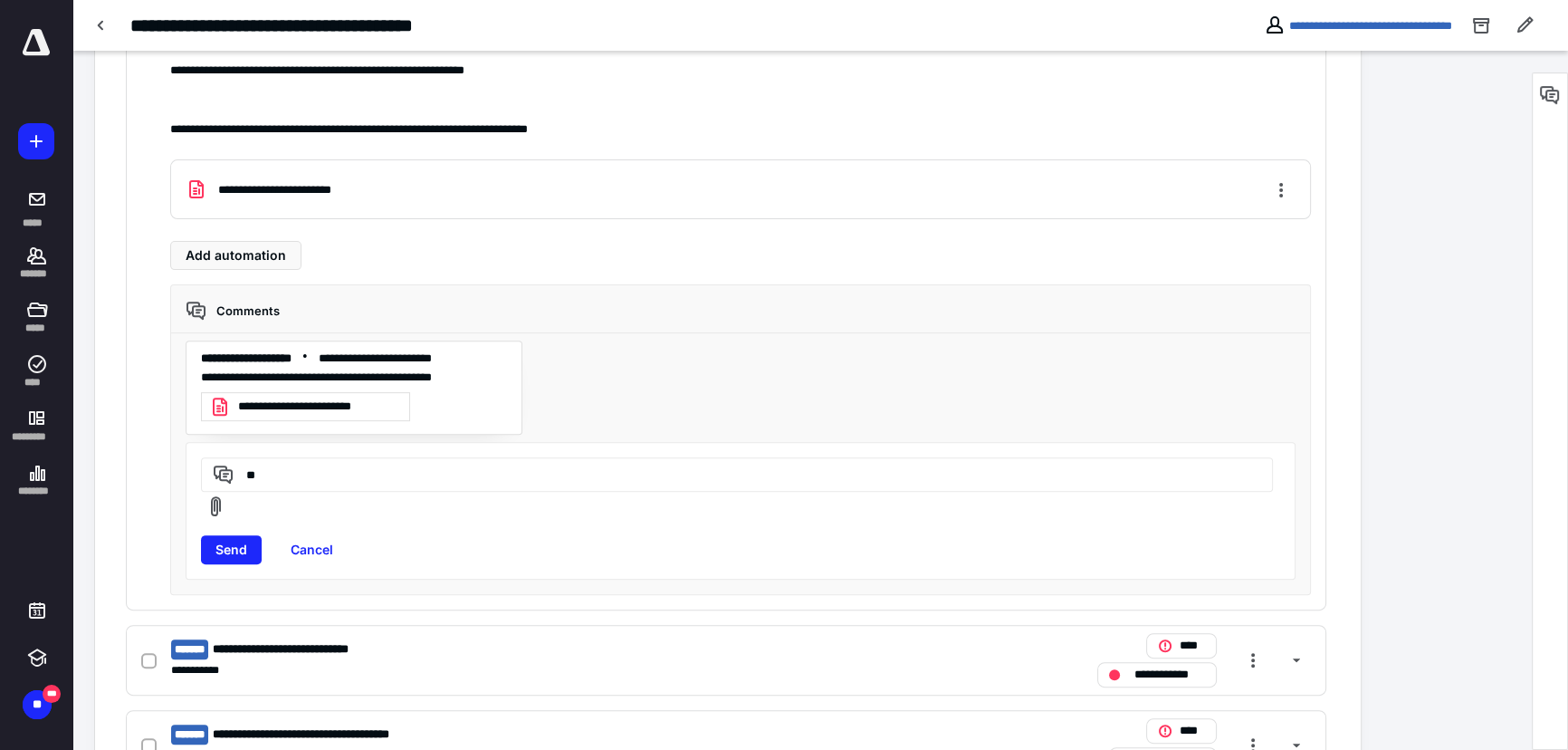 type on "*" 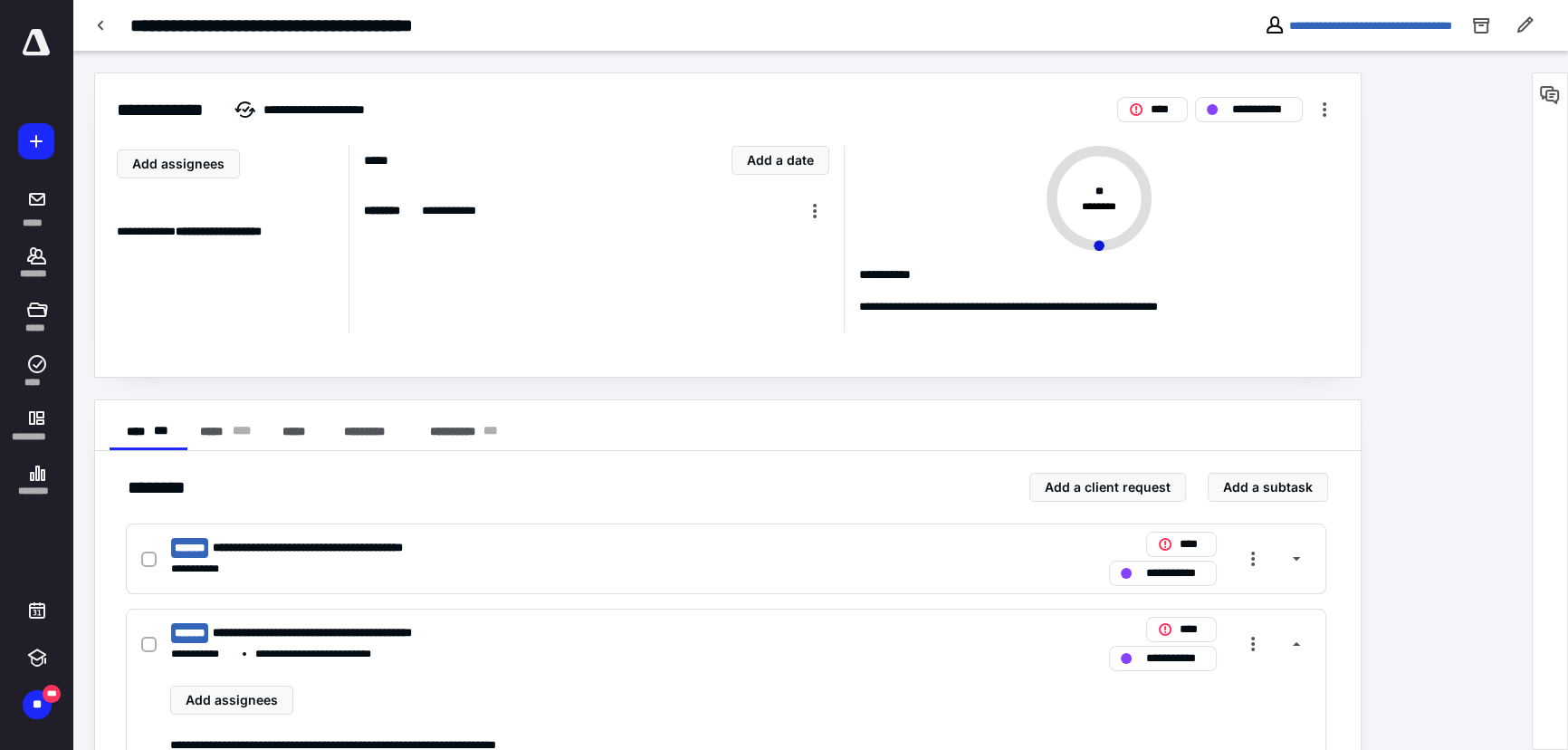 scroll, scrollTop: 411, scrollLeft: 0, axis: vertical 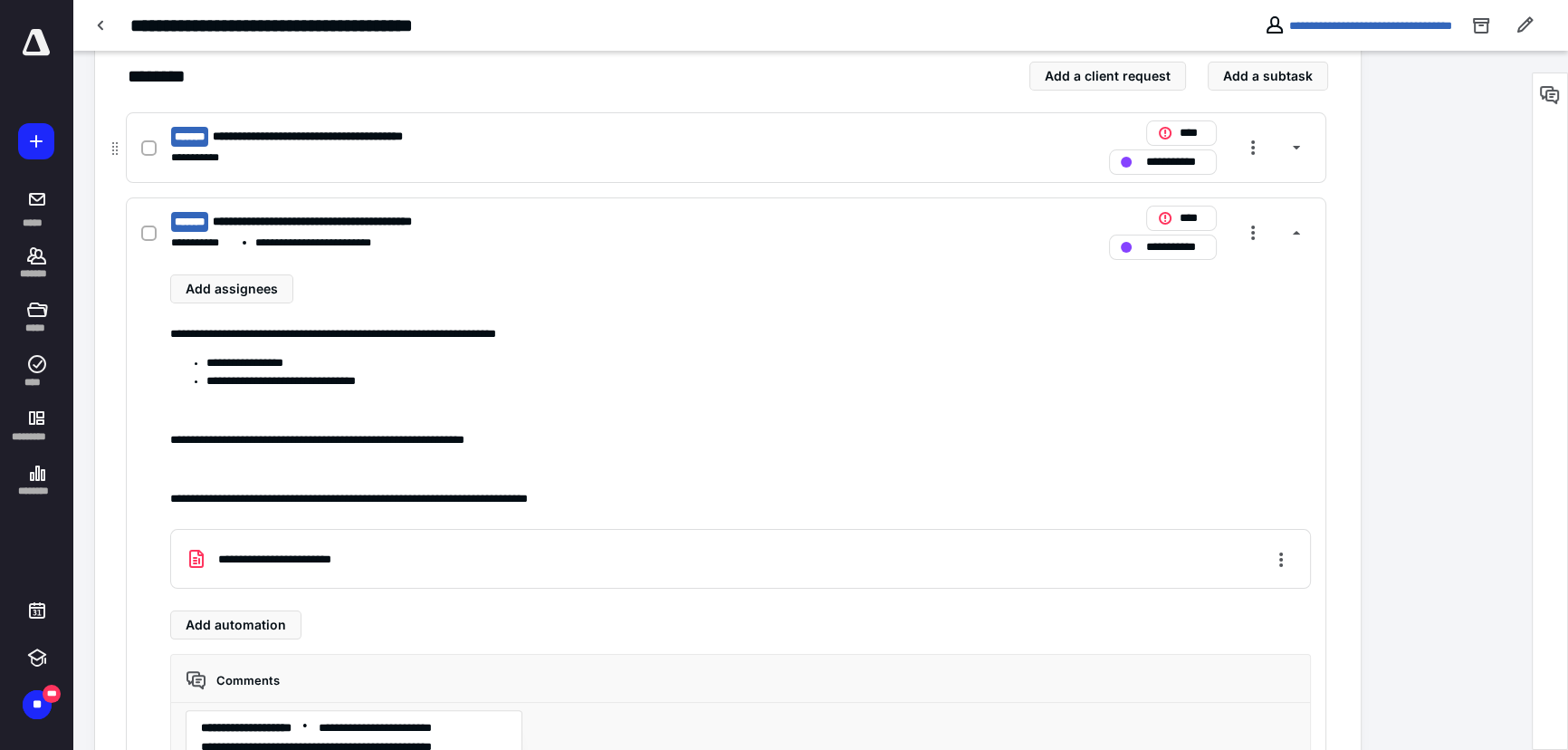 type on "**********" 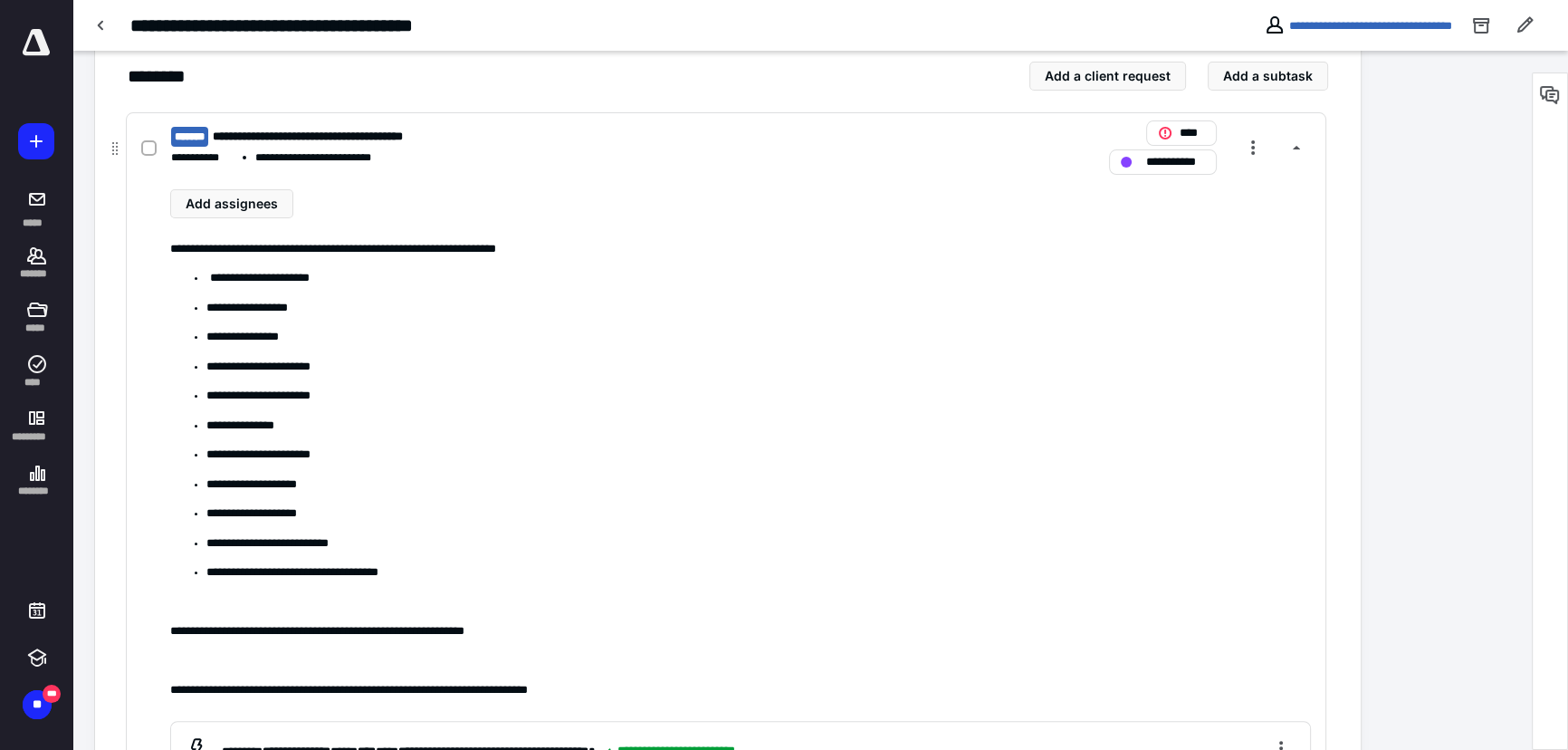 scroll, scrollTop: 122, scrollLeft: 0, axis: vertical 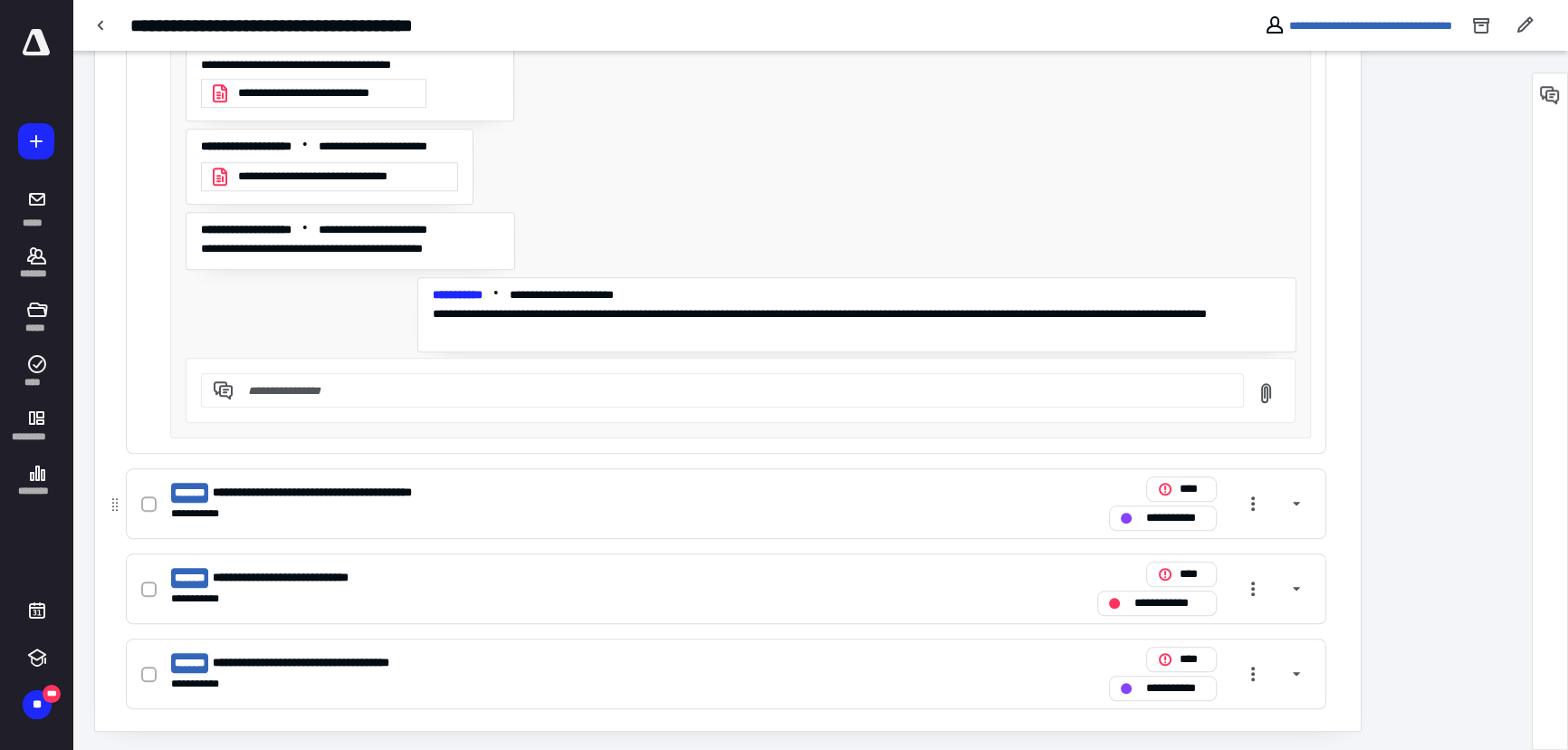 click on "**********" at bounding box center (488, 514) 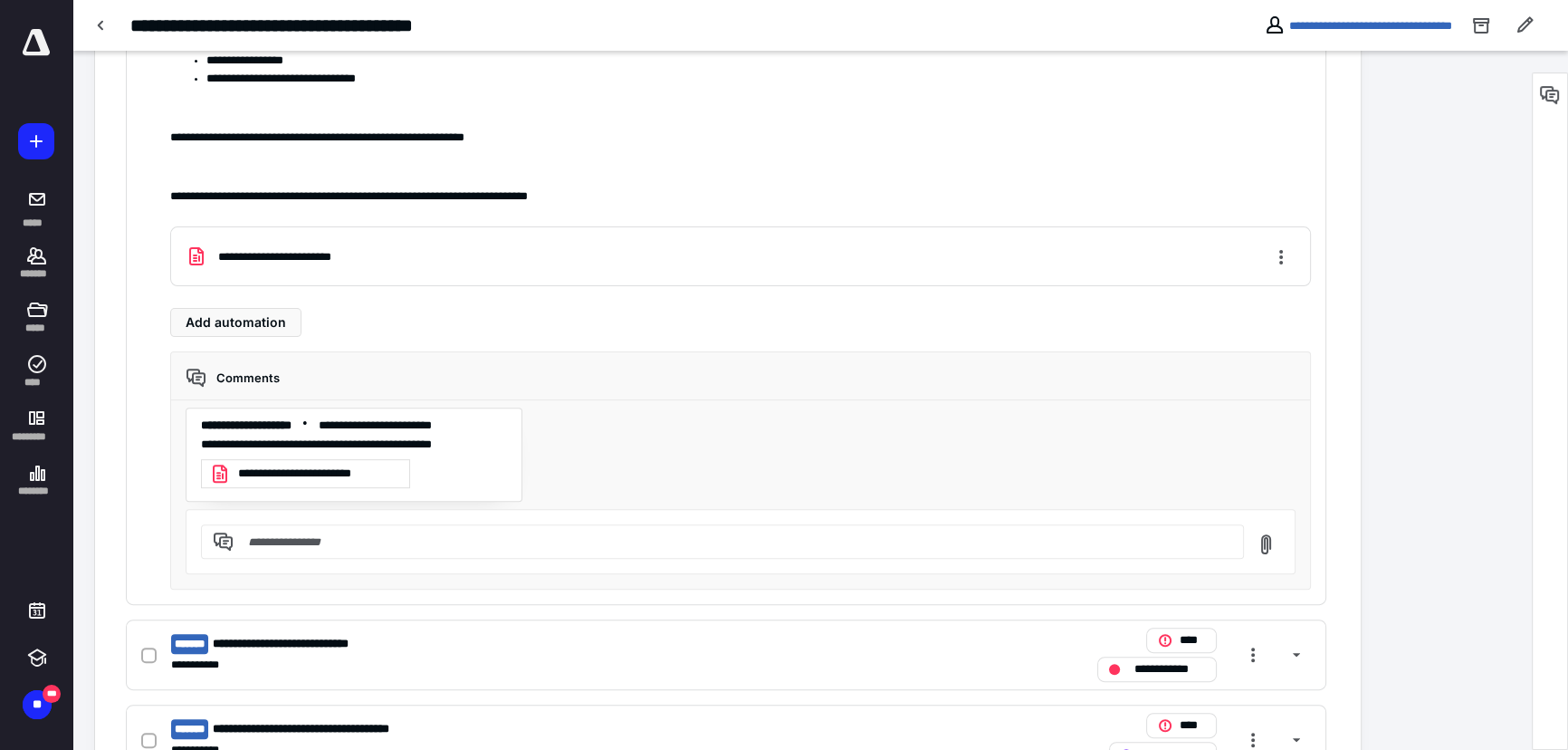 scroll, scrollTop: 781, scrollLeft: 0, axis: vertical 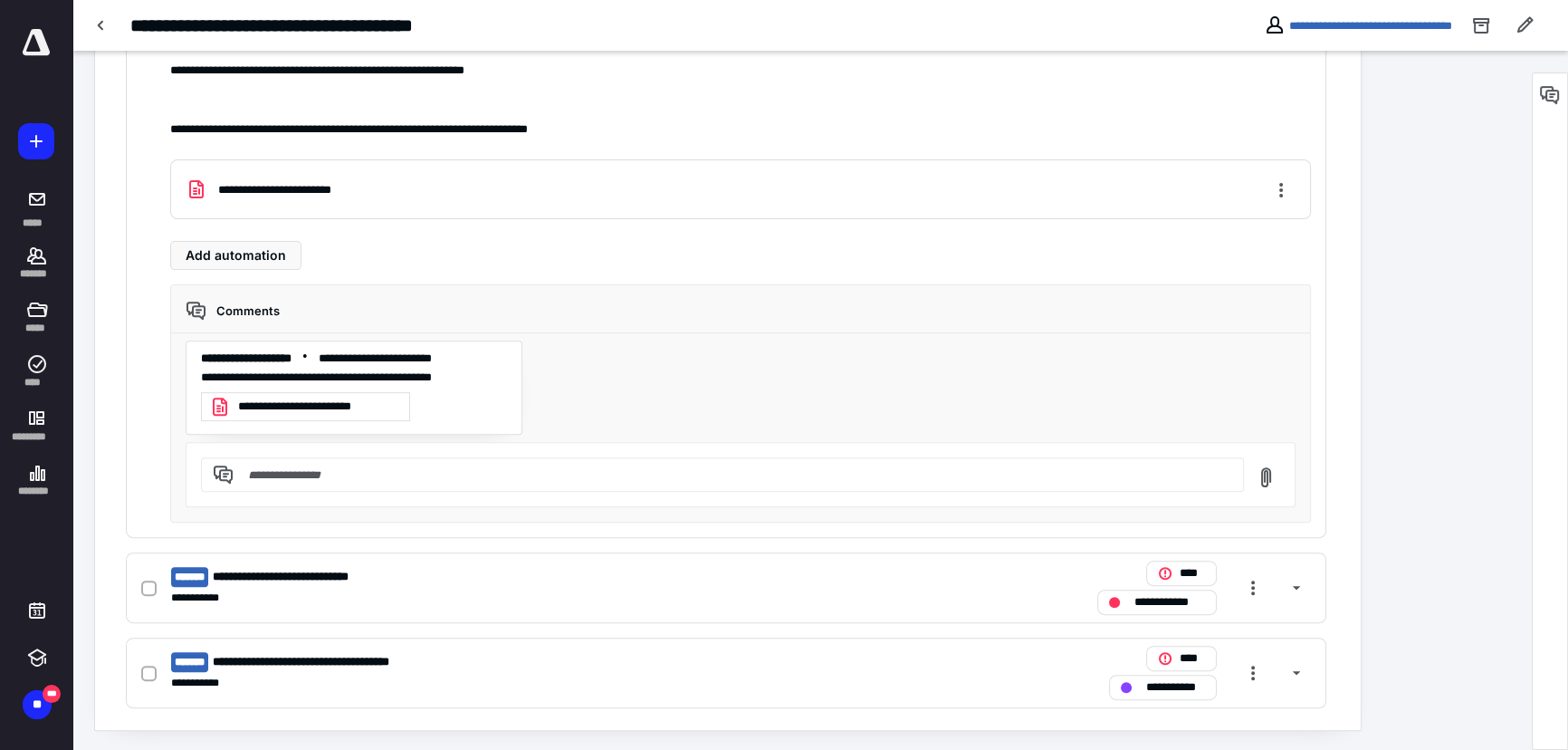 click at bounding box center [733, 475] 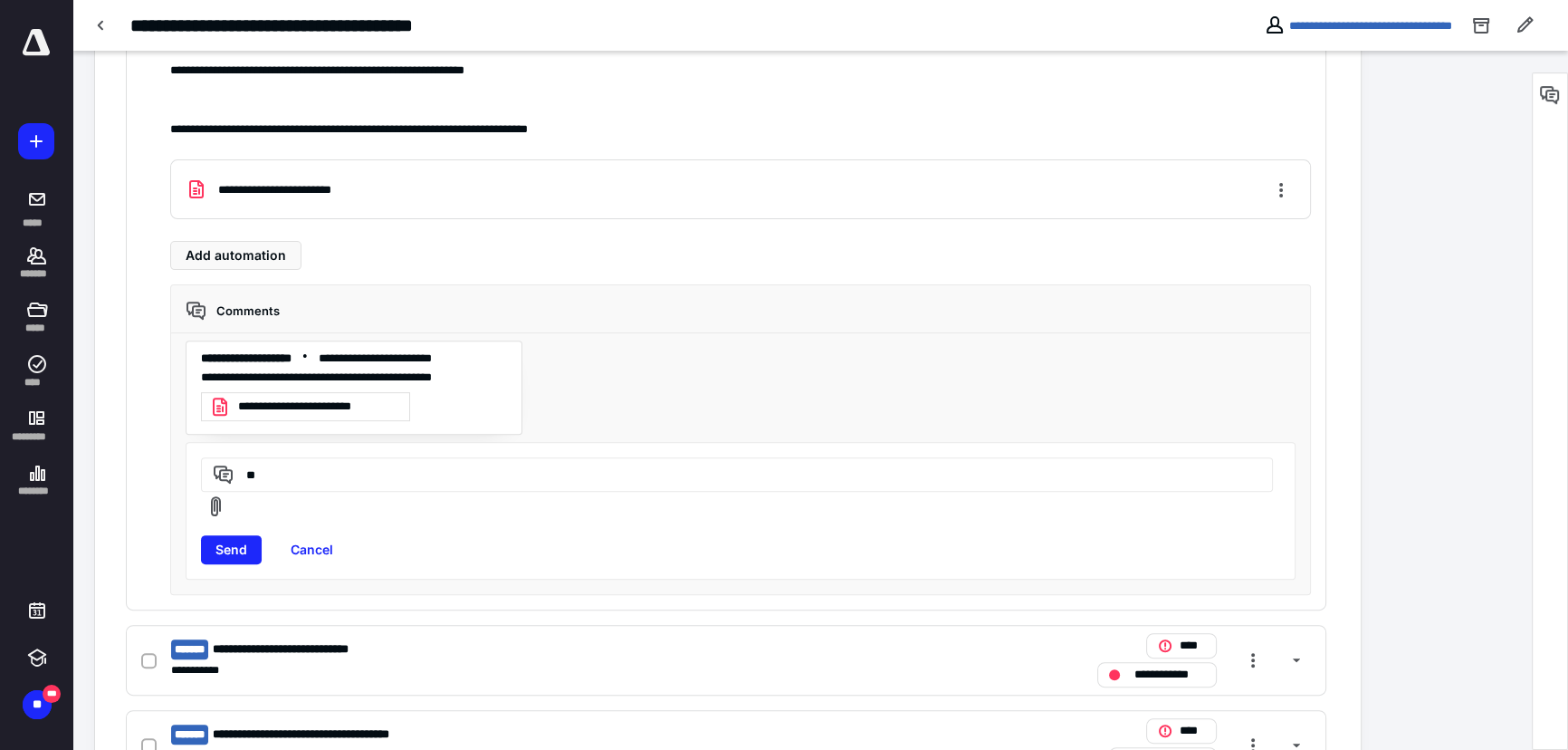 type on "*" 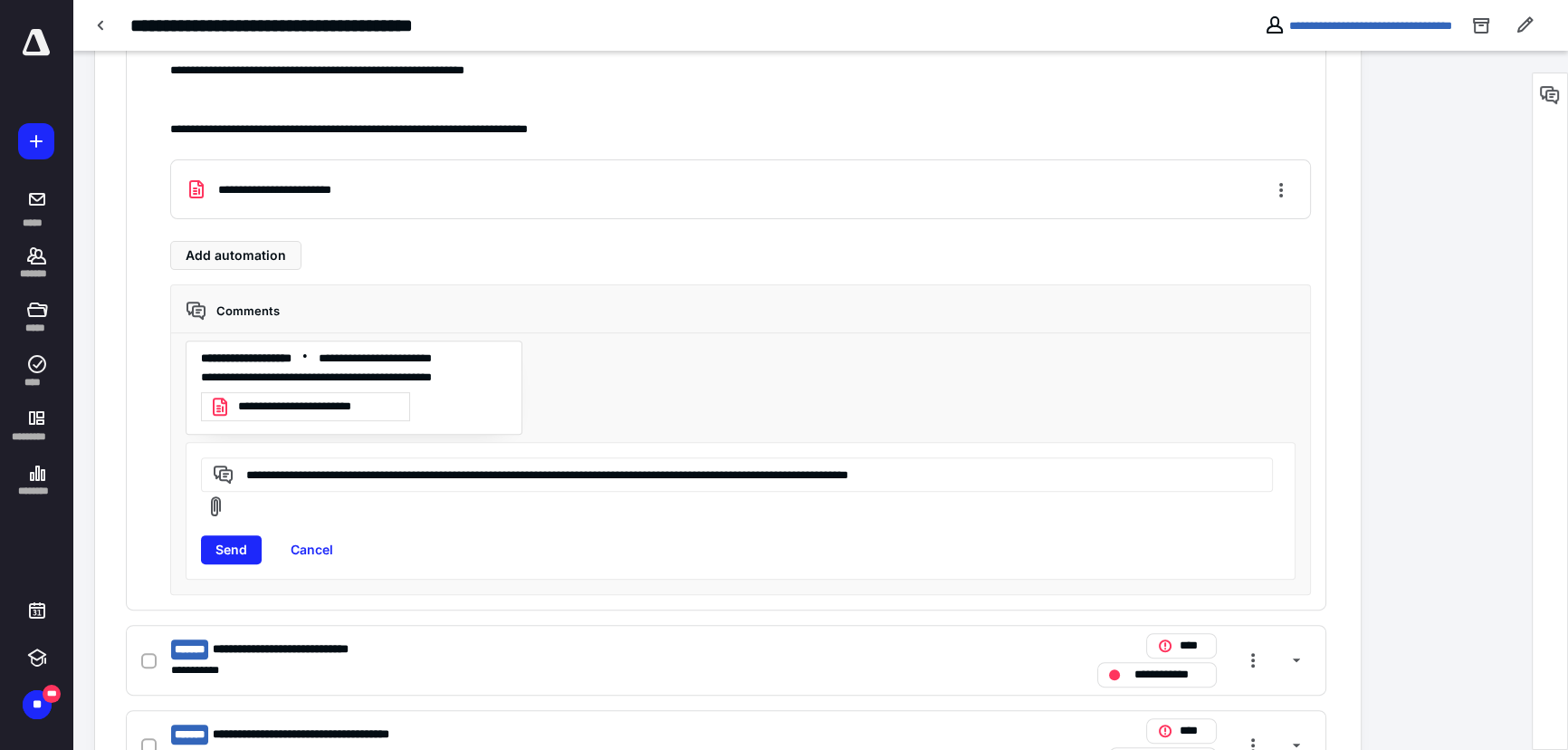 click on "**********" at bounding box center (733, 474) 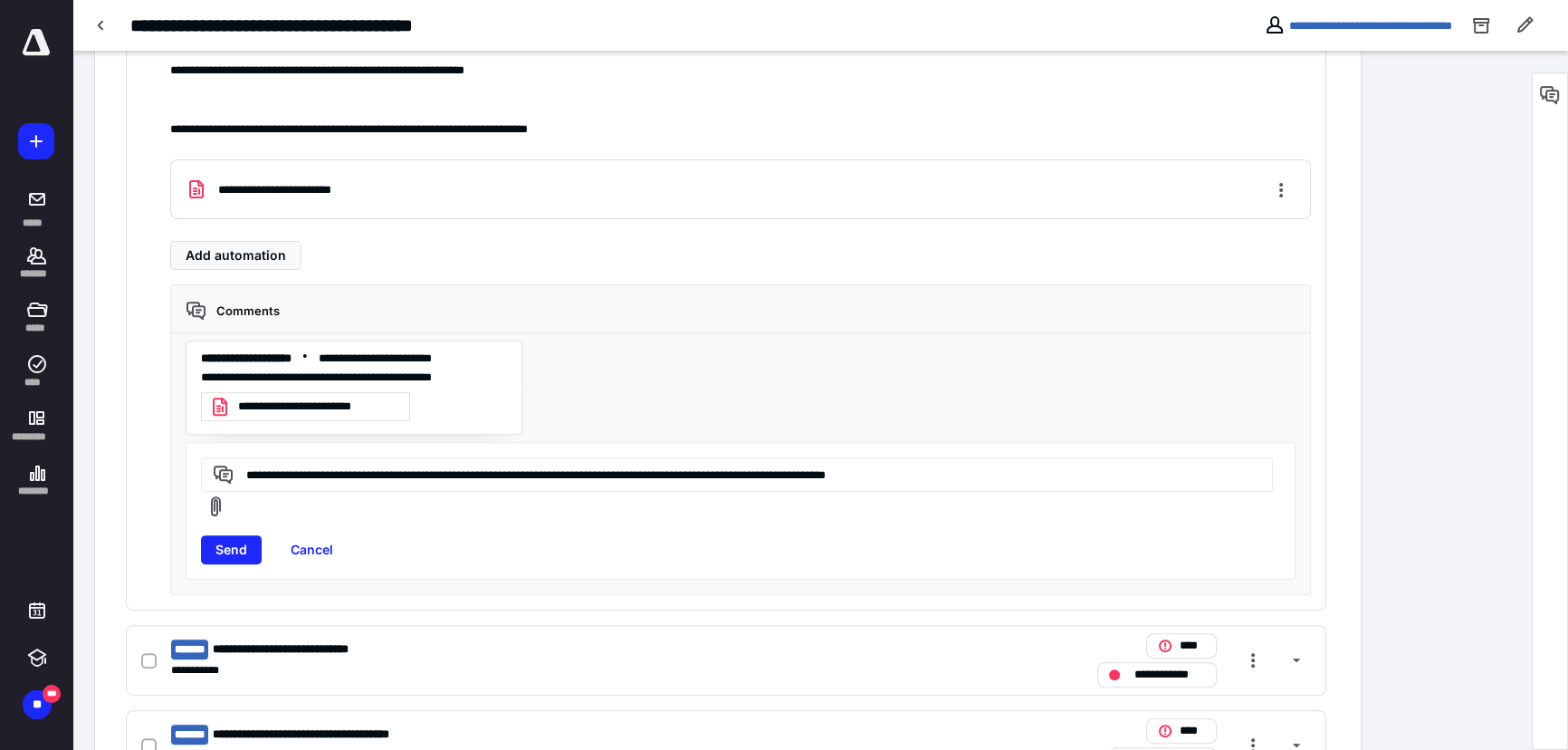 click on "**********" at bounding box center (733, 474) 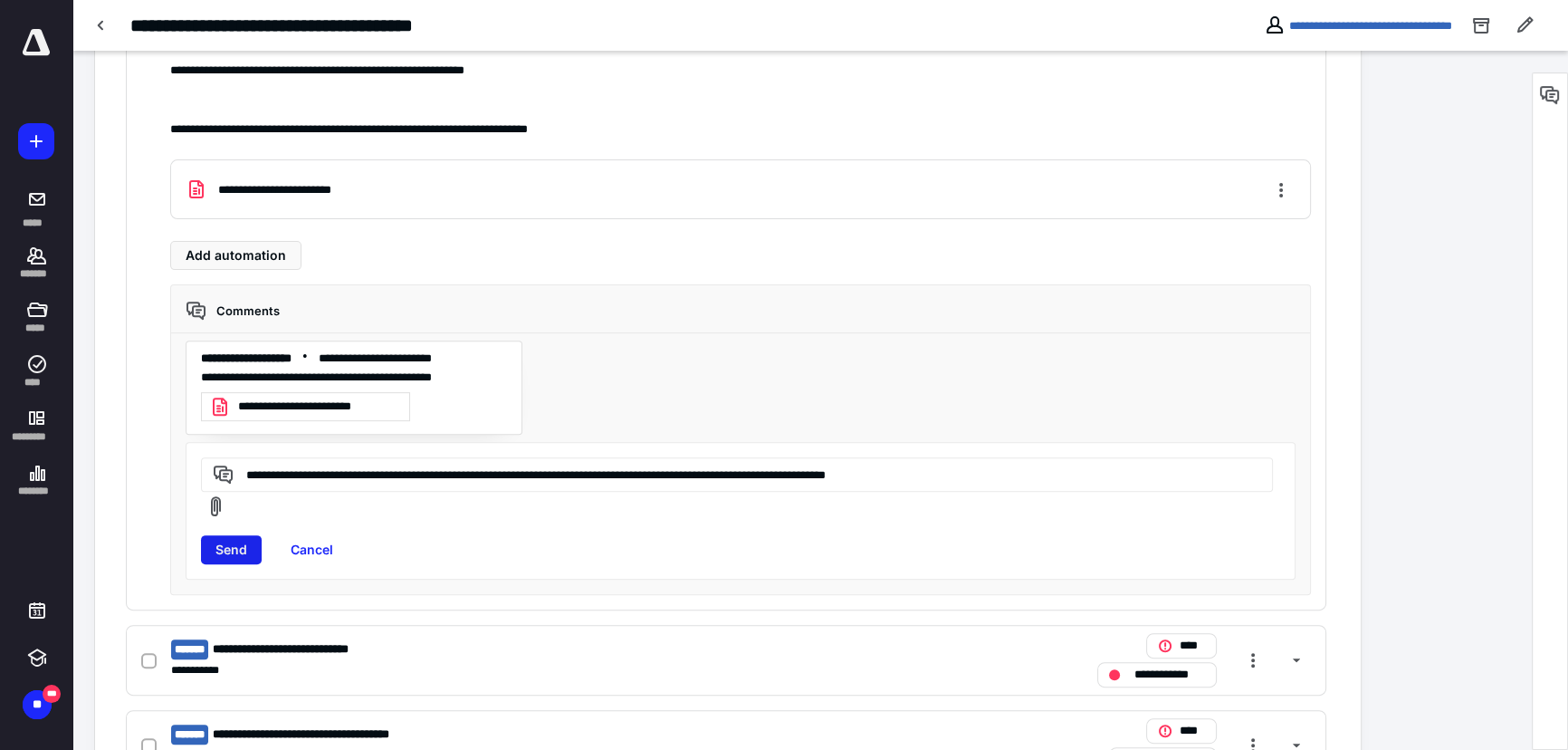 type on "**********" 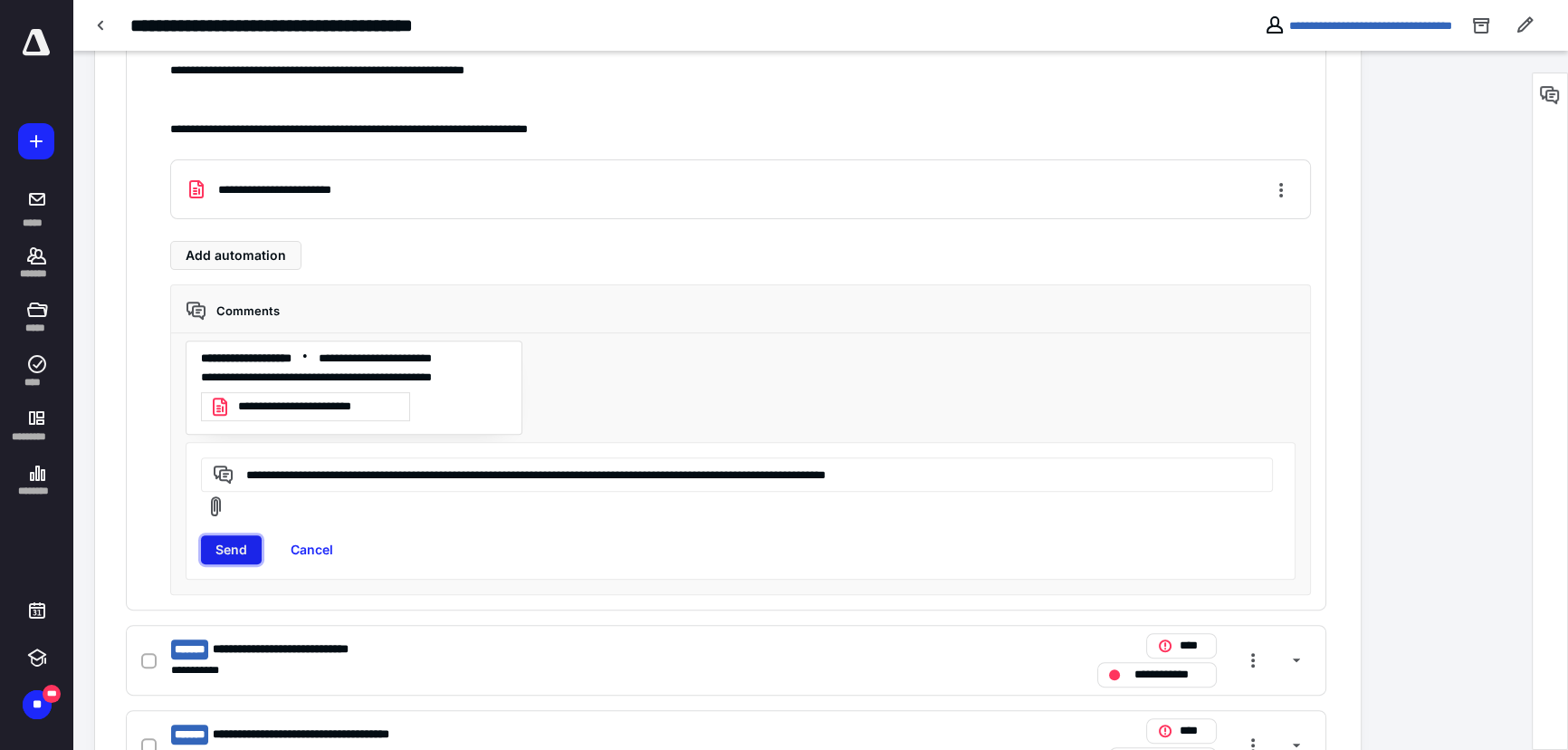 click on "Send" at bounding box center (231, 550) 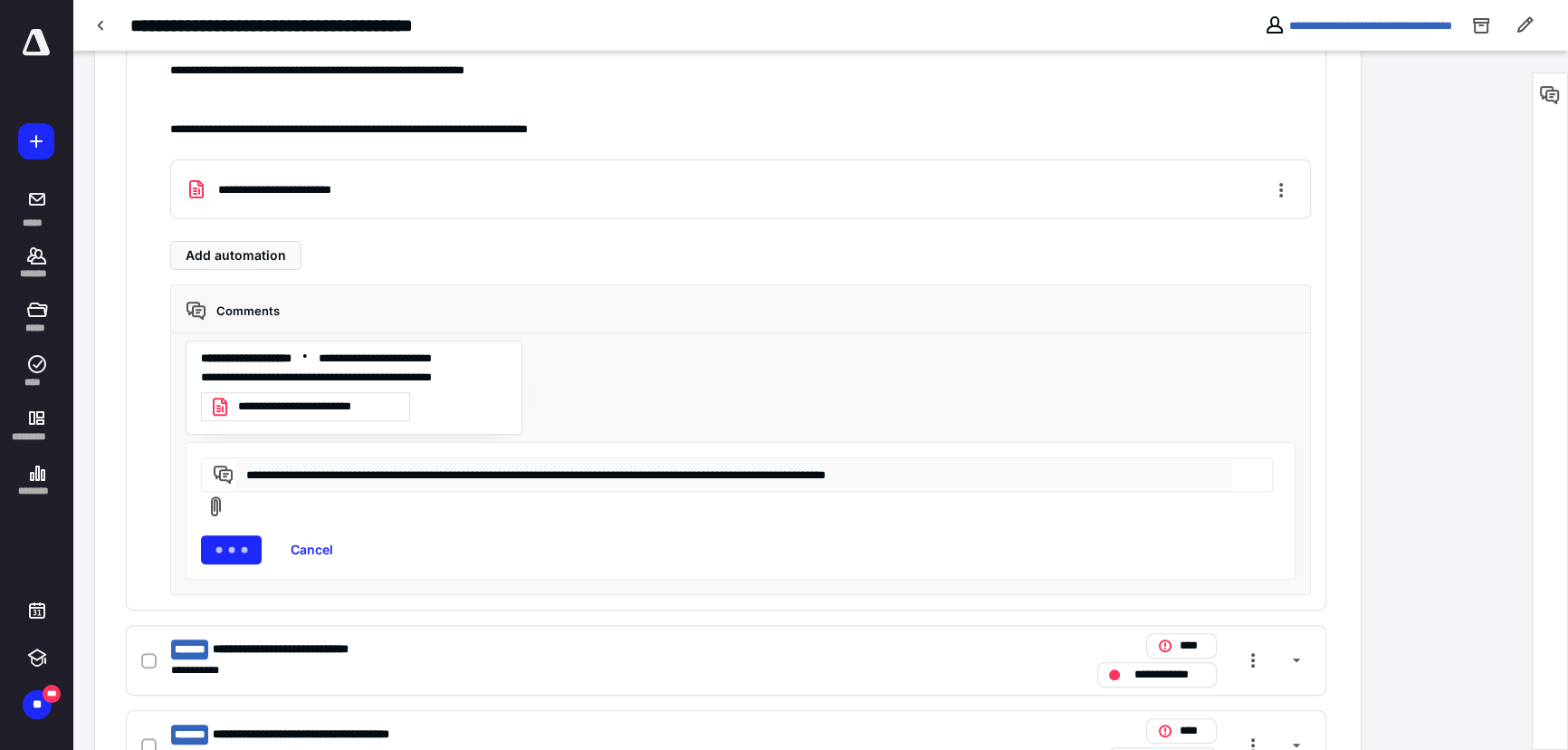 type 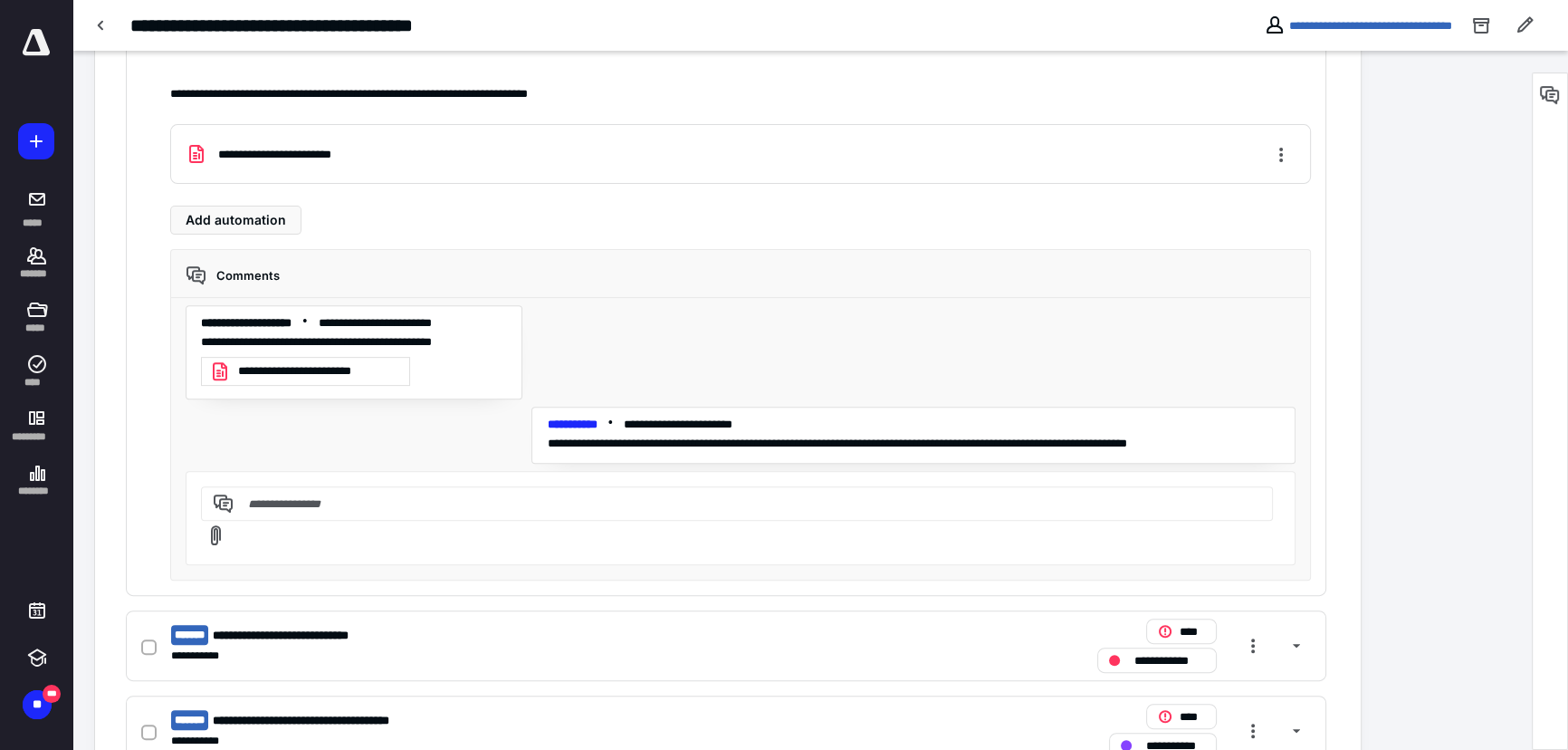 scroll, scrollTop: 846, scrollLeft: 0, axis: vertical 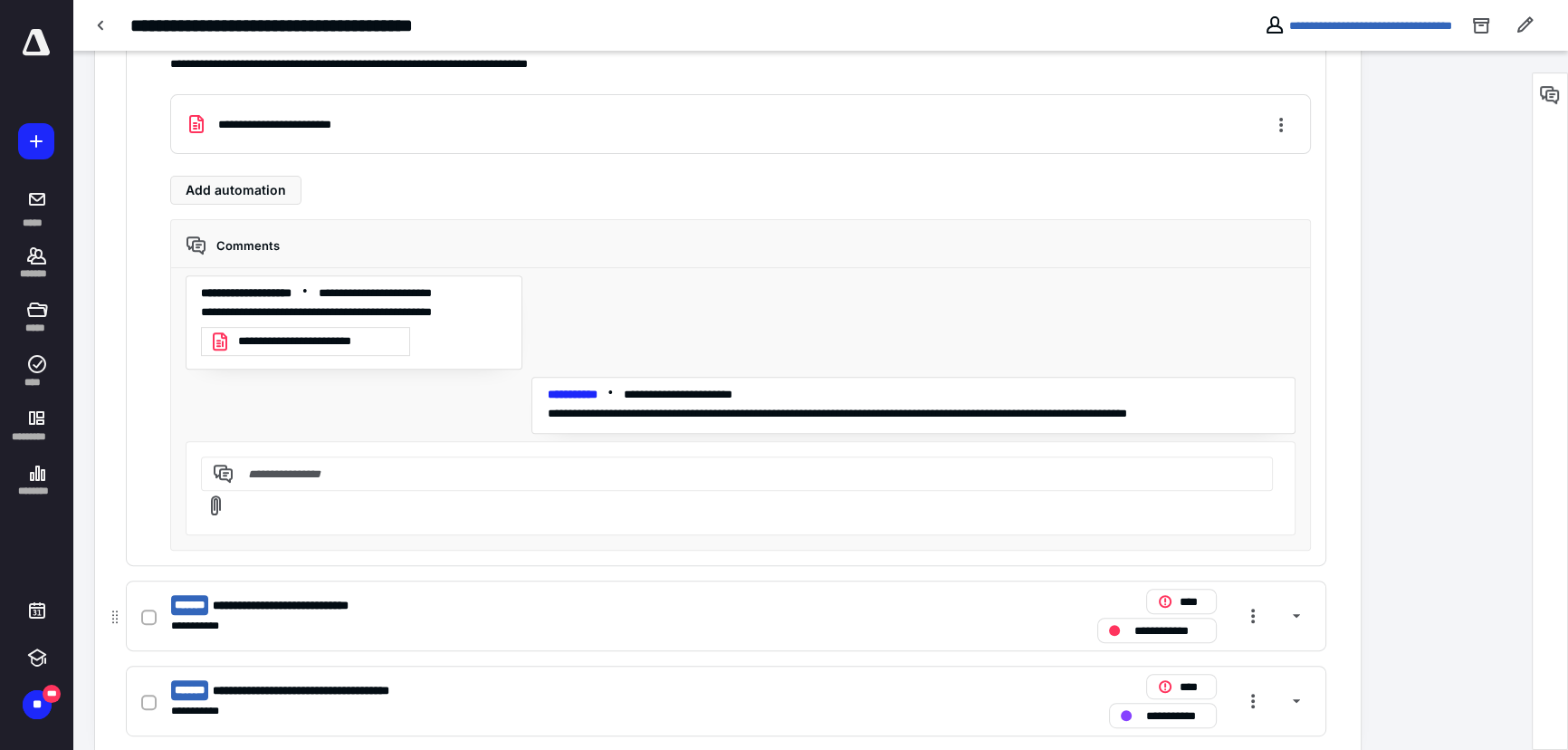 click on "**********" at bounding box center [726, 616] 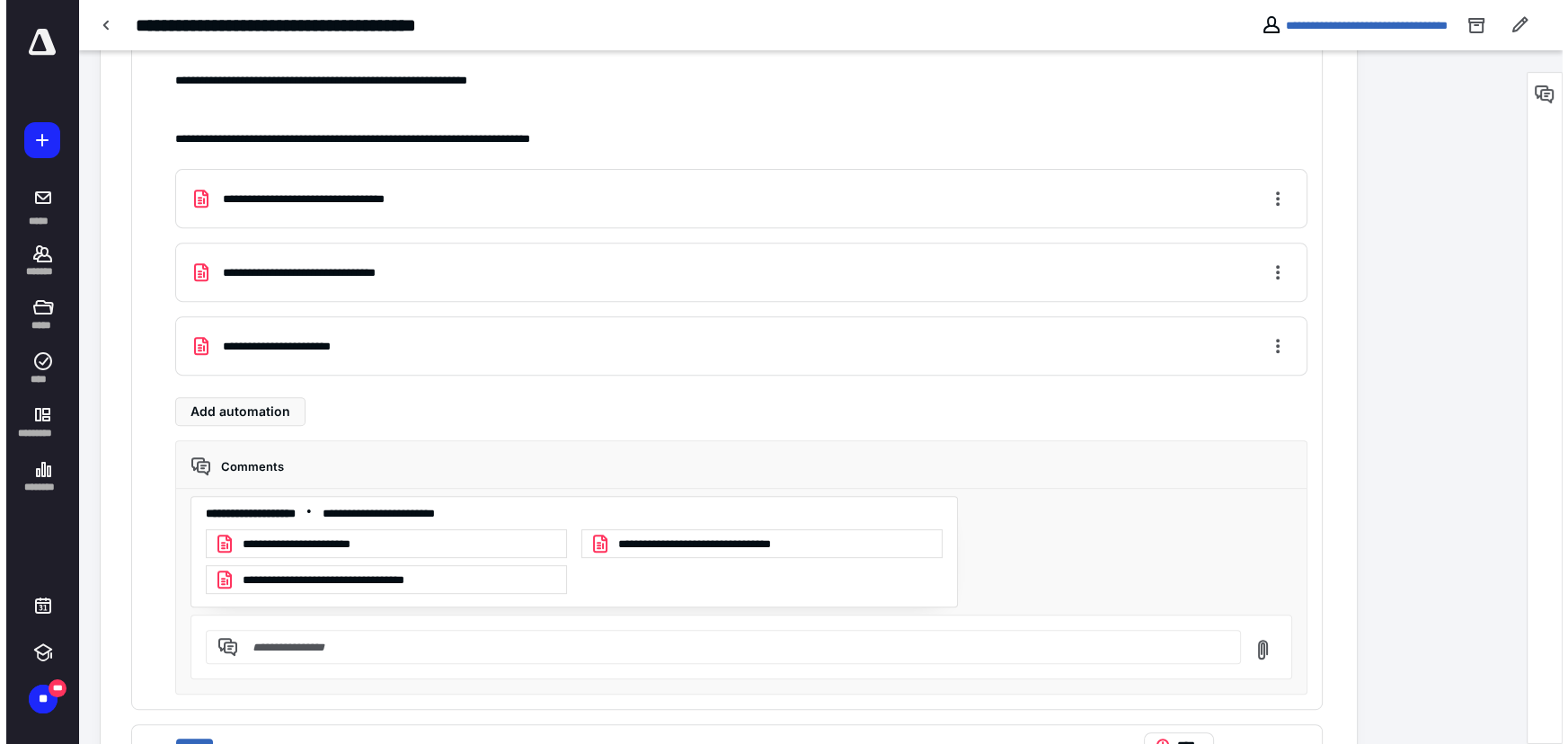 scroll, scrollTop: 976, scrollLeft: 0, axis: vertical 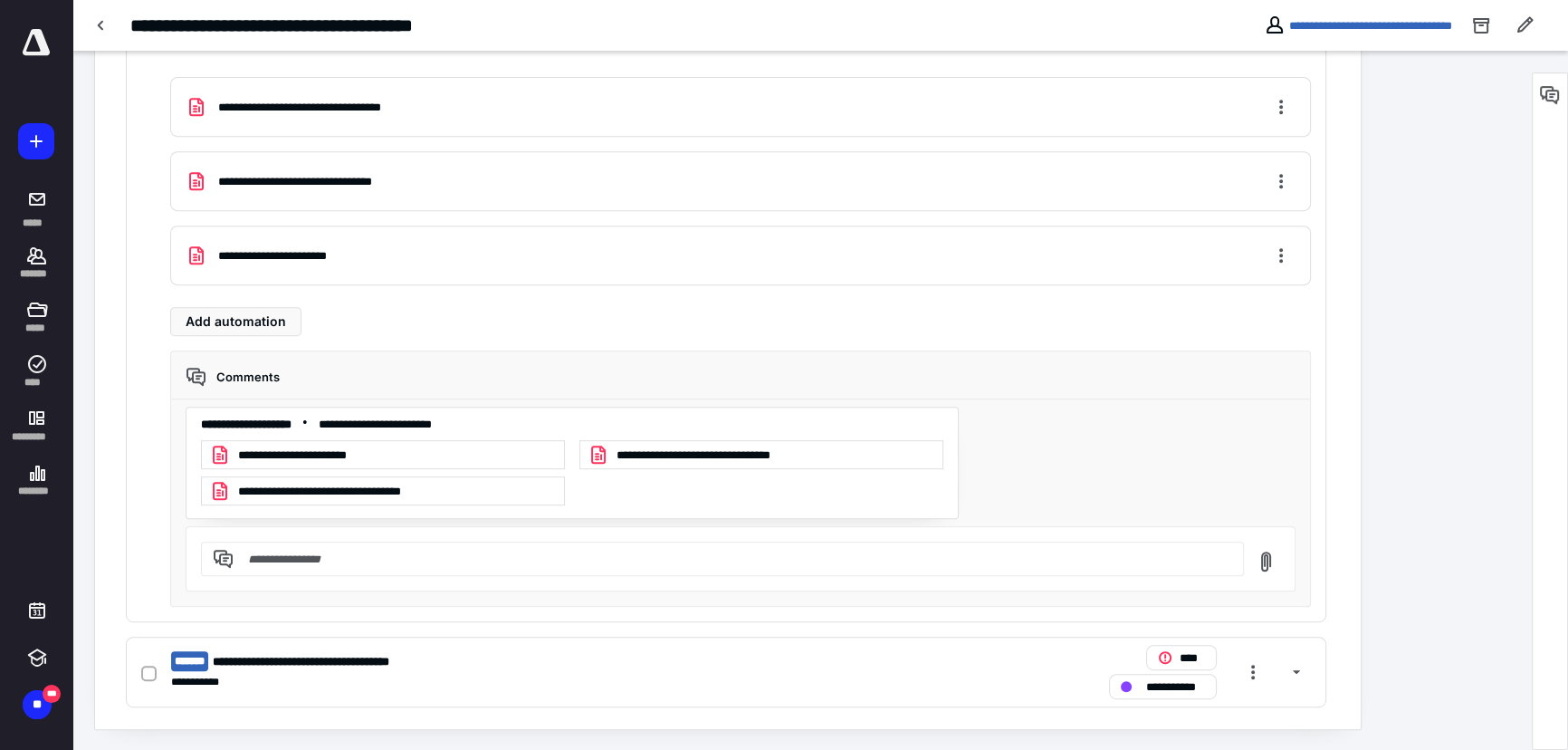 click on "**********" at bounding box center [724, 455] 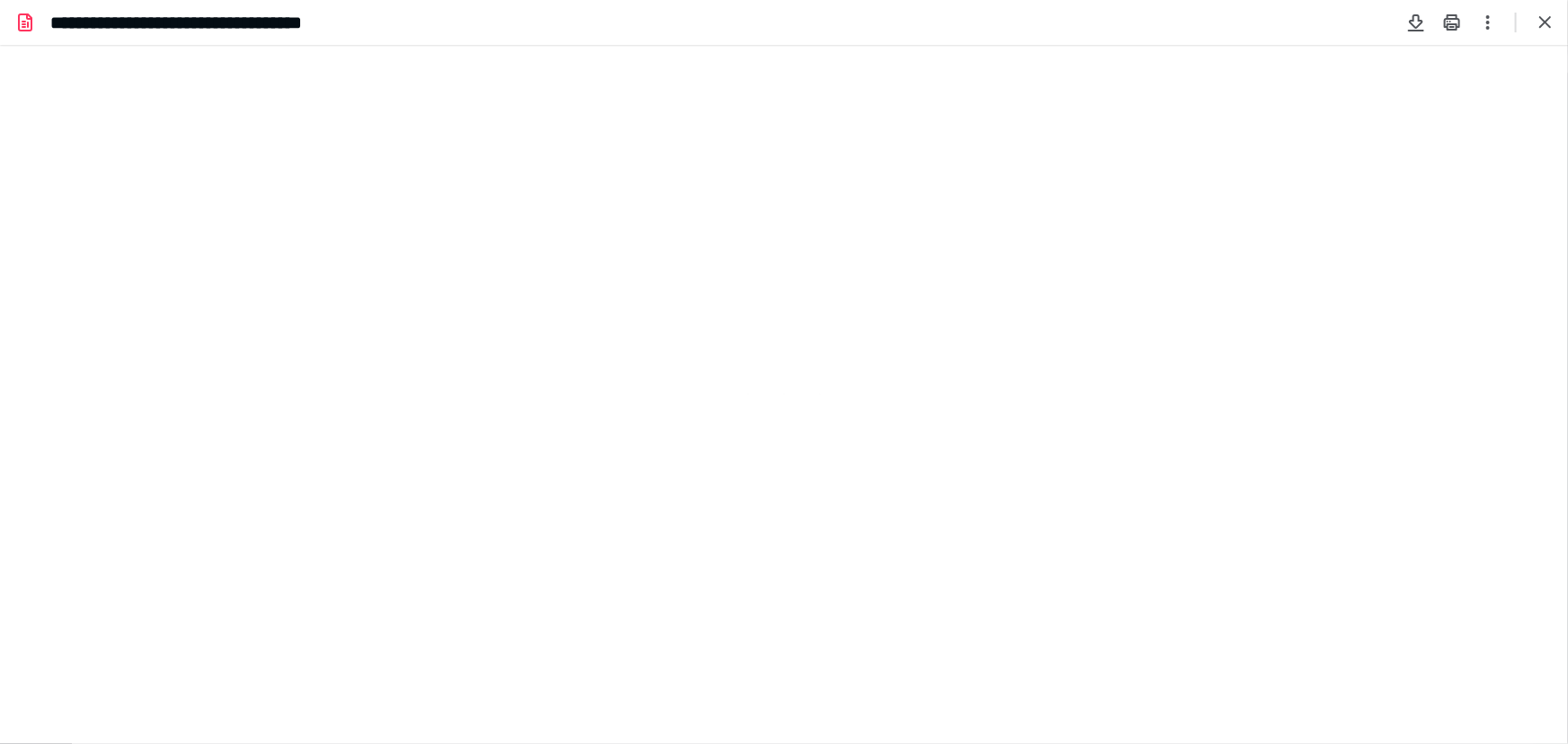 scroll, scrollTop: 0, scrollLeft: 0, axis: both 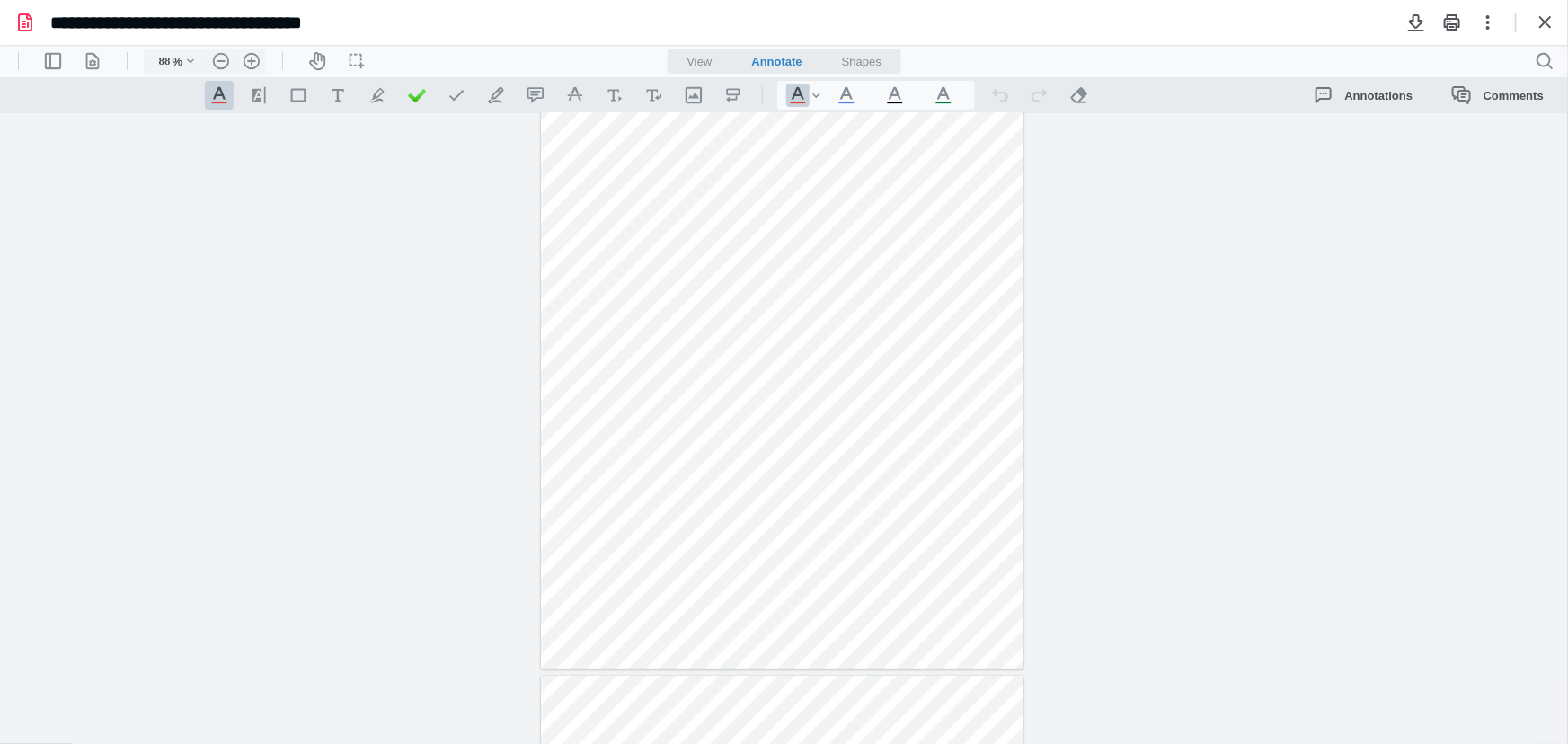 click on "**********" at bounding box center [784, 428] 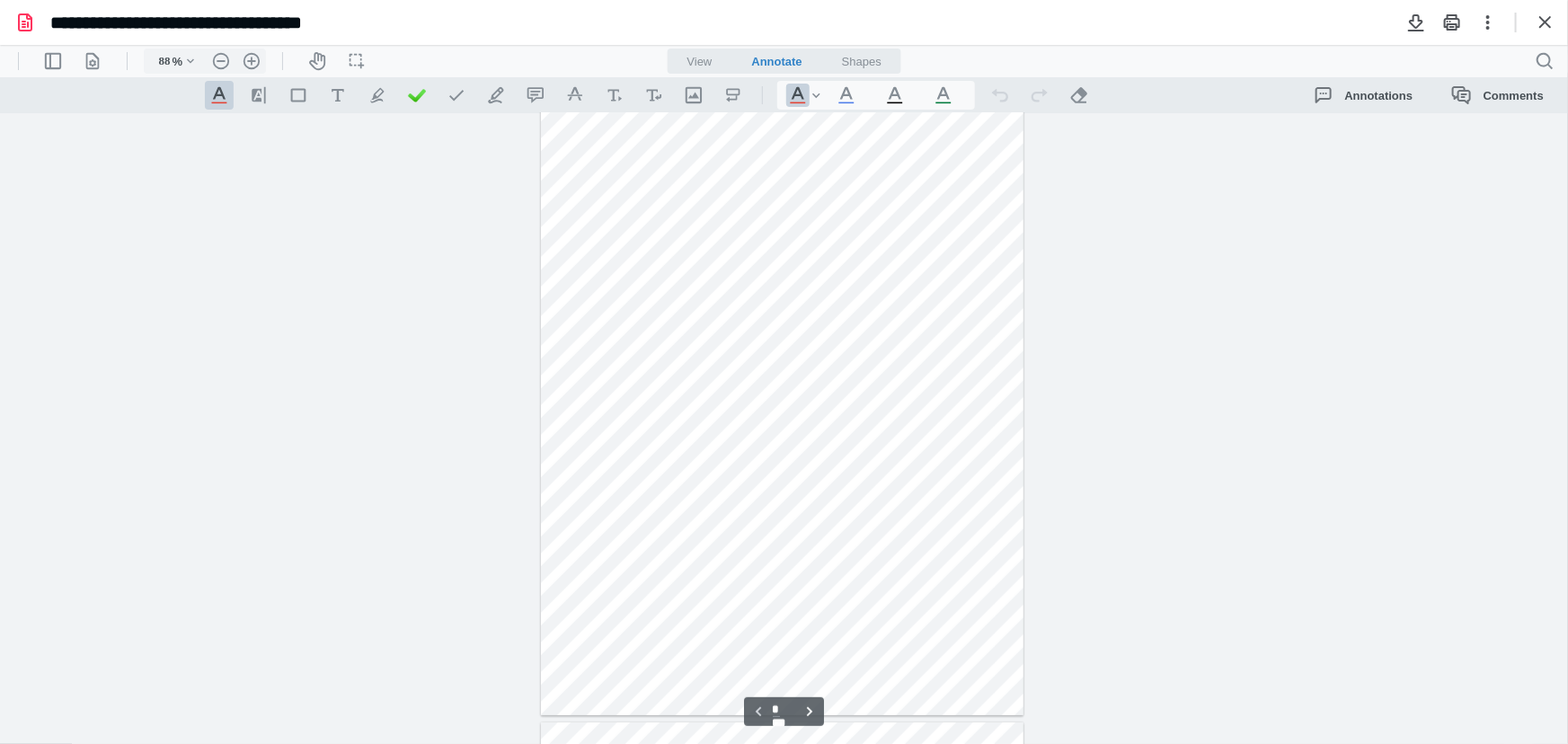scroll, scrollTop: 0, scrollLeft: 0, axis: both 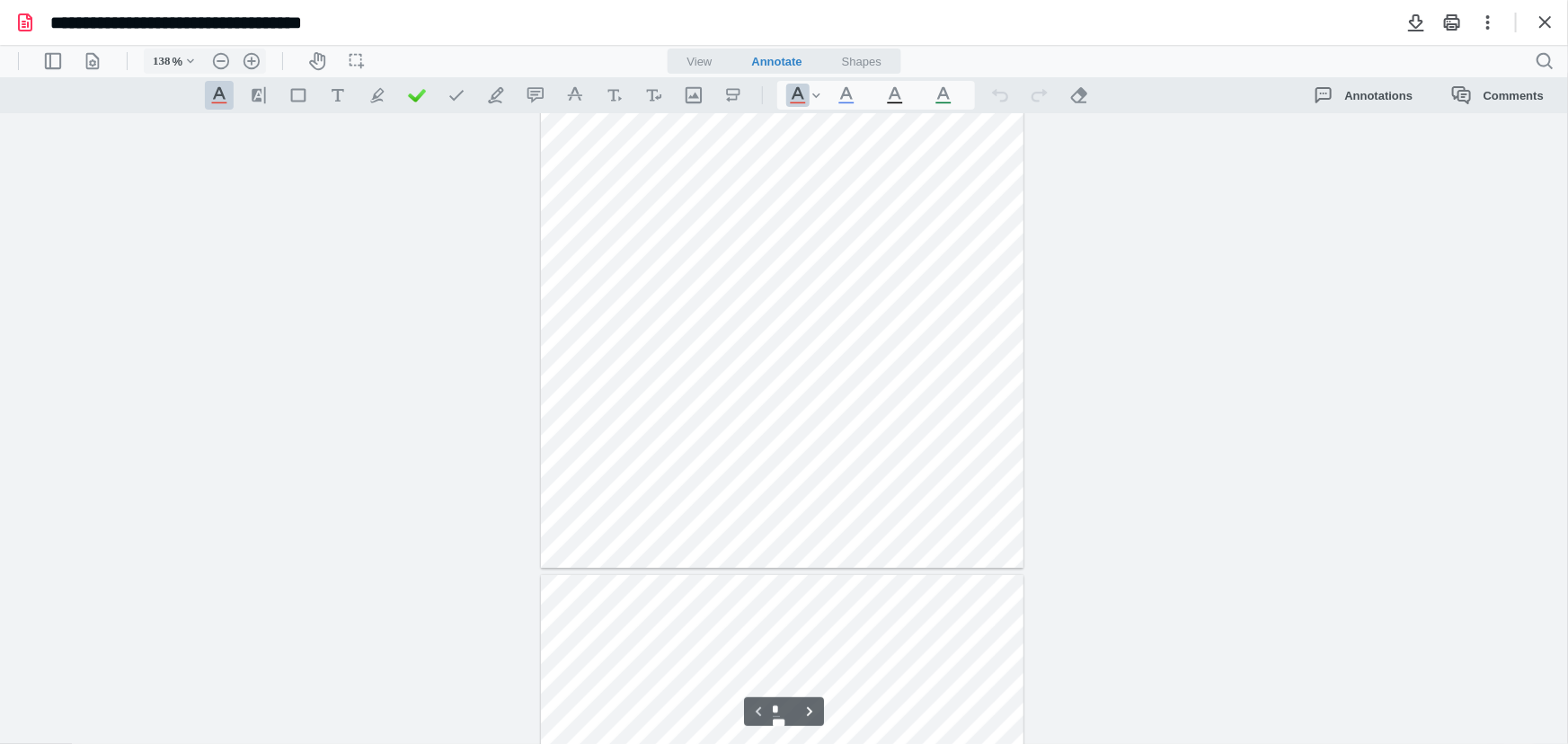 type on "163" 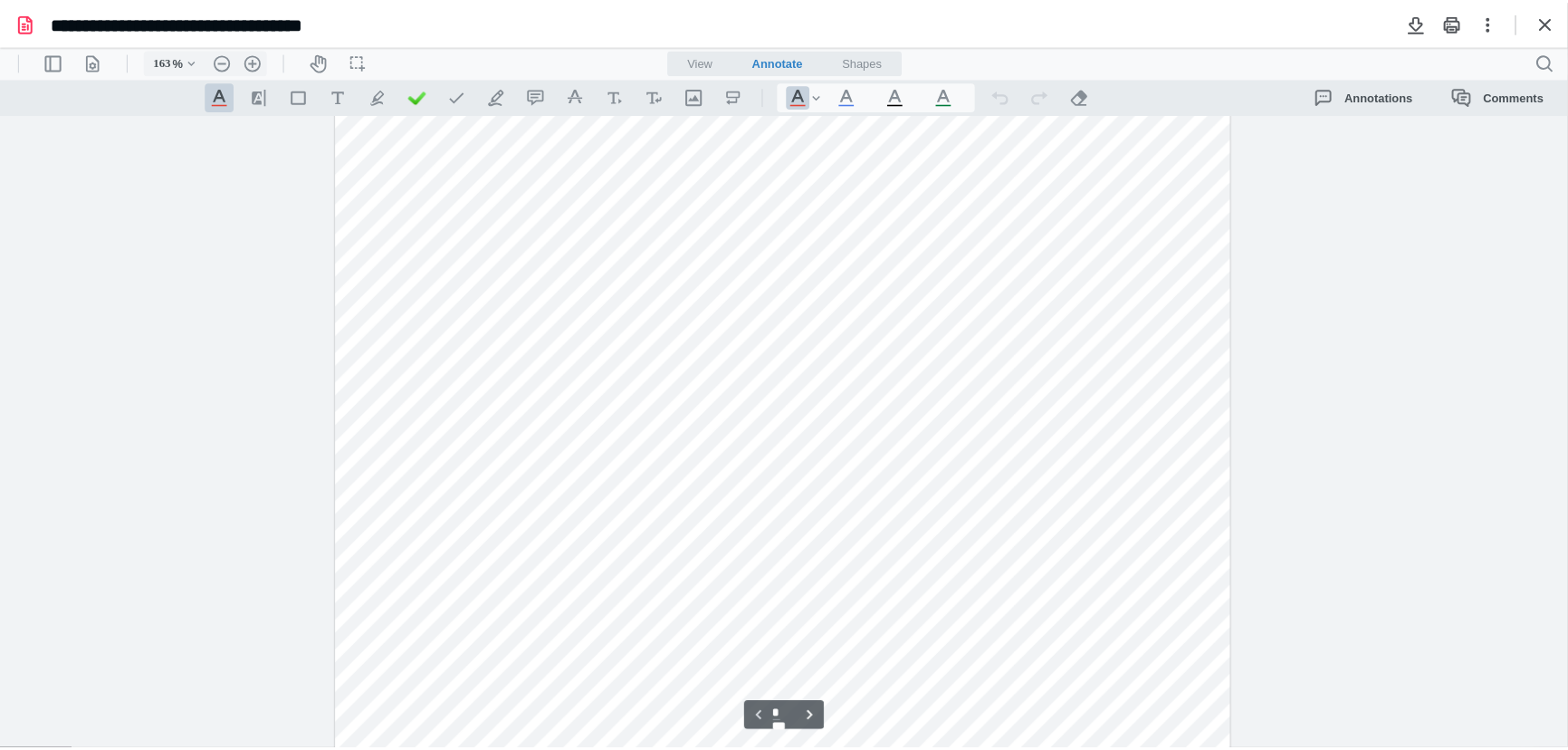 scroll, scrollTop: 262, scrollLeft: 0, axis: vertical 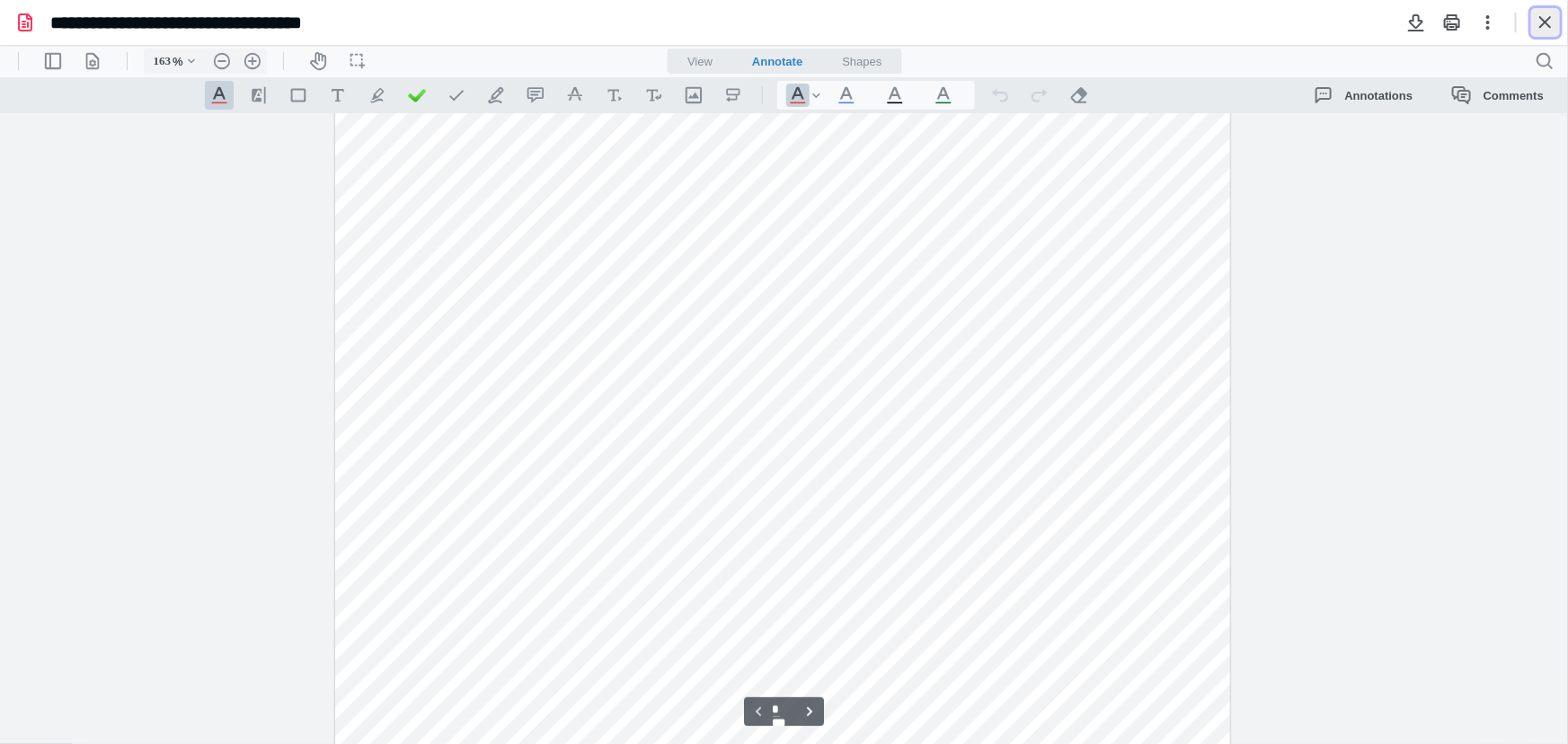 click at bounding box center (1546, 22) 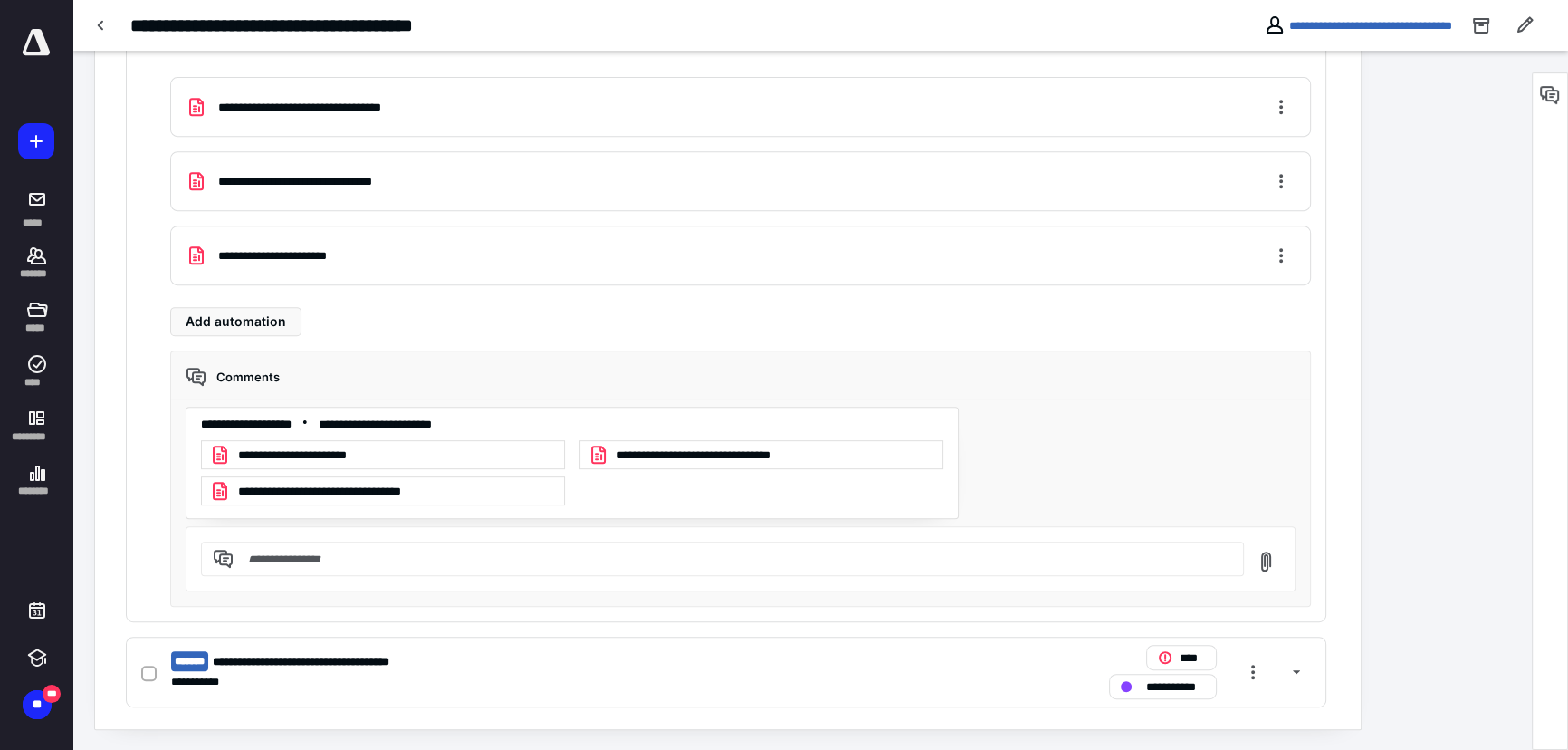 click at bounding box center (733, 559) 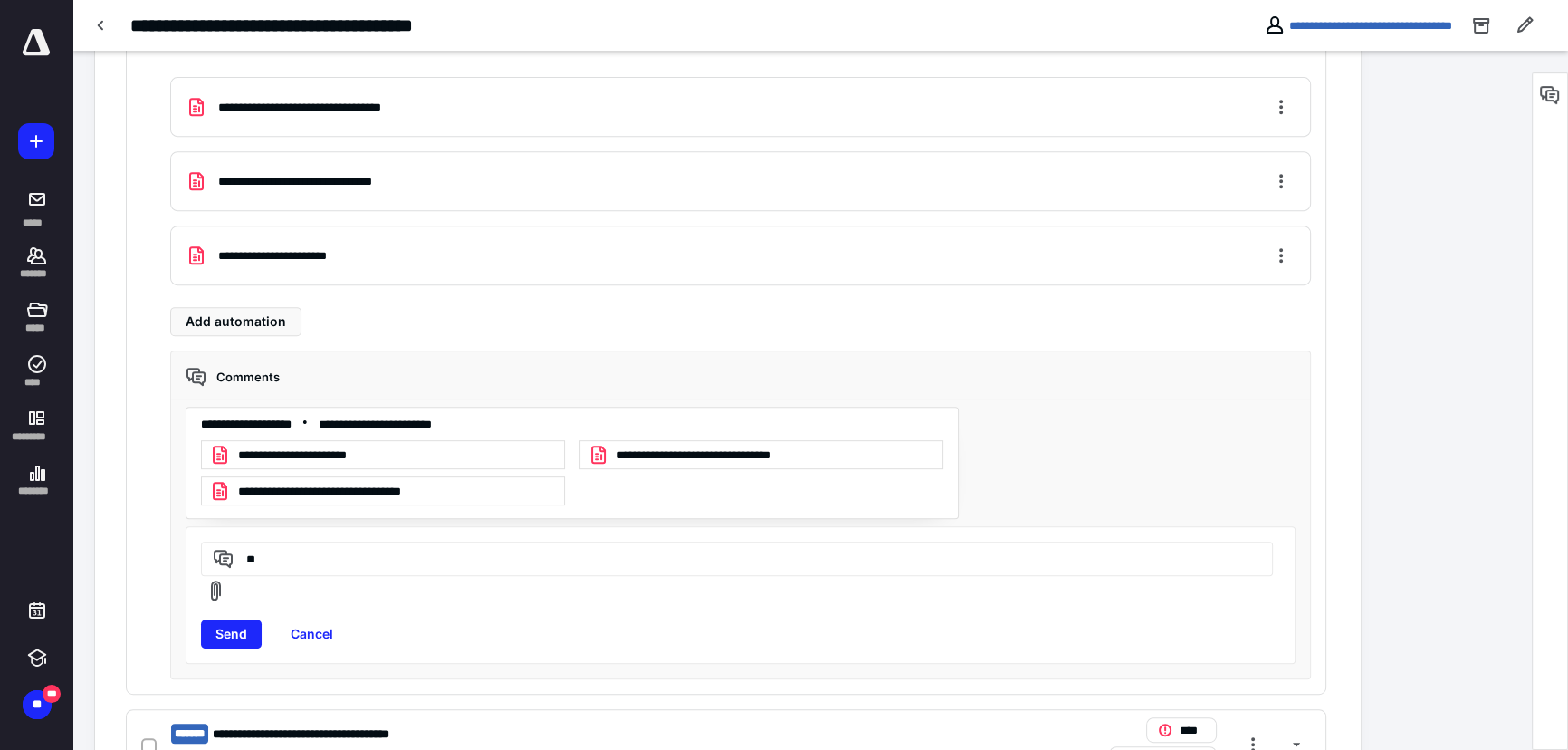 type on "*" 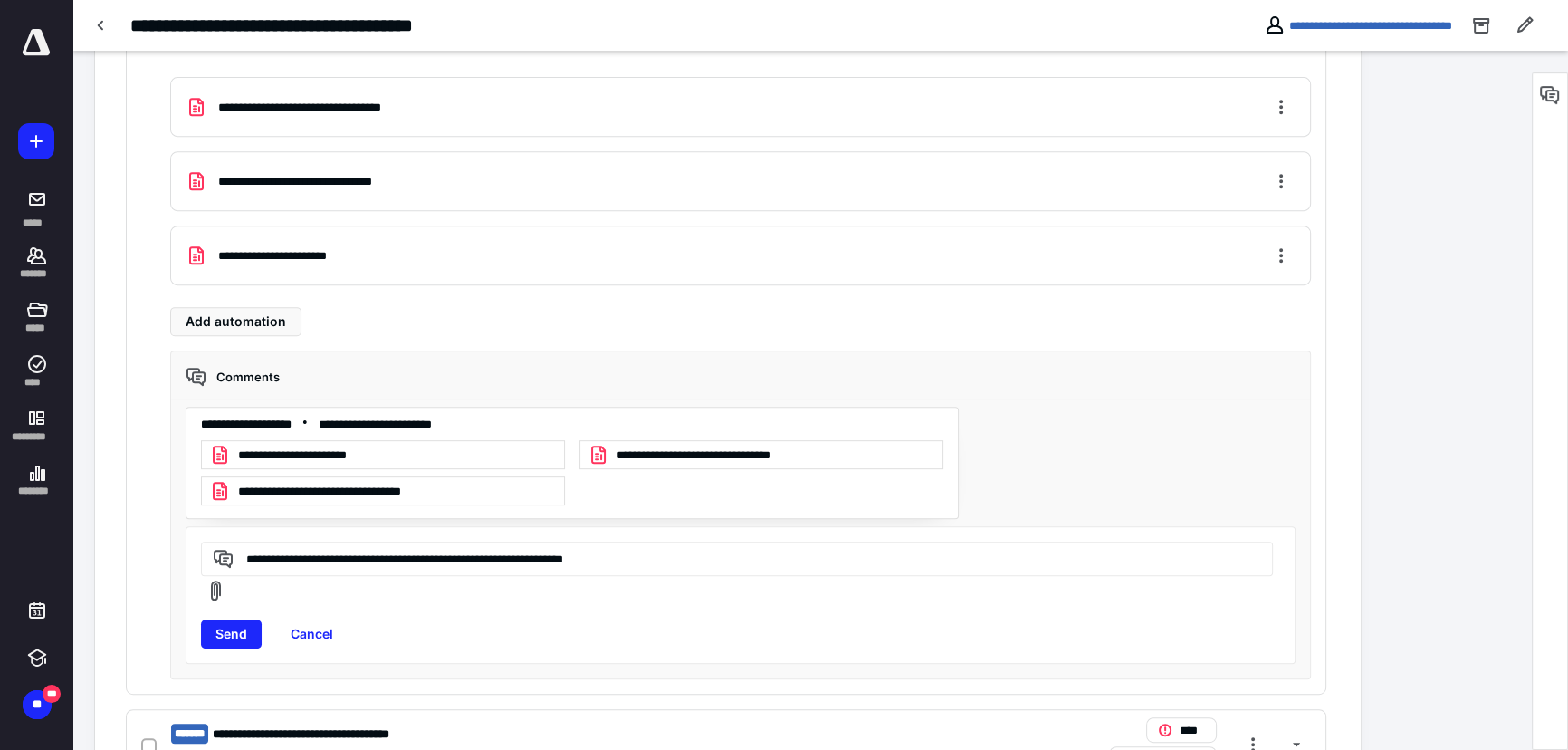 click on "**********" at bounding box center [733, 558] 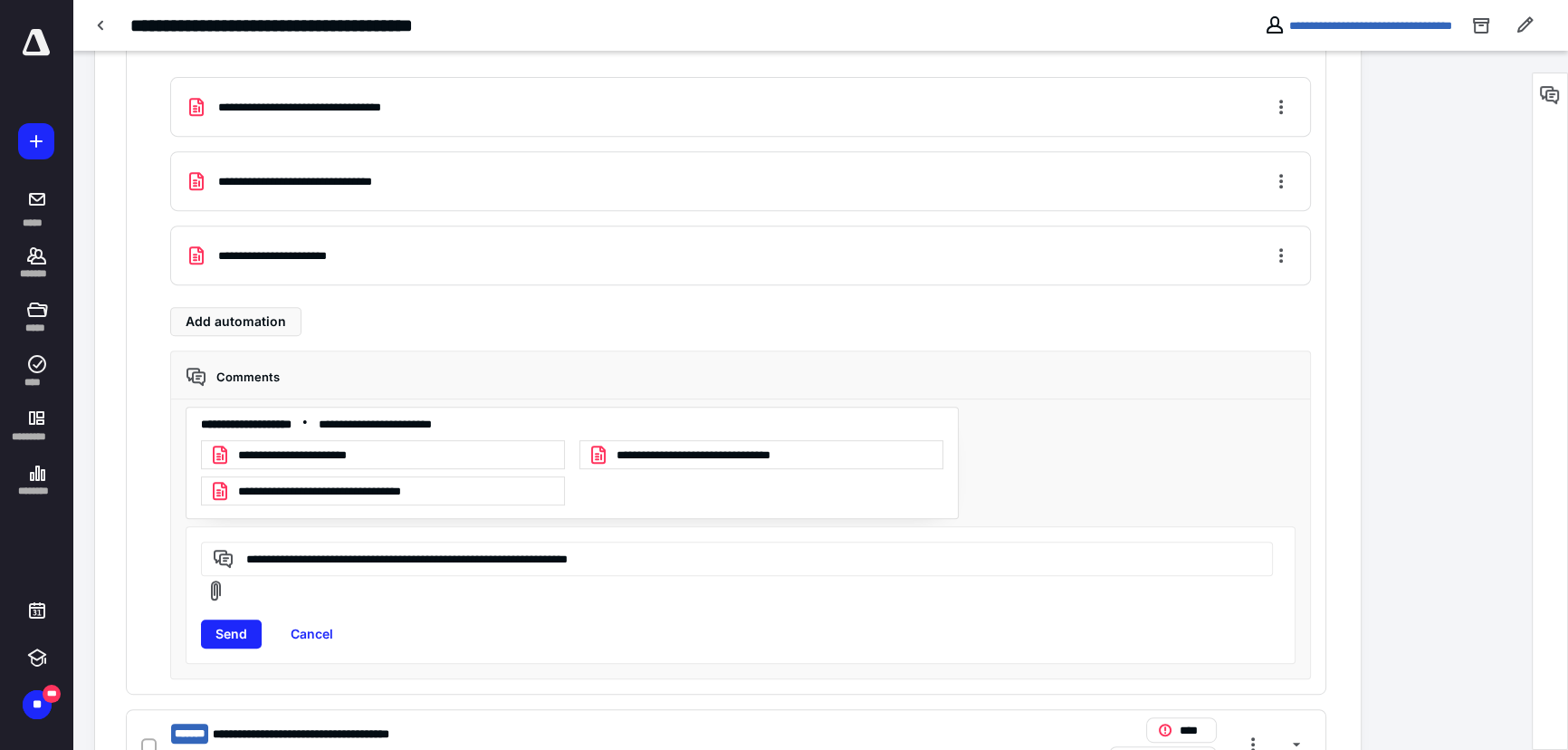 click on "**********" at bounding box center (733, 558) 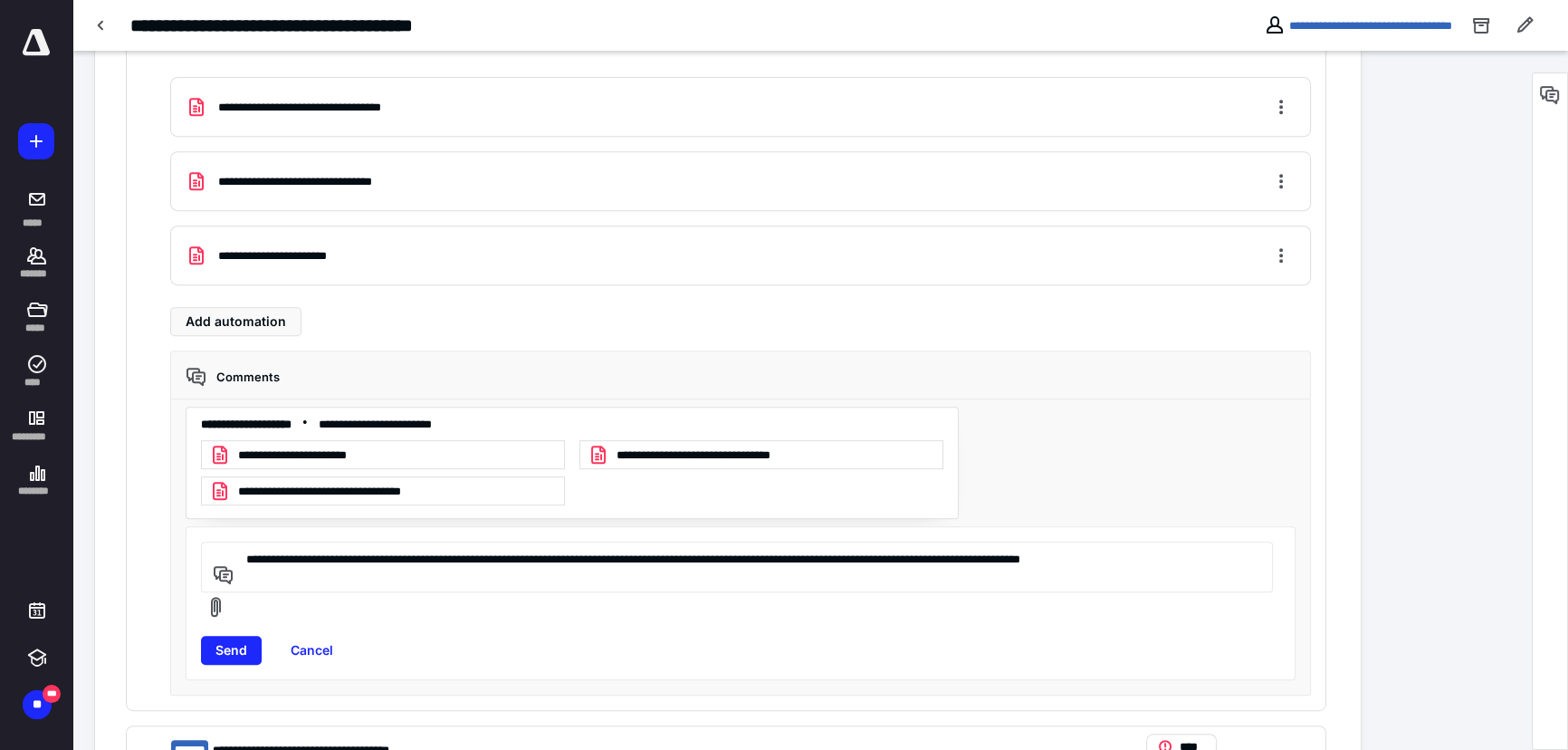 click on "**********" at bounding box center [733, 567] 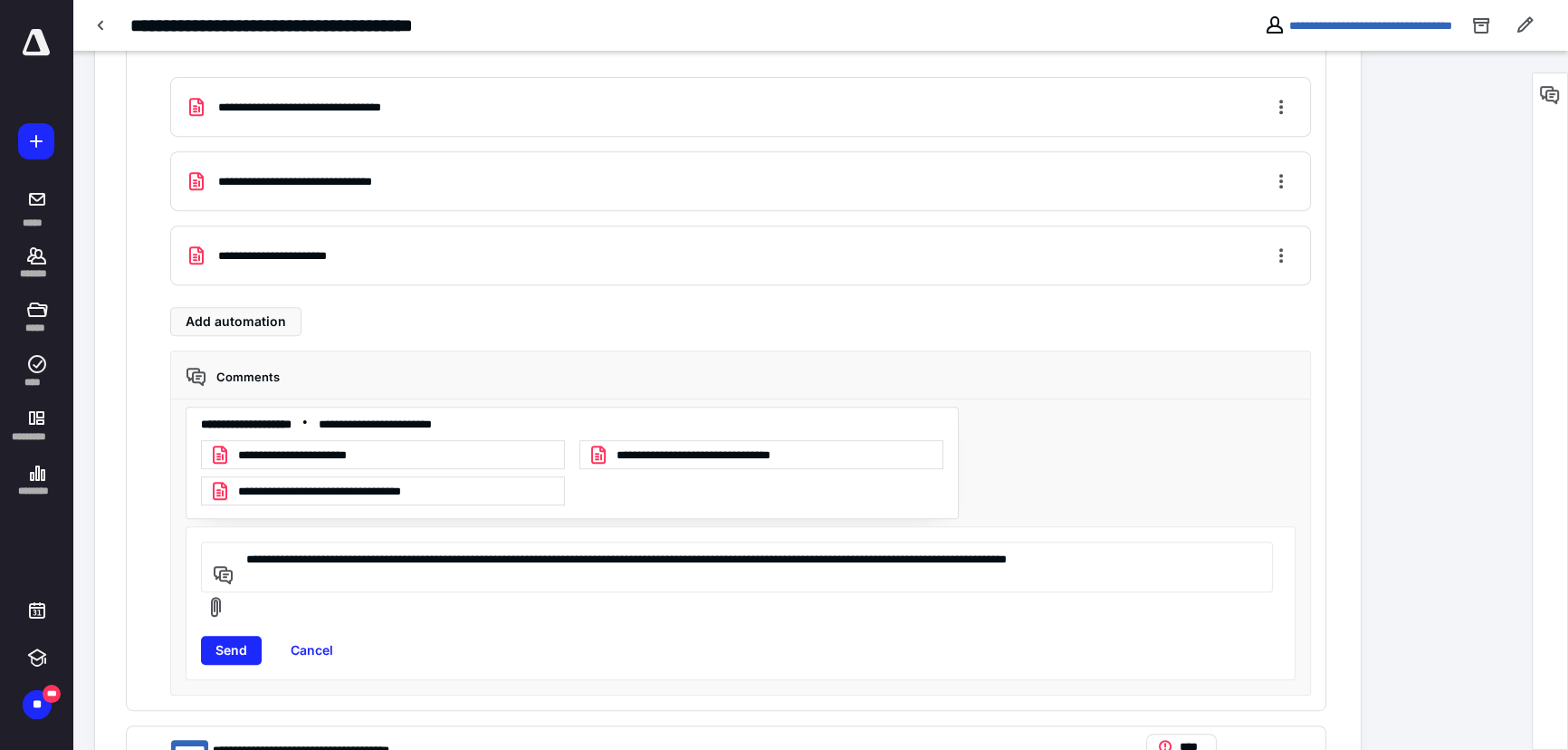 click on "**********" at bounding box center (733, 567) 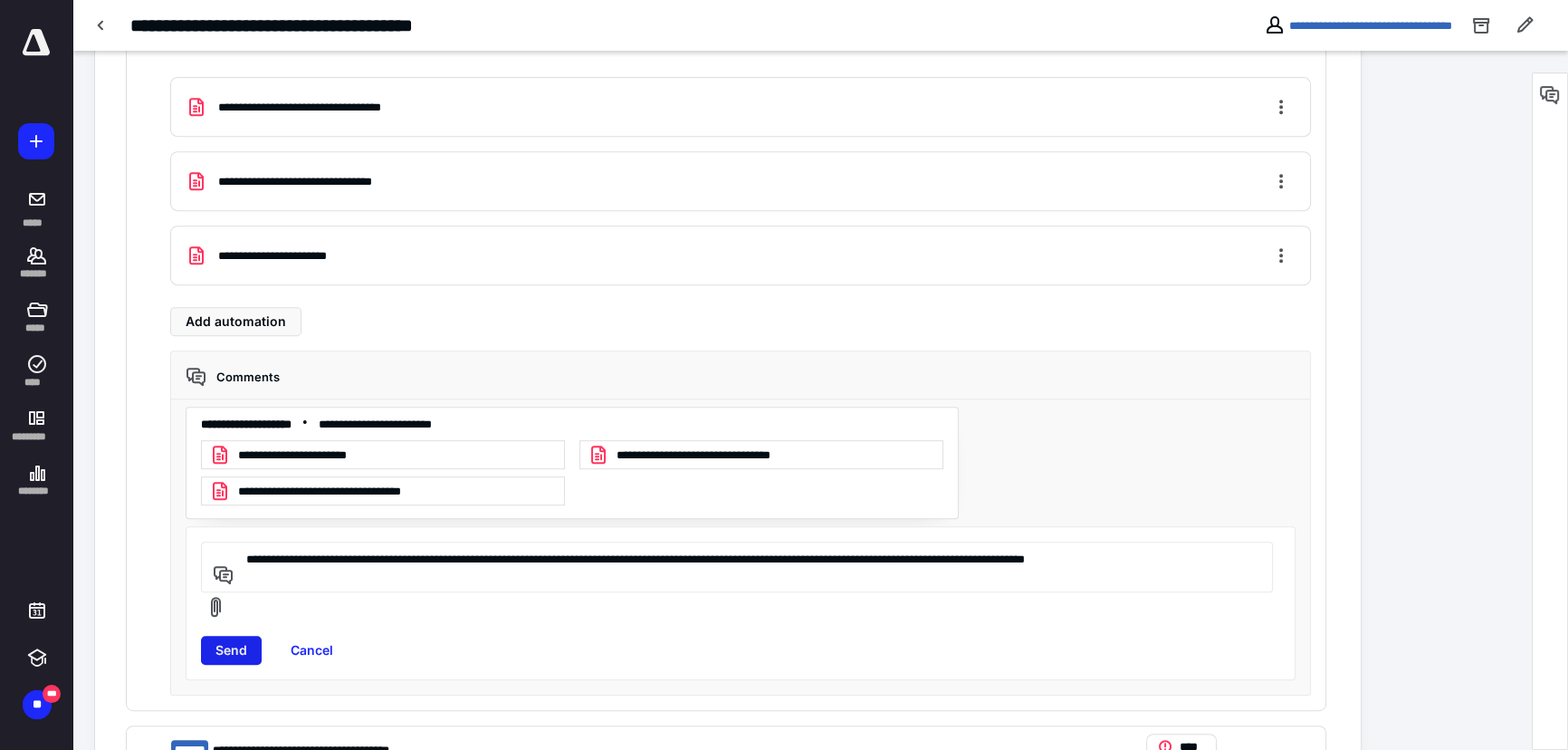 type on "**********" 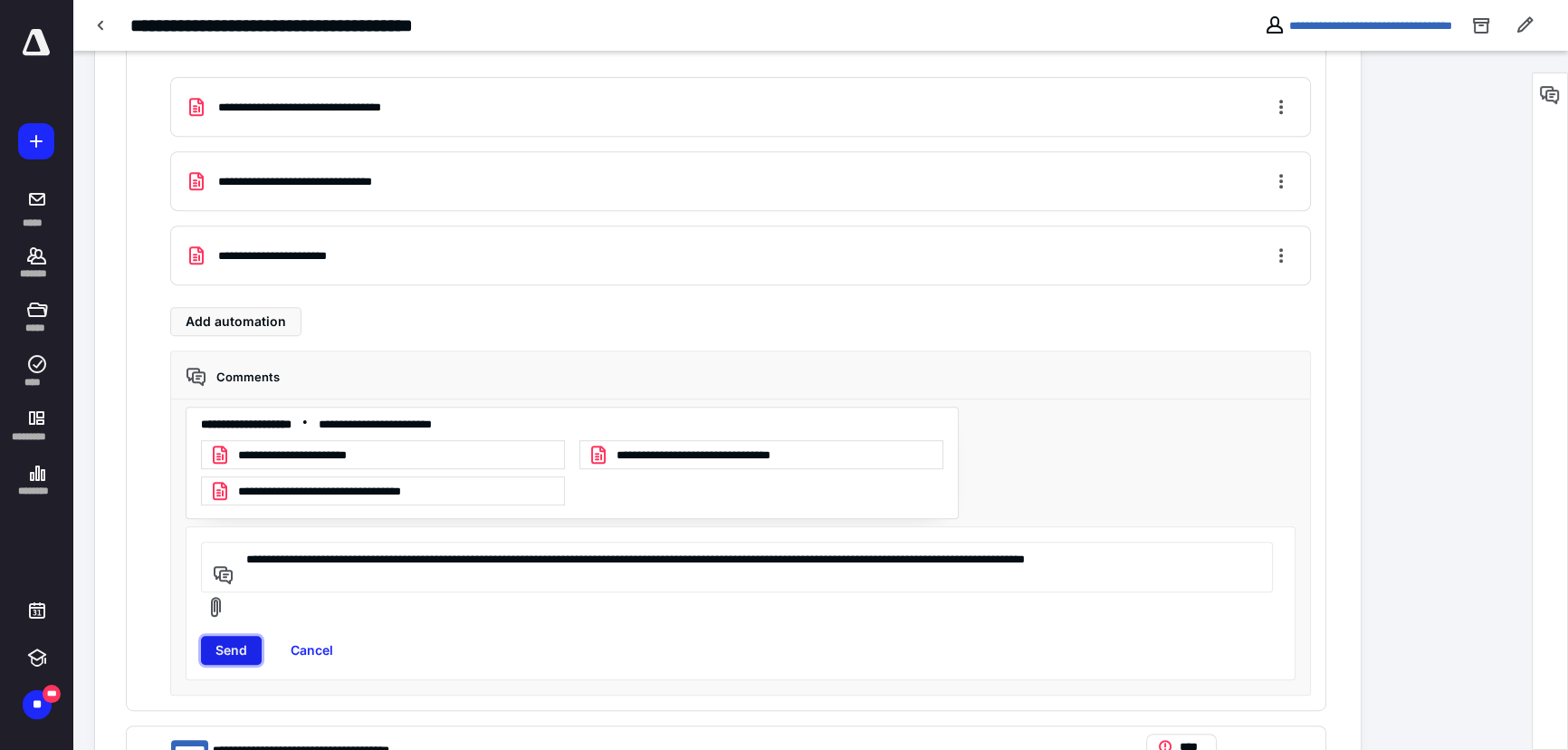 click on "Send" at bounding box center (231, 650) 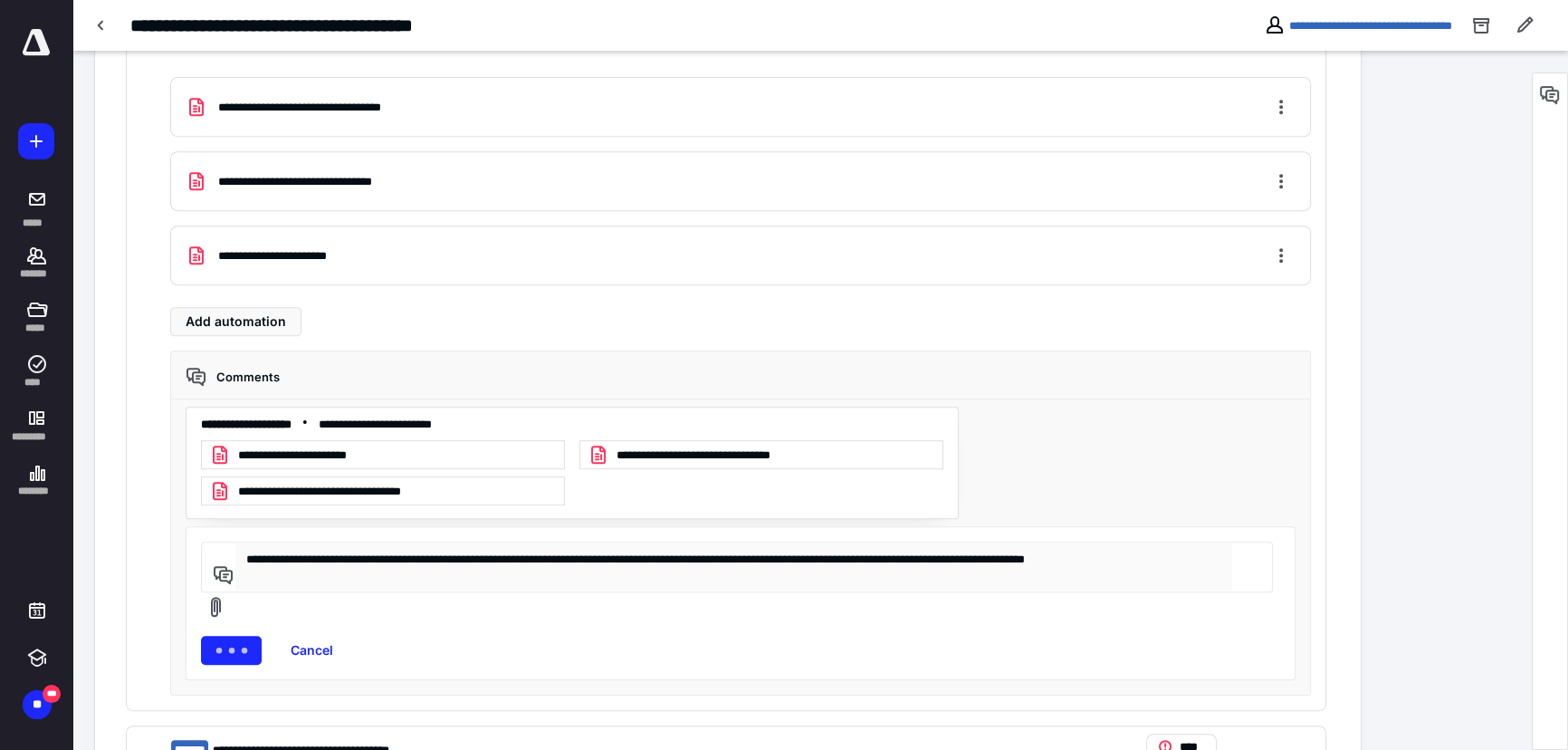 type 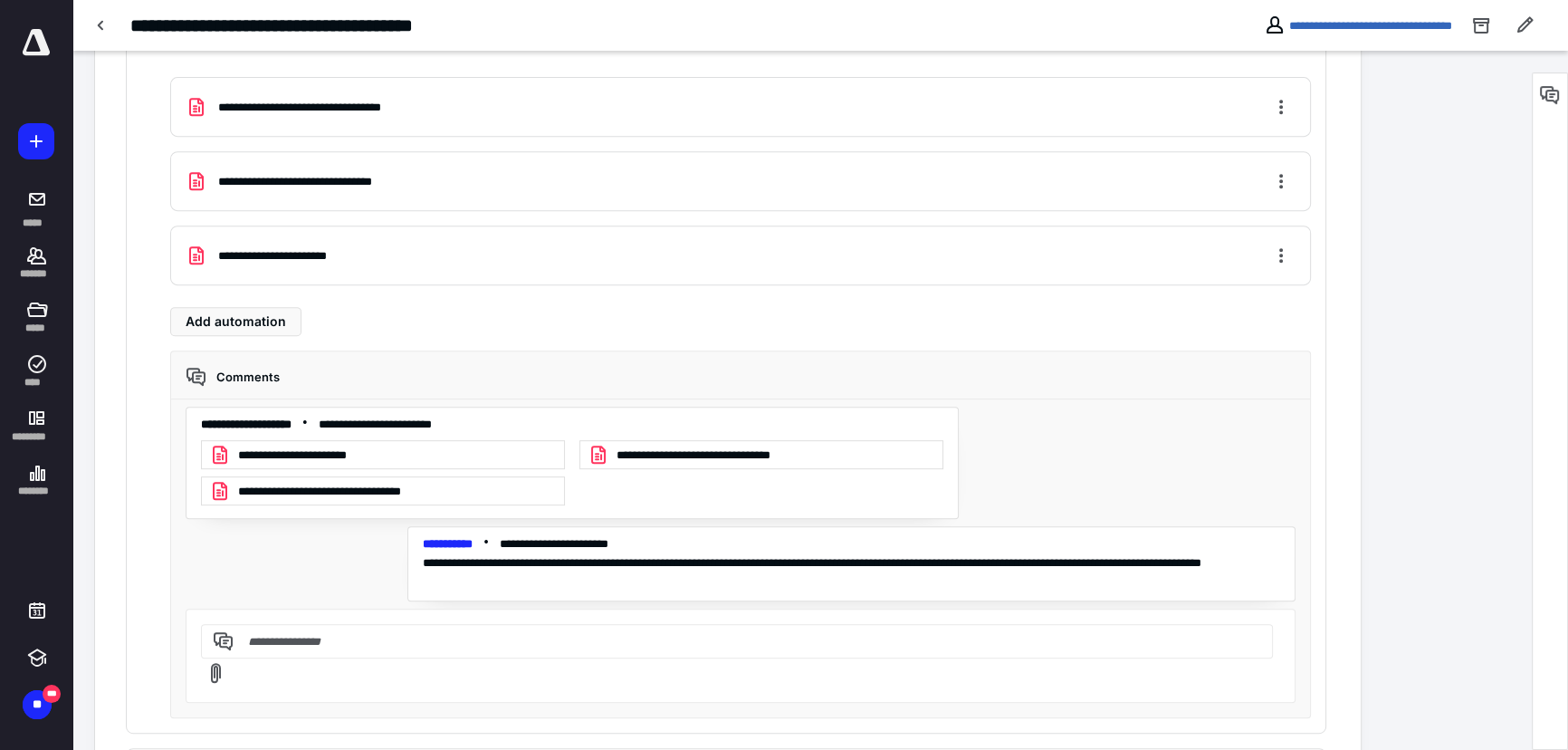 scroll, scrollTop: 1066, scrollLeft: 0, axis: vertical 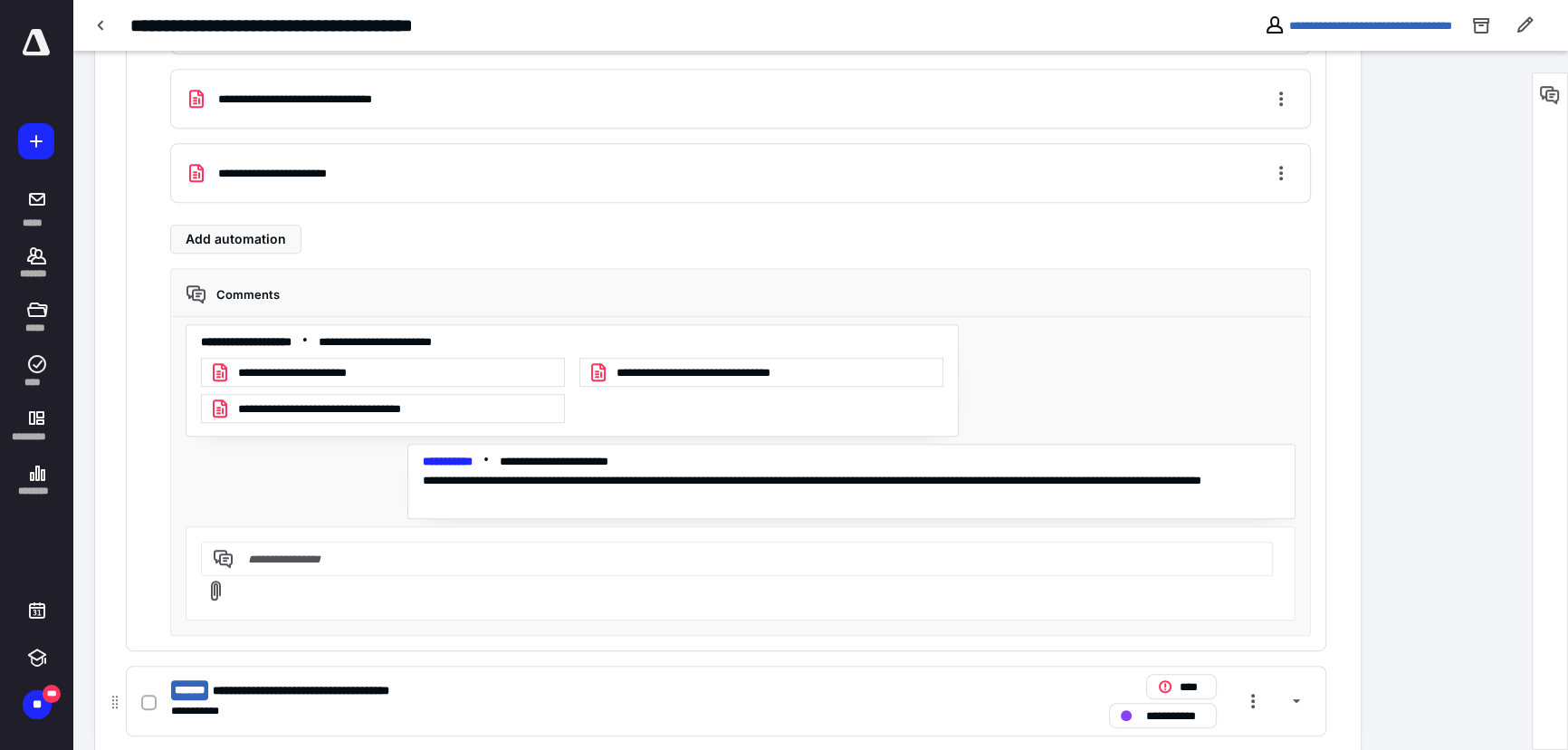 click on "**********" at bounding box center (488, 690) 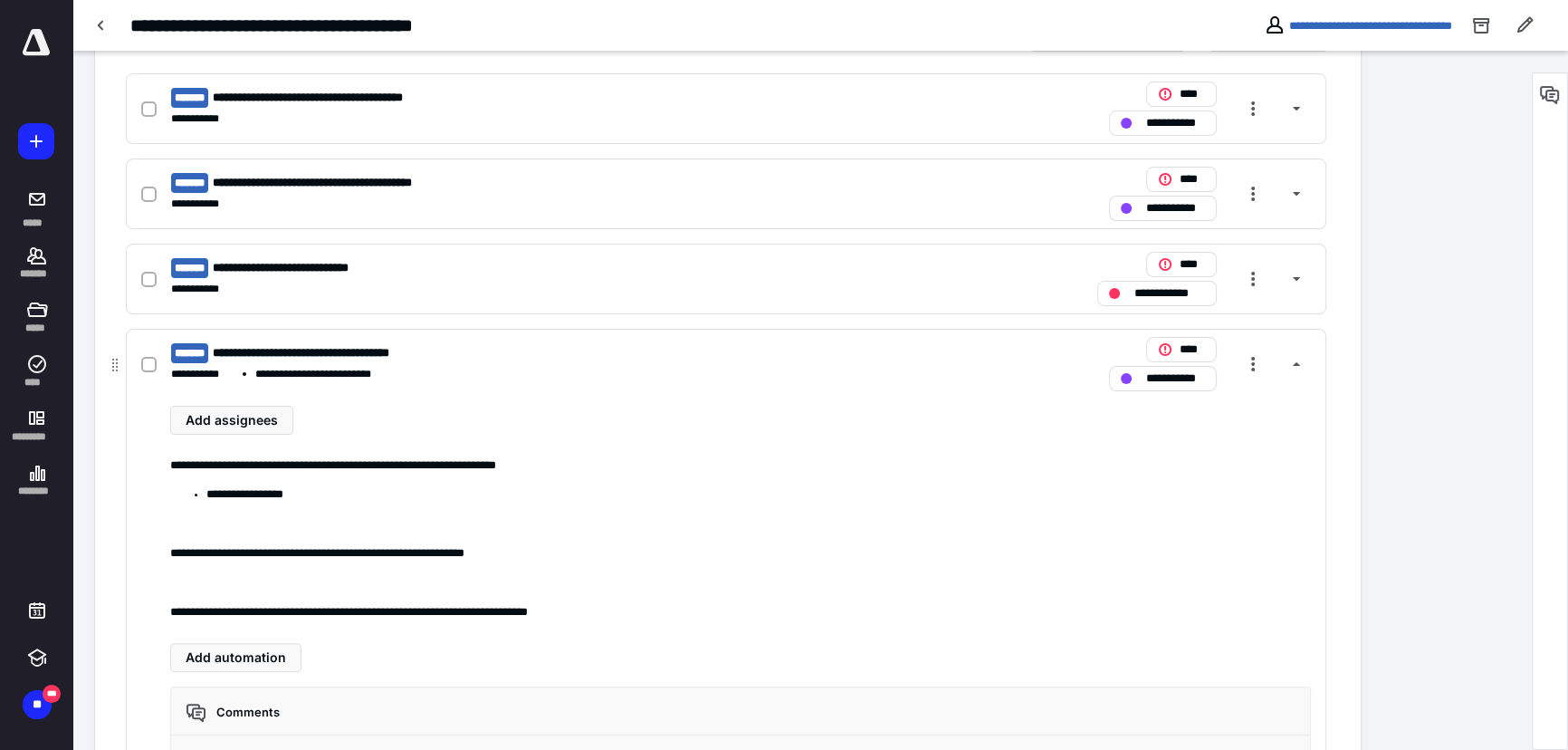 scroll, scrollTop: 260, scrollLeft: 0, axis: vertical 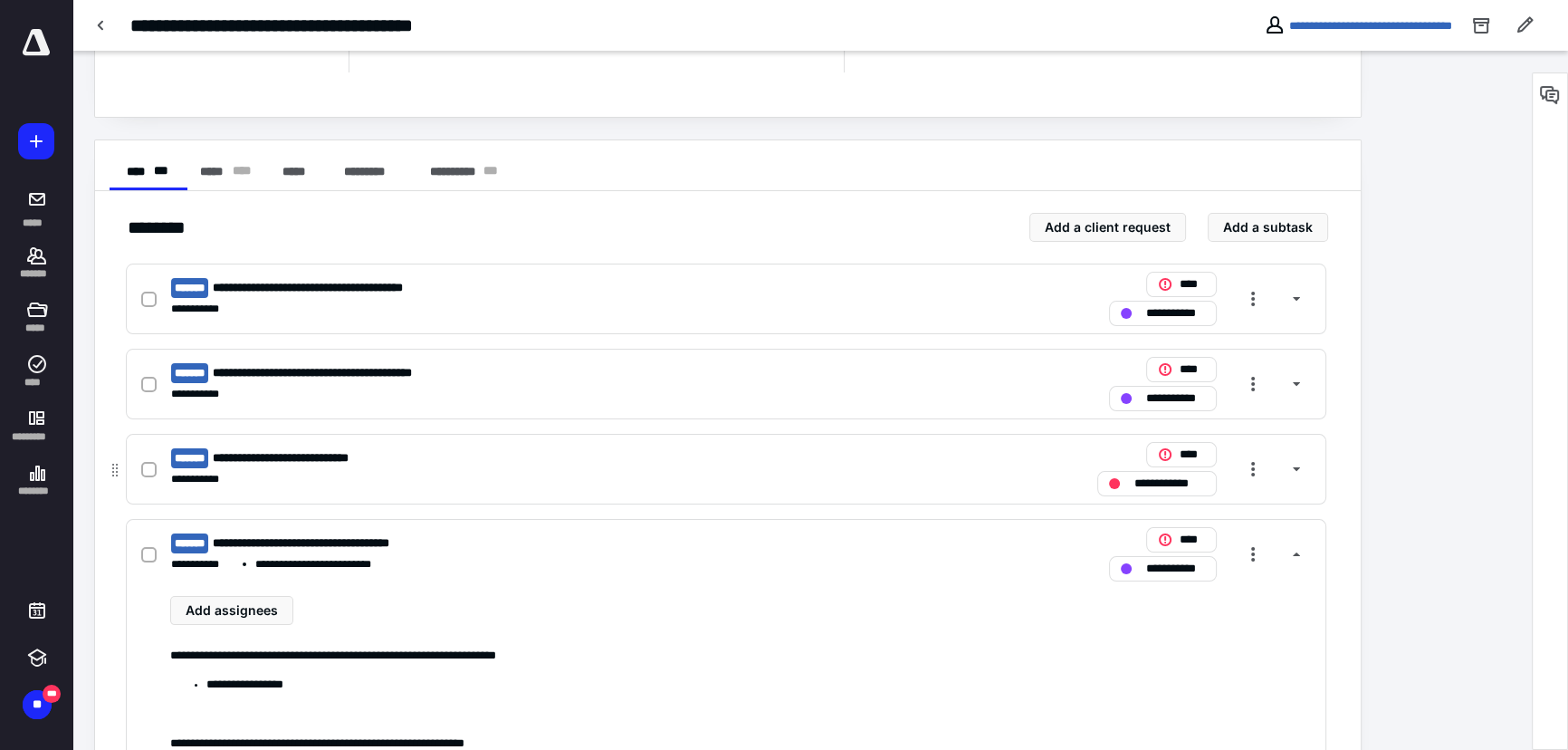 click on "**********" at bounding box center [488, 458] 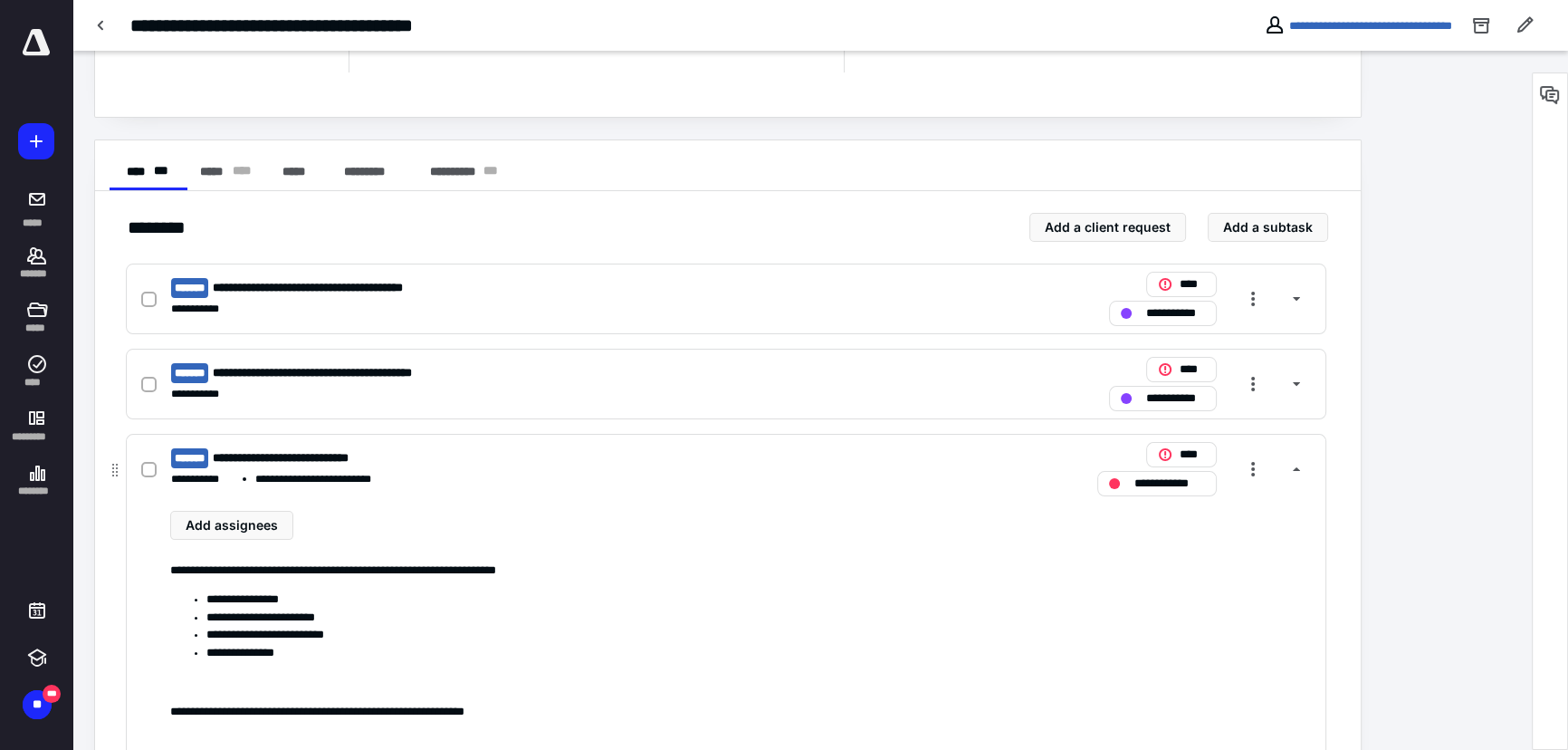 click on "**********" at bounding box center (726, 469) 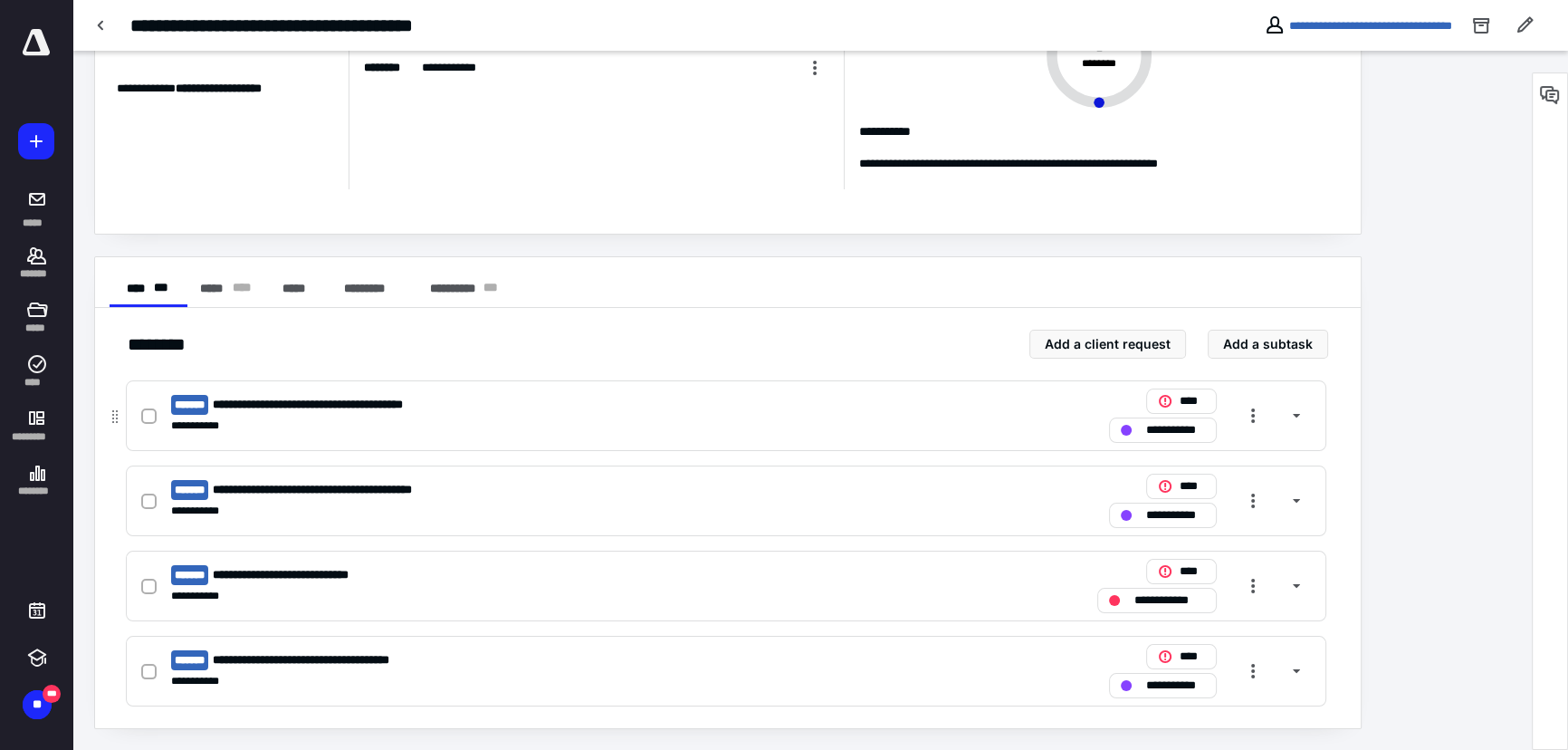 click on "**********" at bounding box center [488, 426] 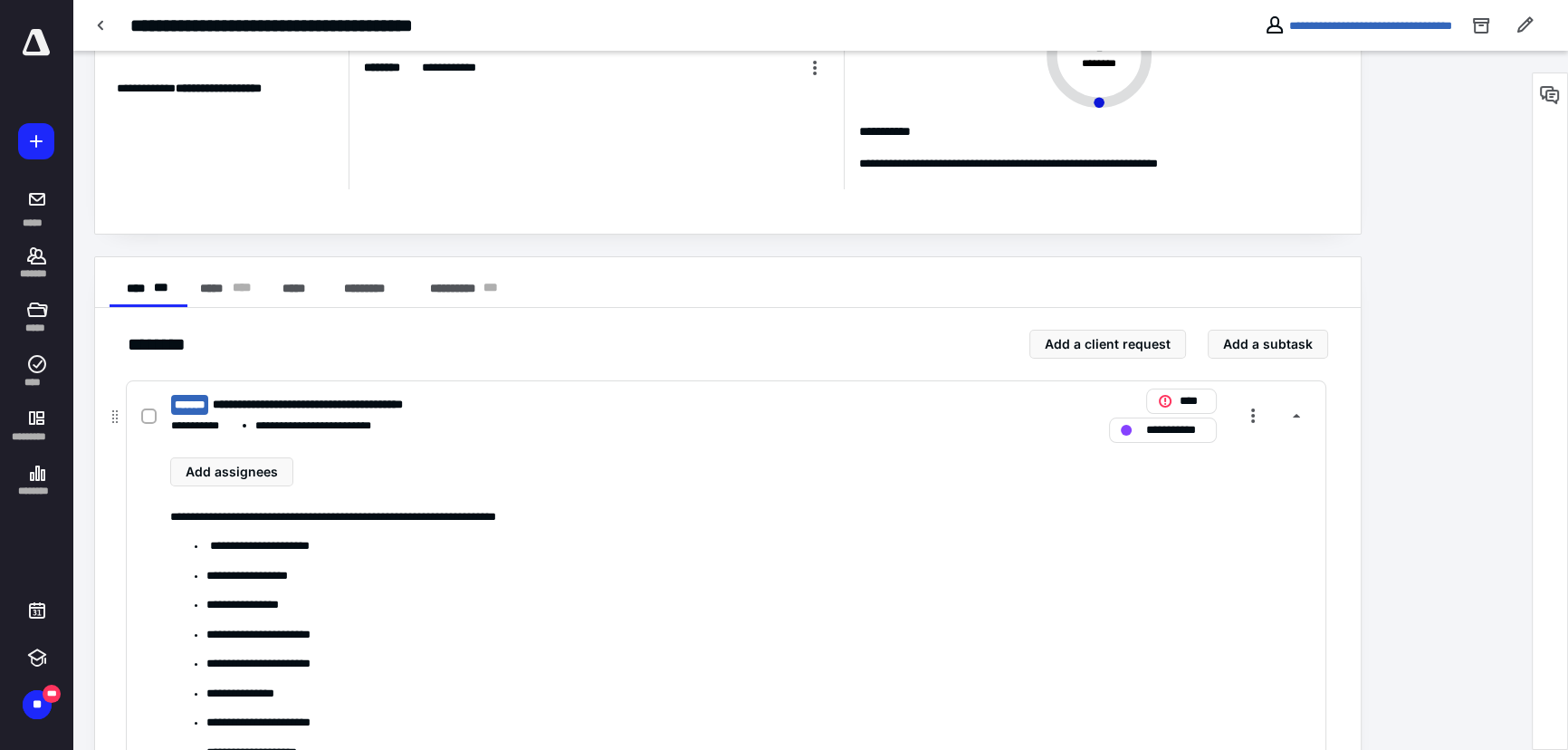 scroll, scrollTop: 260, scrollLeft: 0, axis: vertical 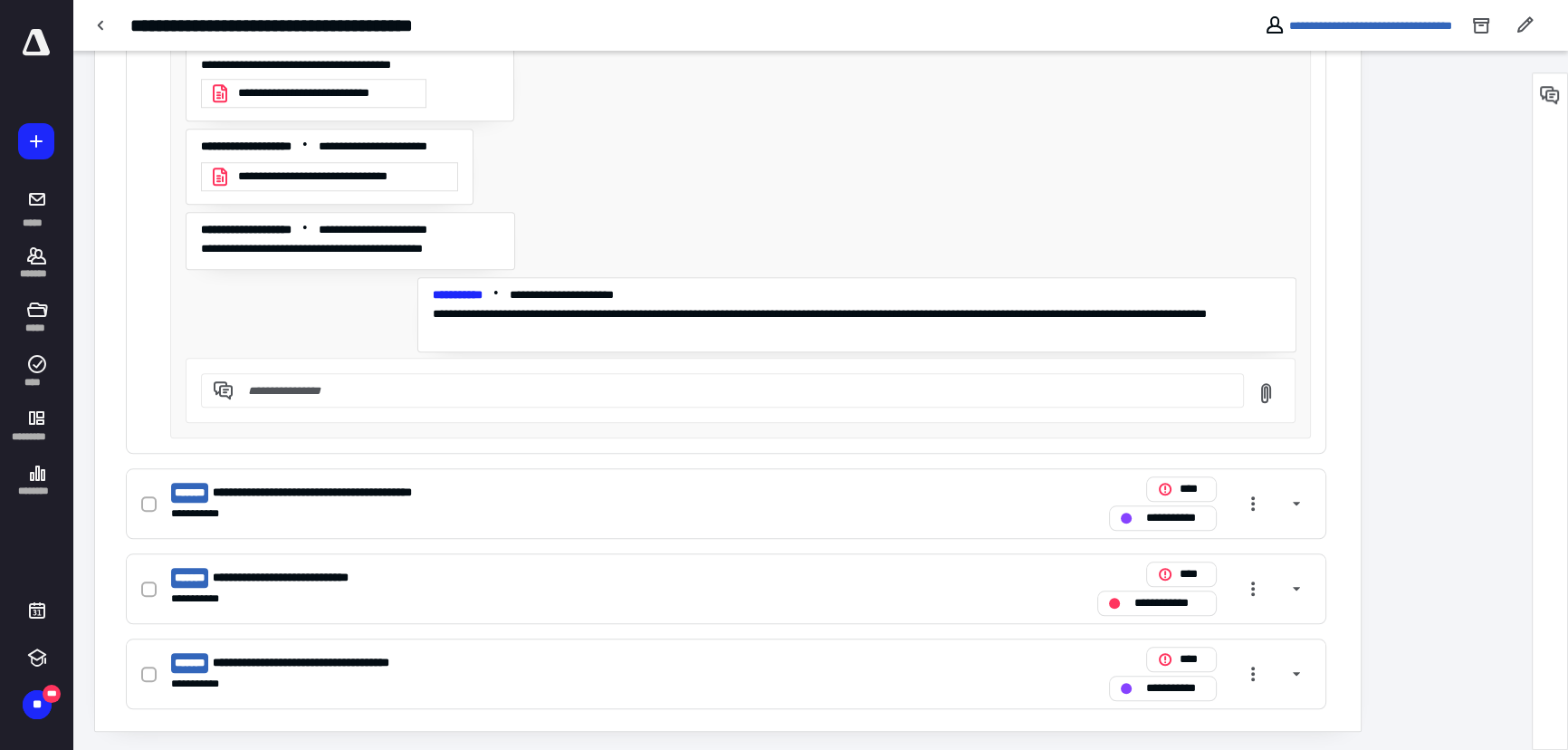 click on "**********" at bounding box center [820, 25] 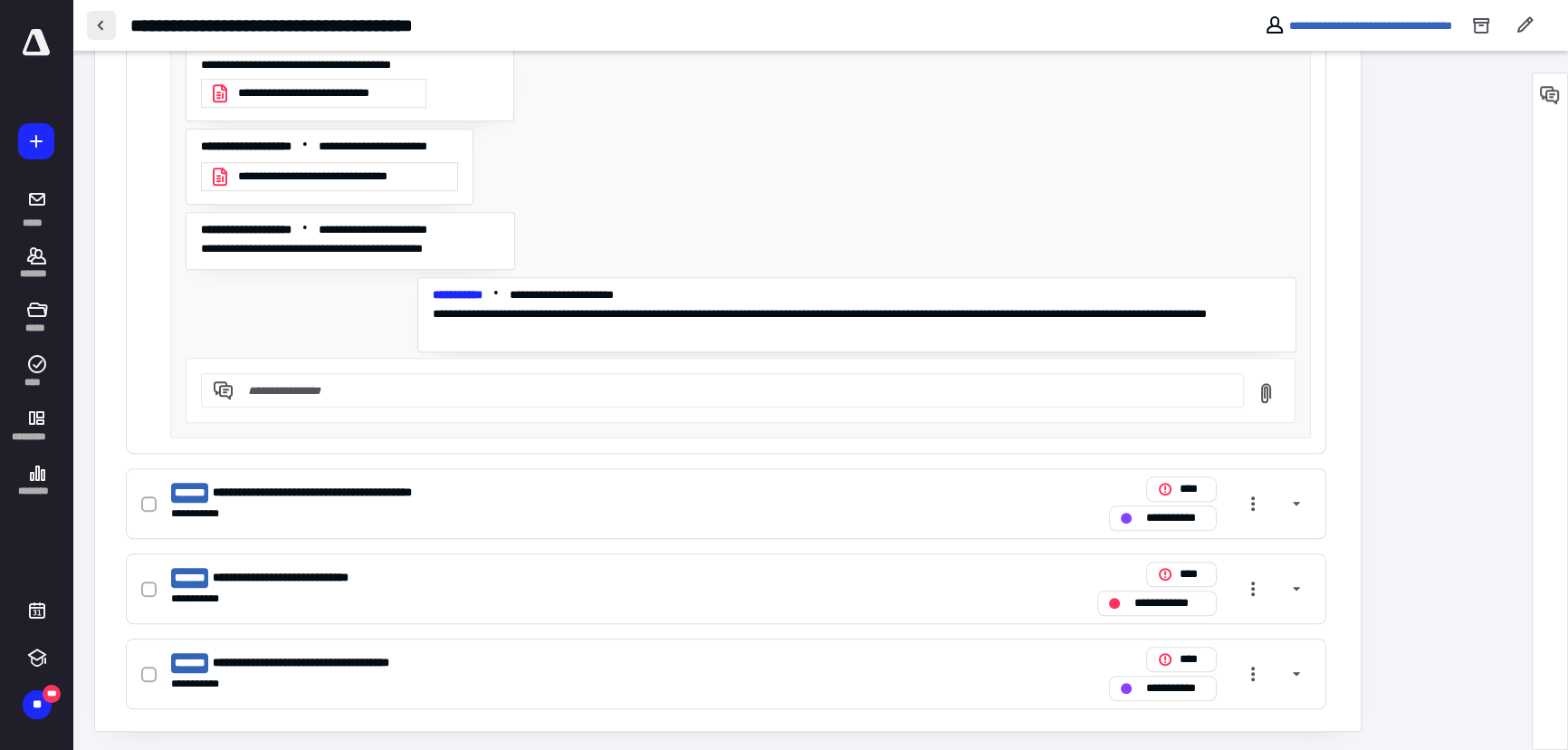 click at bounding box center [101, 25] 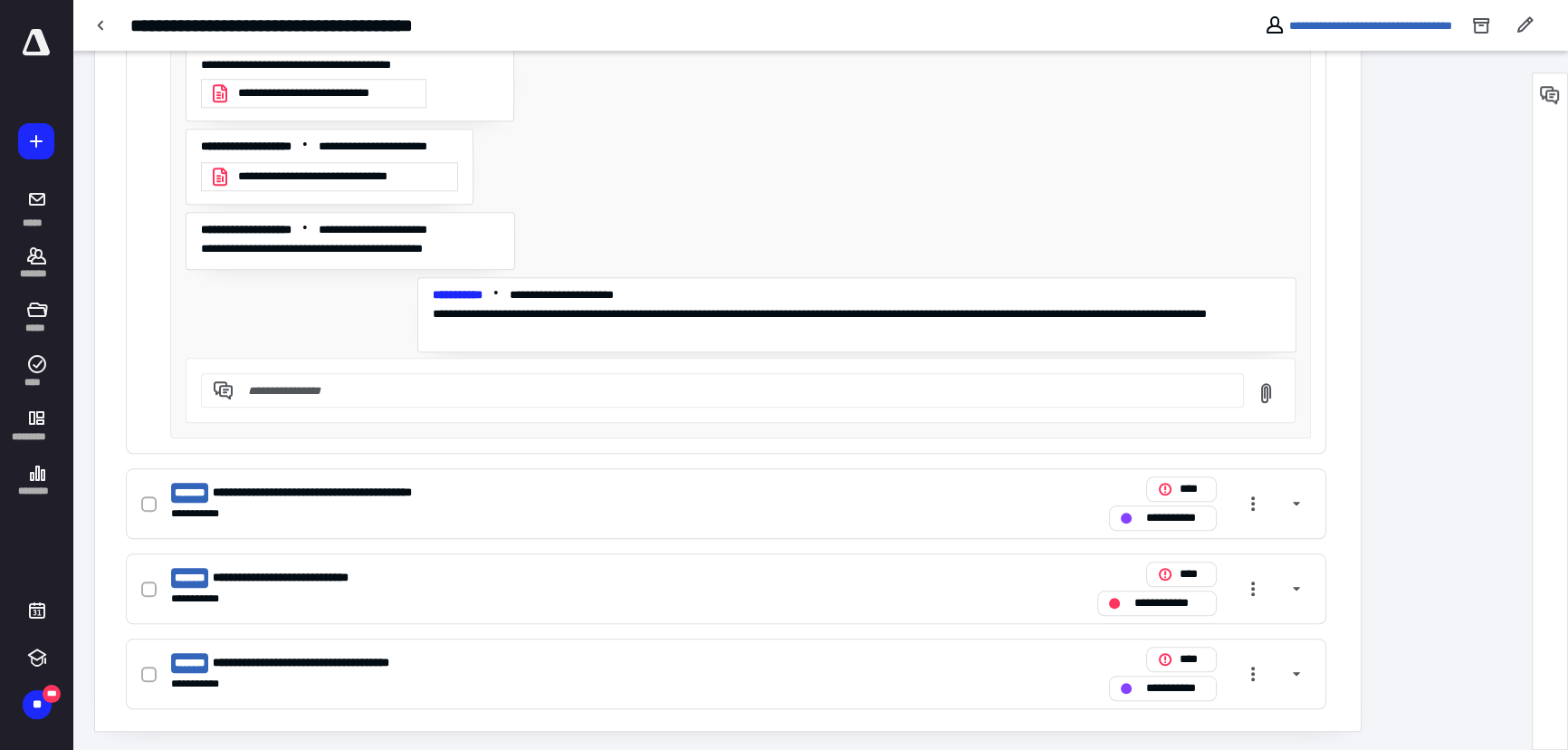 scroll, scrollTop: 0, scrollLeft: 0, axis: both 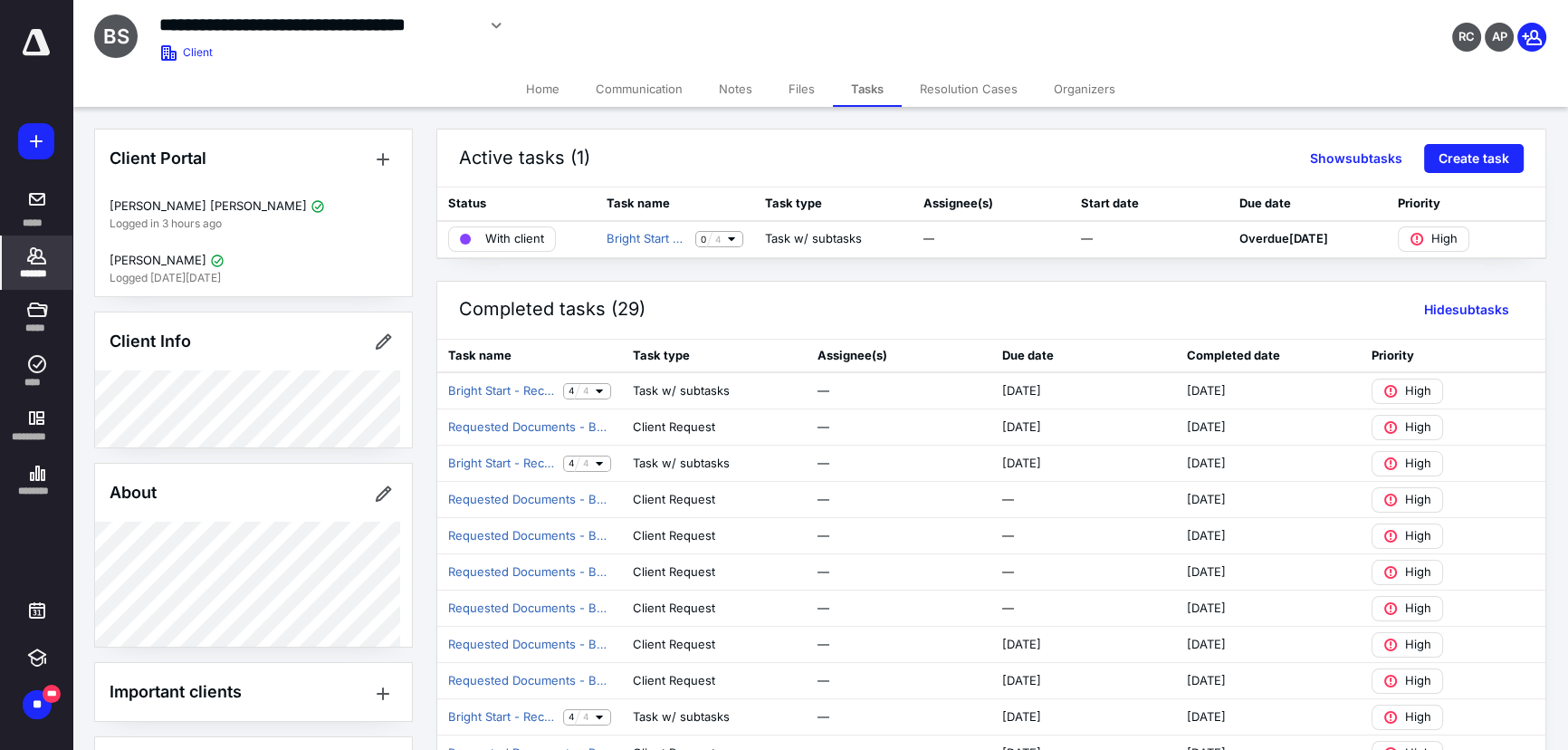 click on "*******" at bounding box center (37, 263) 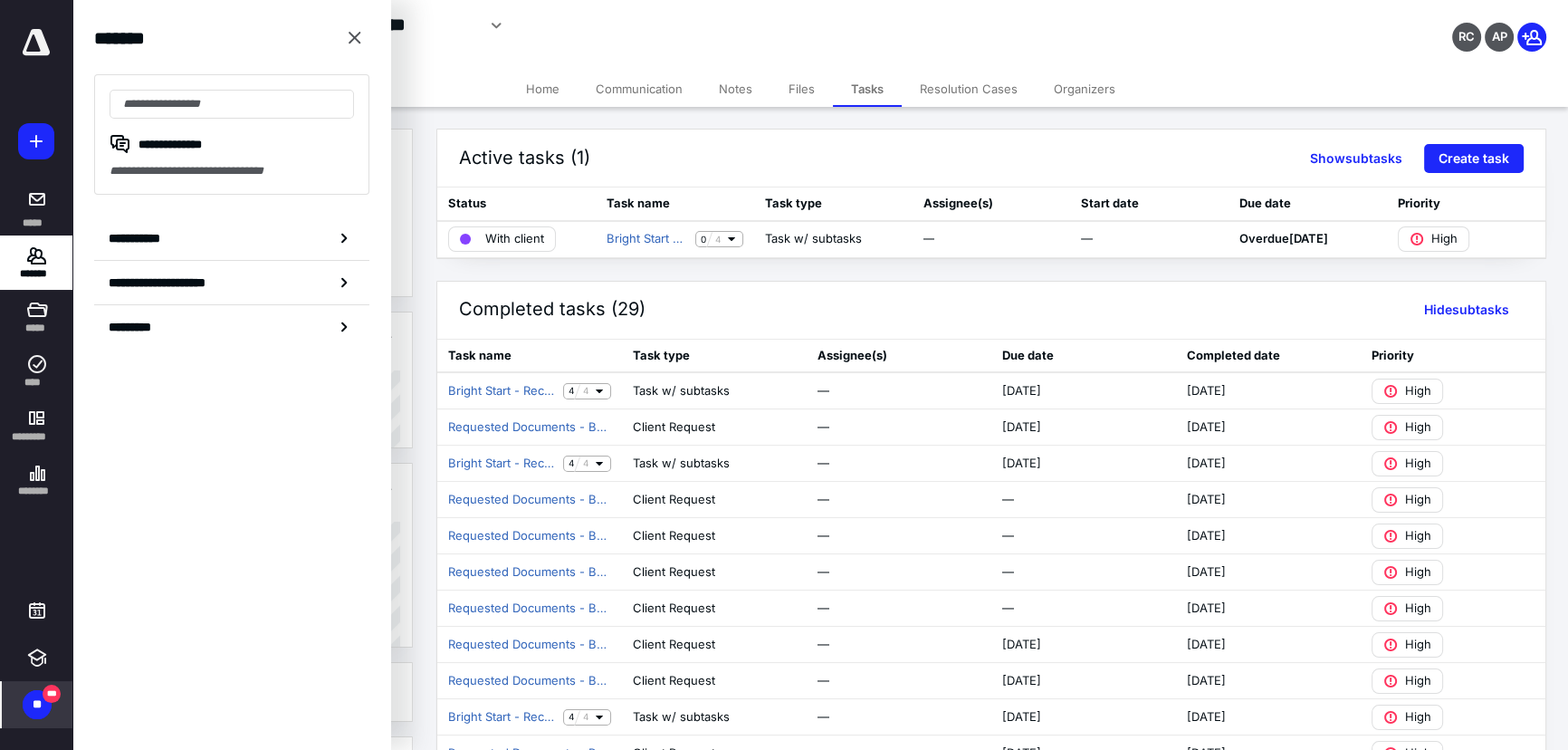 click on "**" at bounding box center [37, 705] 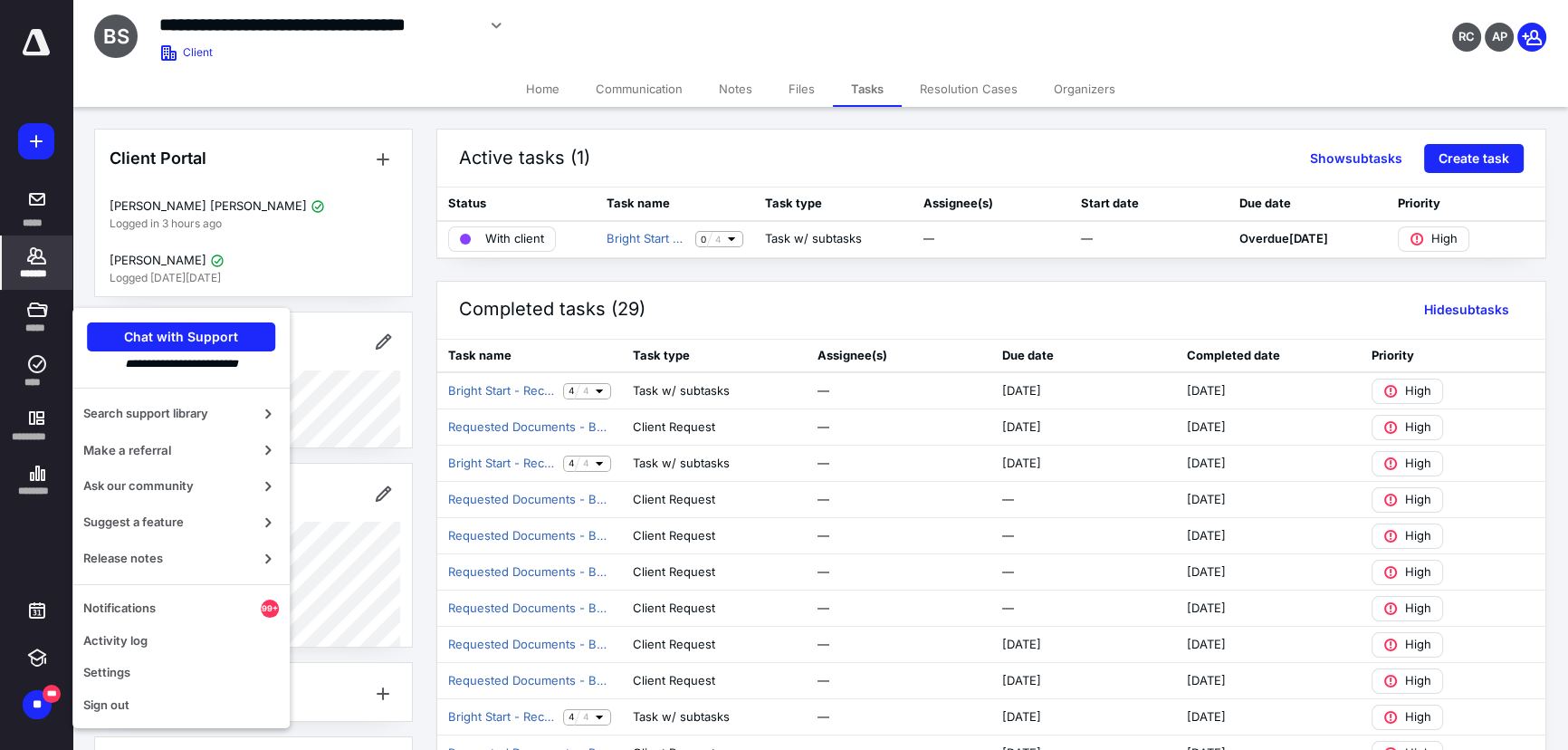 click 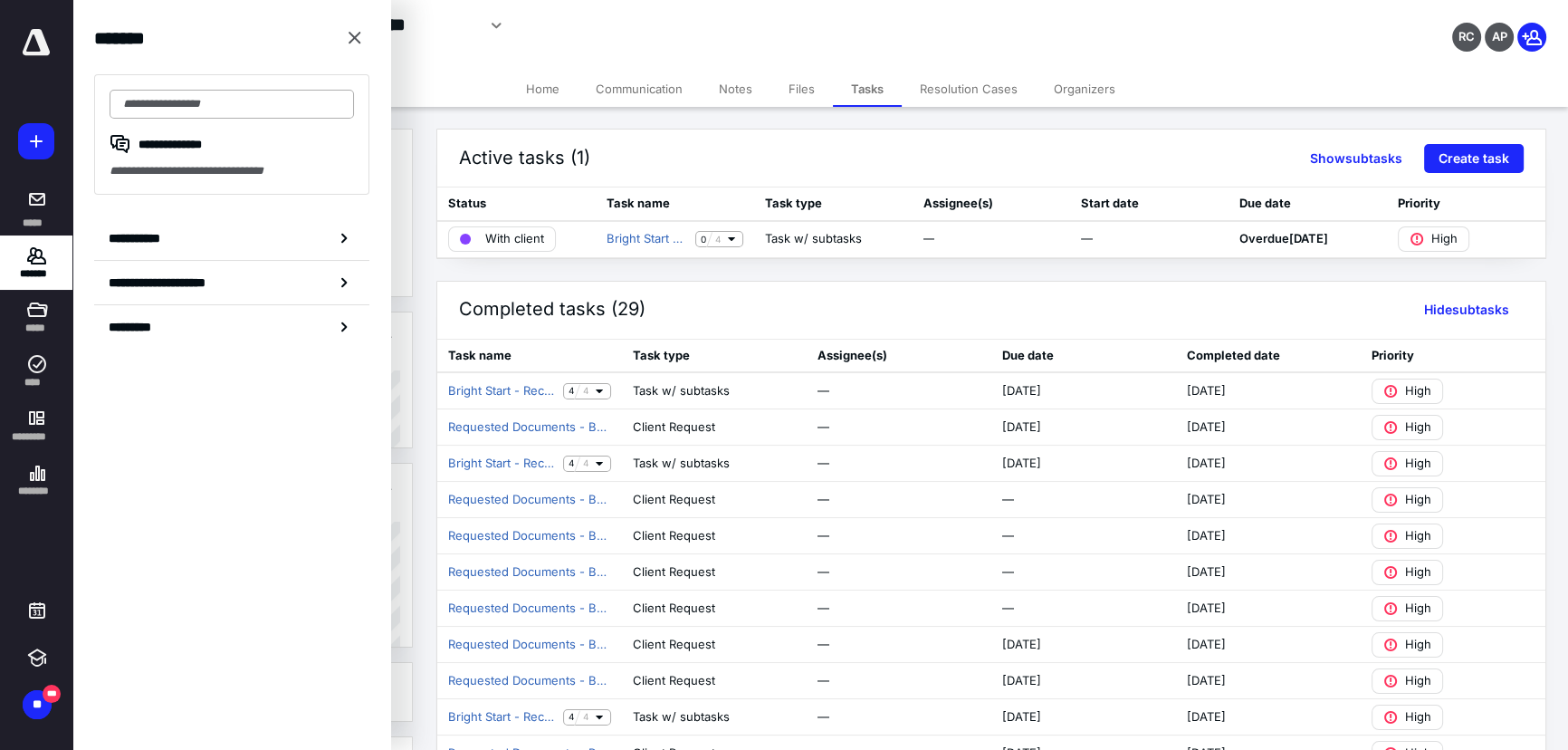 click at bounding box center [232, 104] 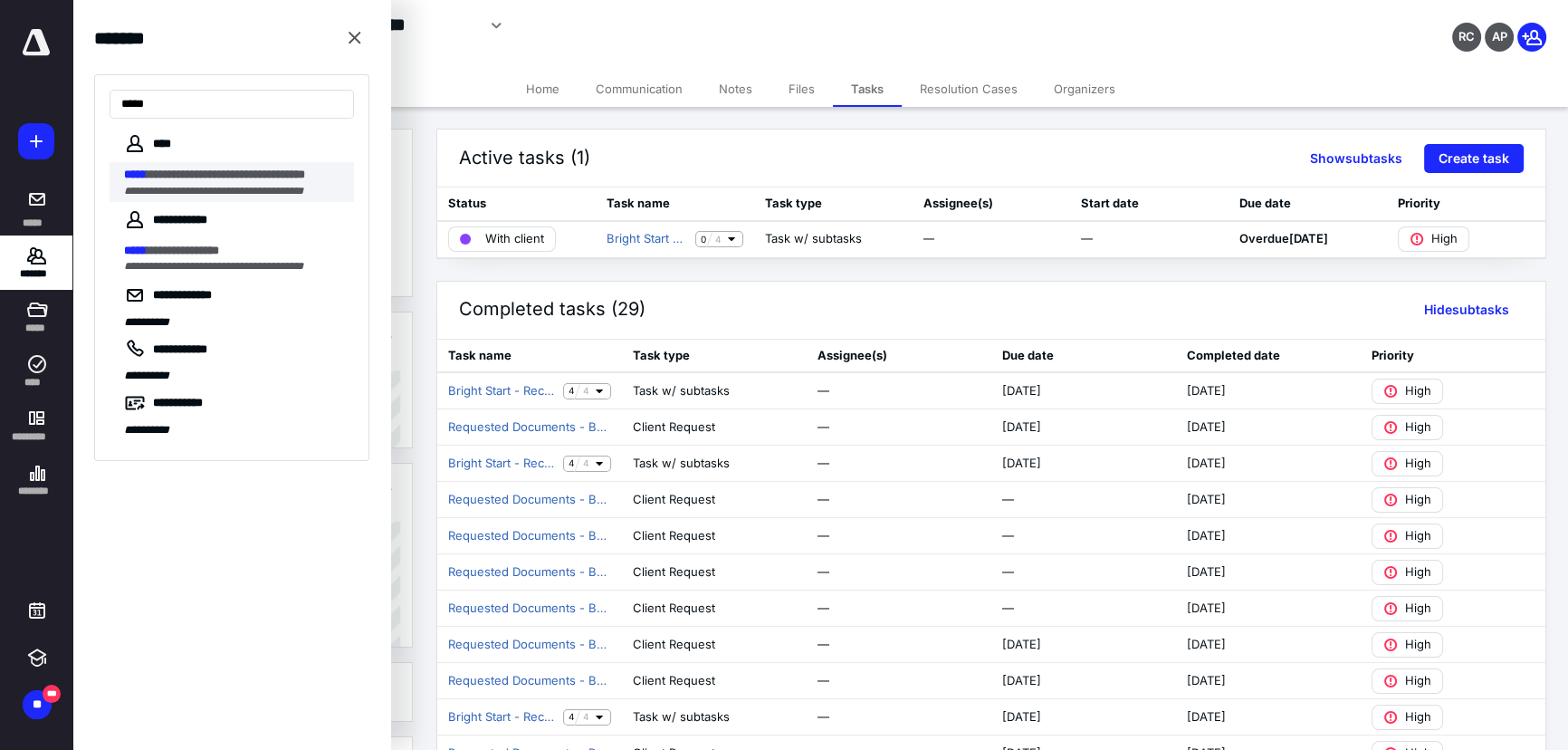 type on "*****" 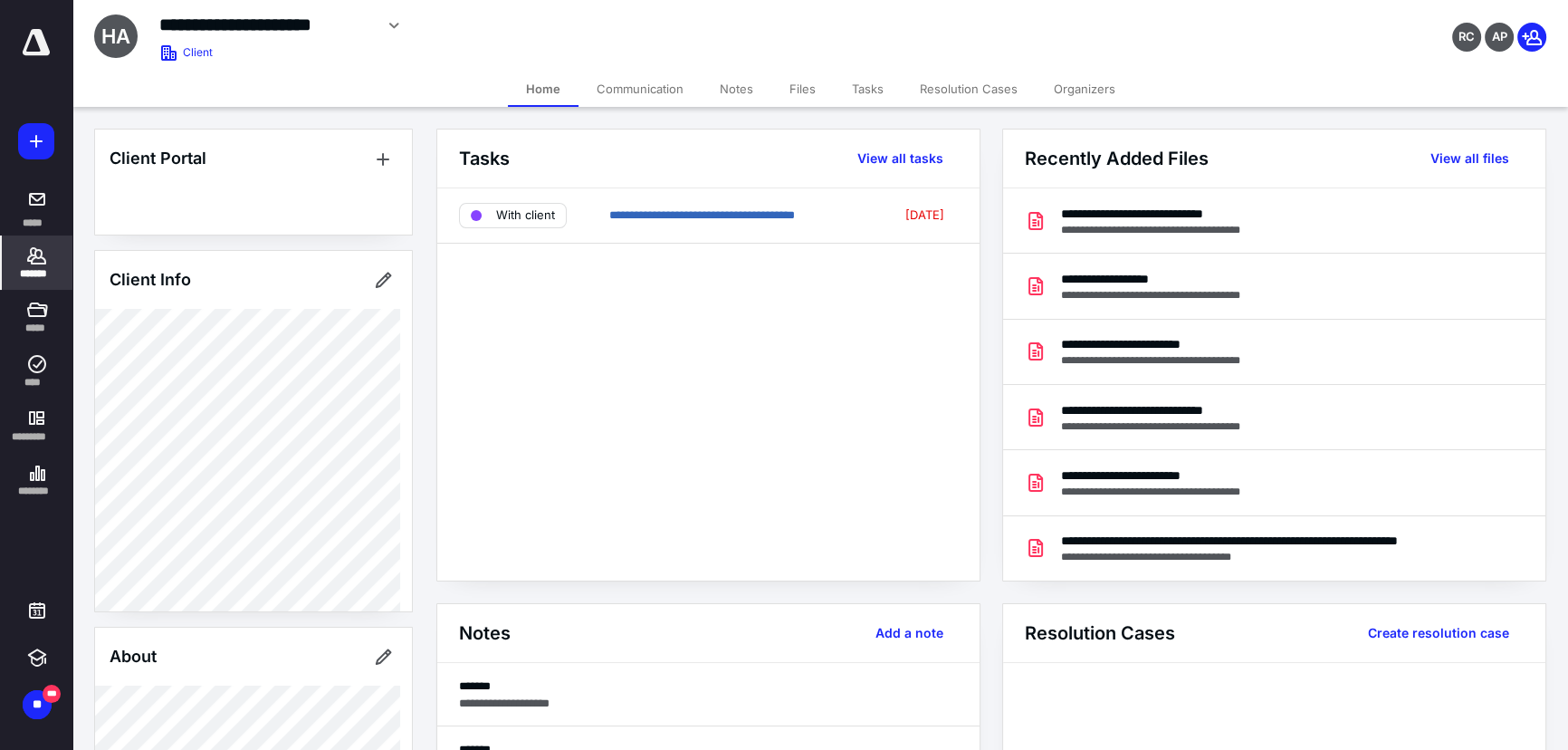 click on "Files" at bounding box center [802, 89] 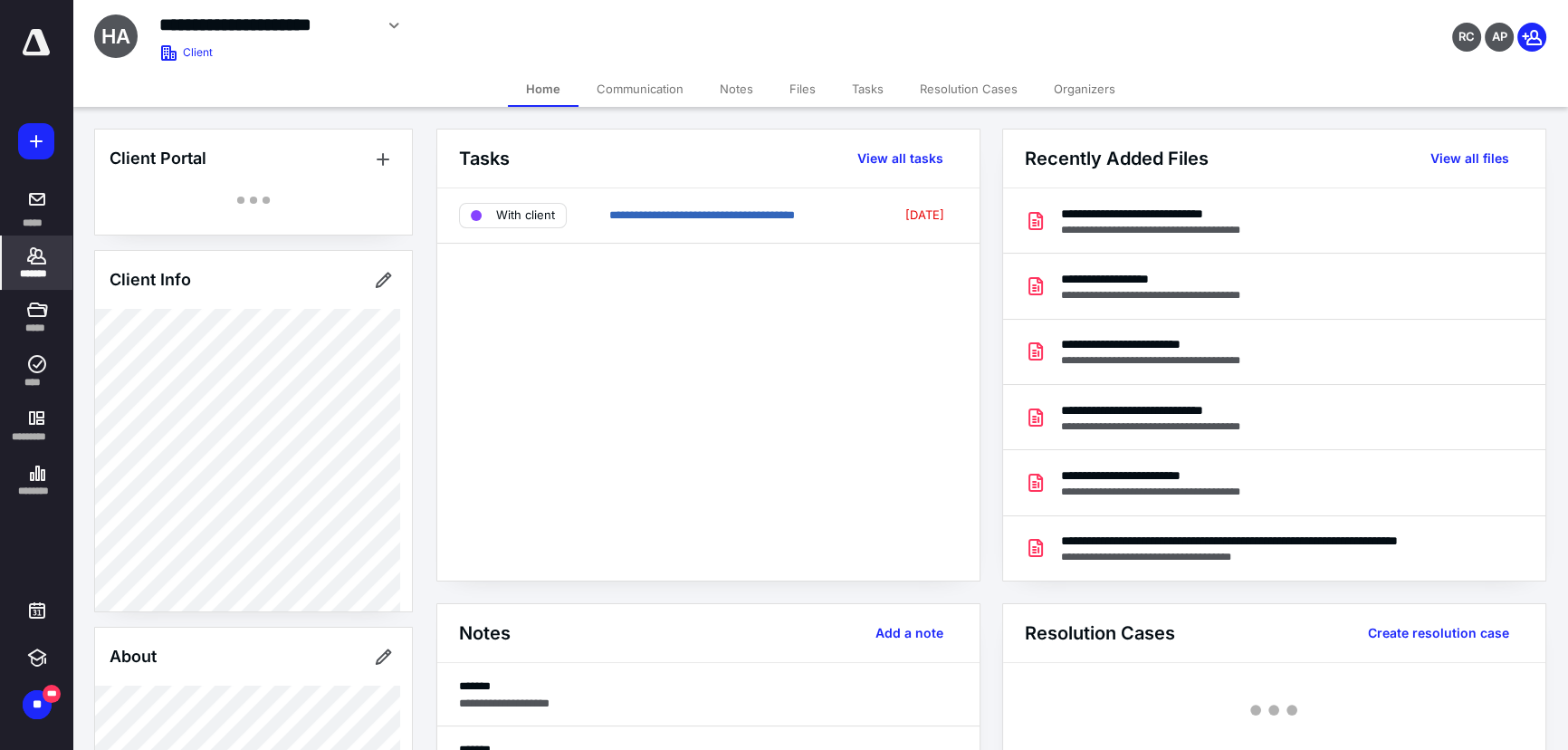 click on "Files" at bounding box center [802, 89] 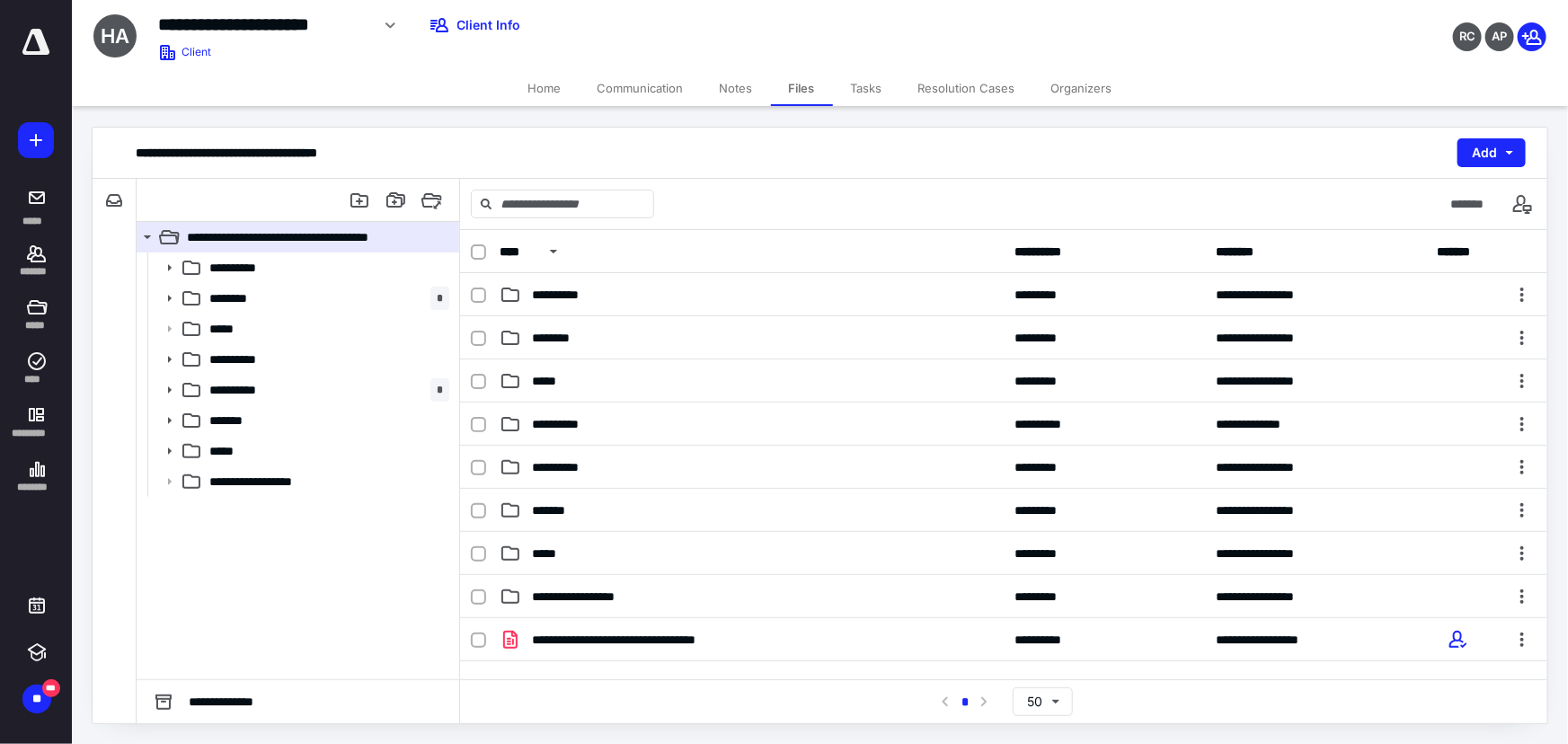 click on "Tasks" at bounding box center [866, 88] 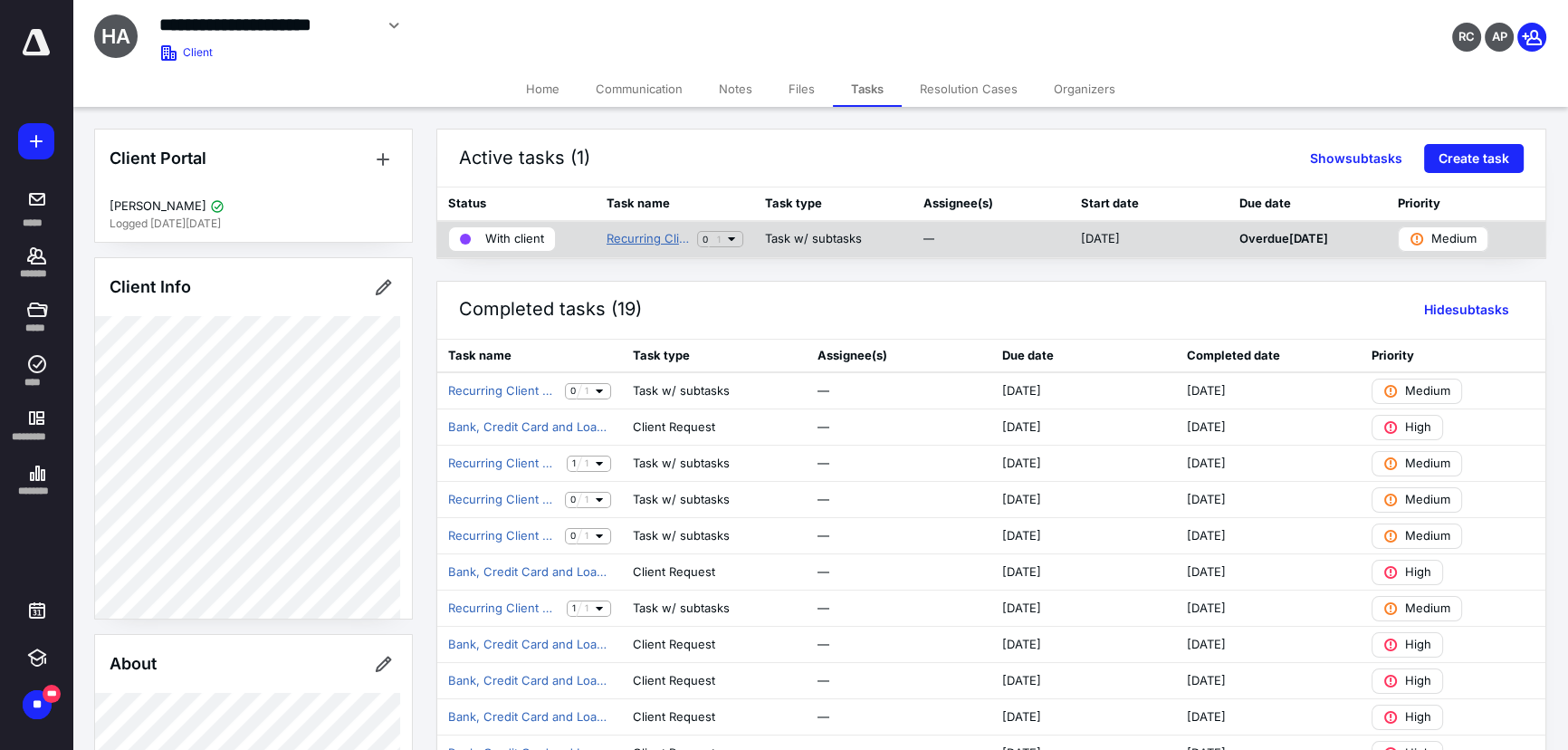 click on "Recurring Client Request - singular email" at bounding box center (648, 239) 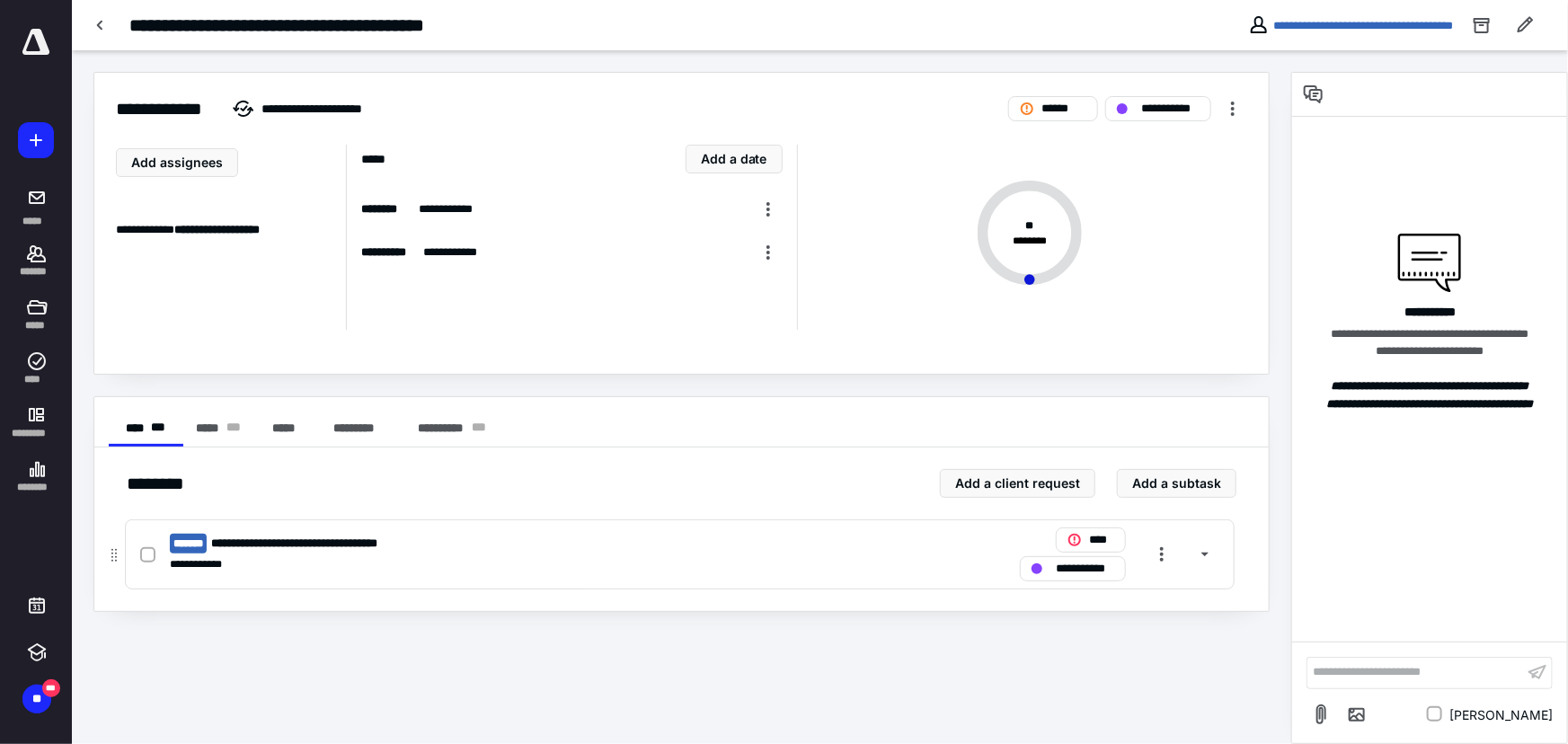 click on "**********" at bounding box center [323, 543] 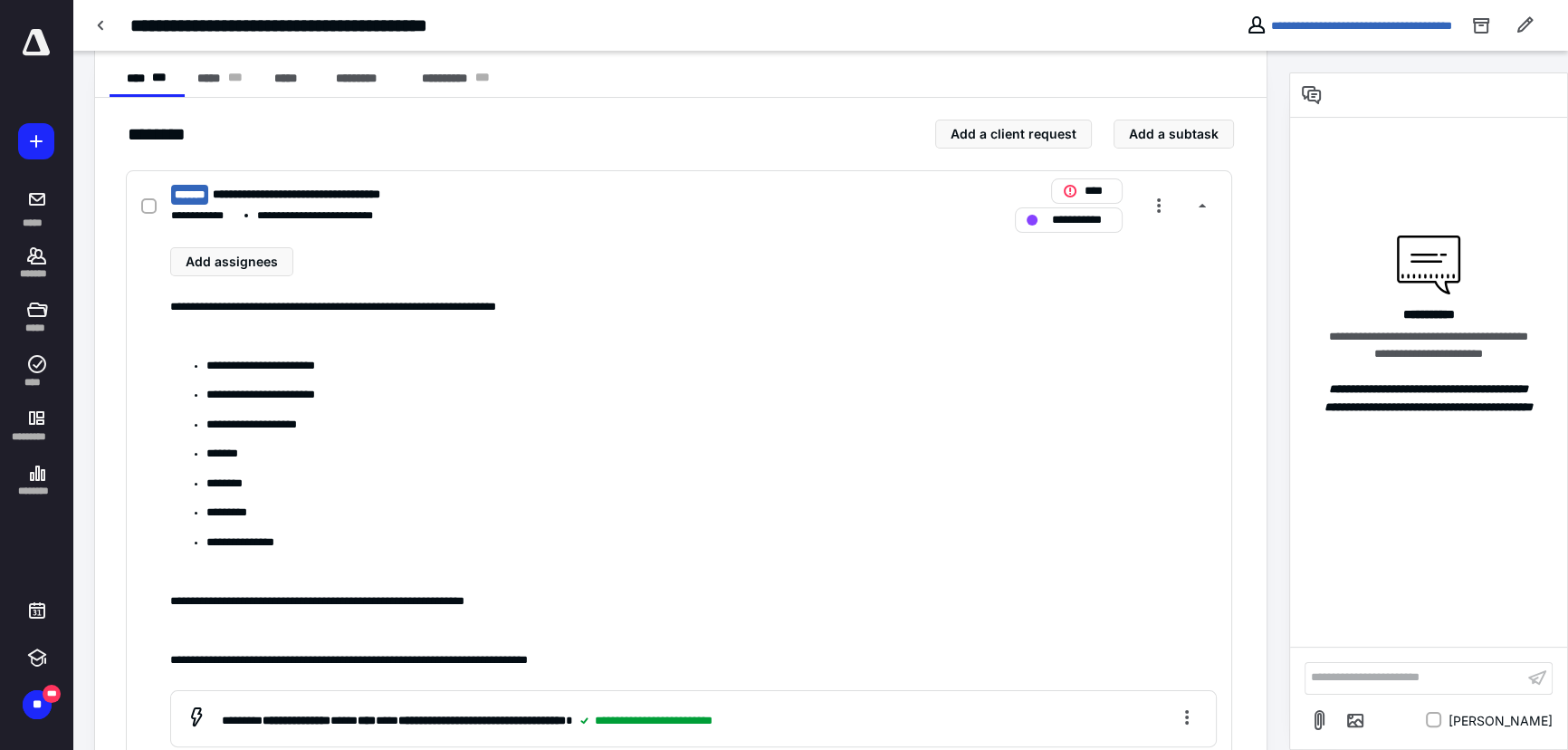 scroll, scrollTop: 231, scrollLeft: 0, axis: vertical 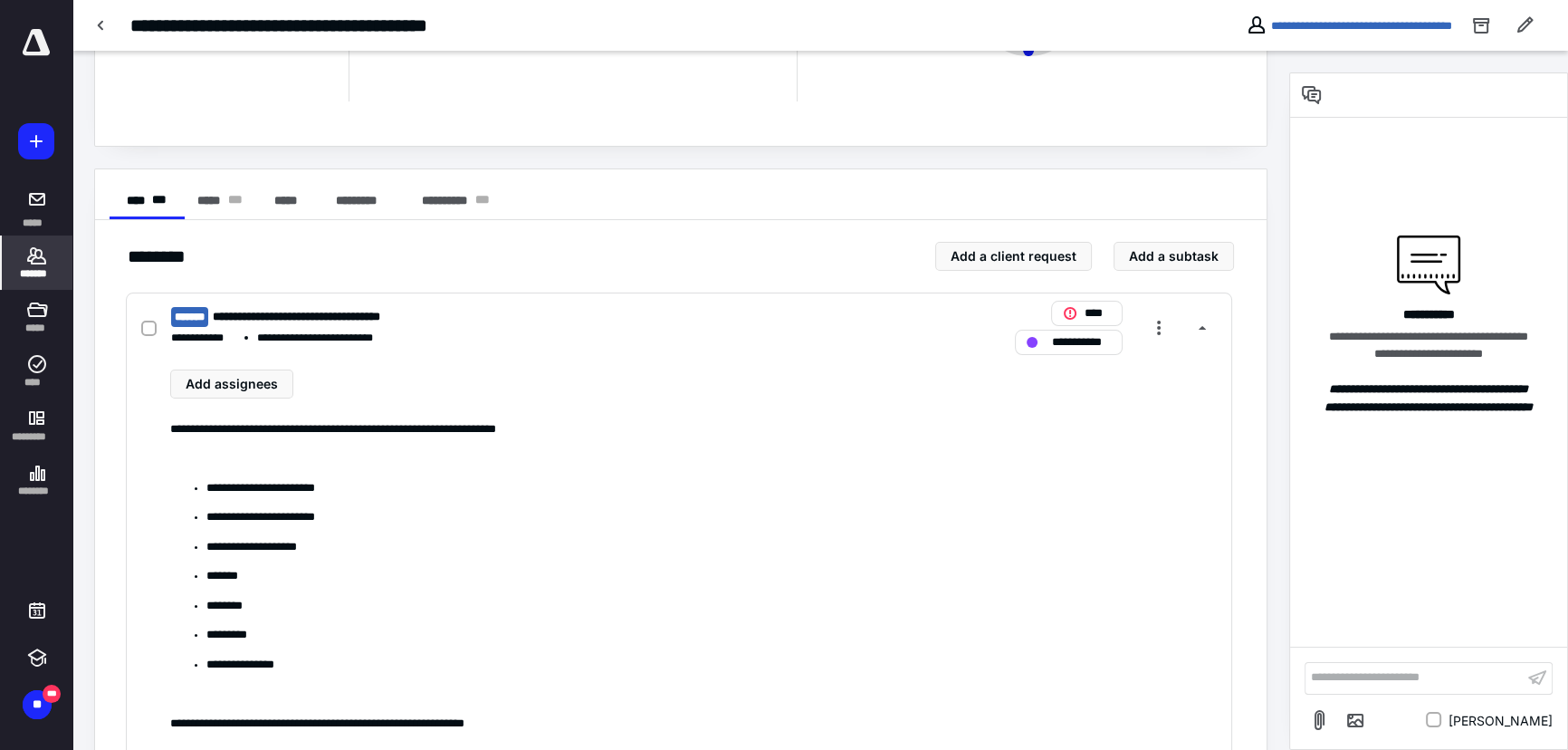 click 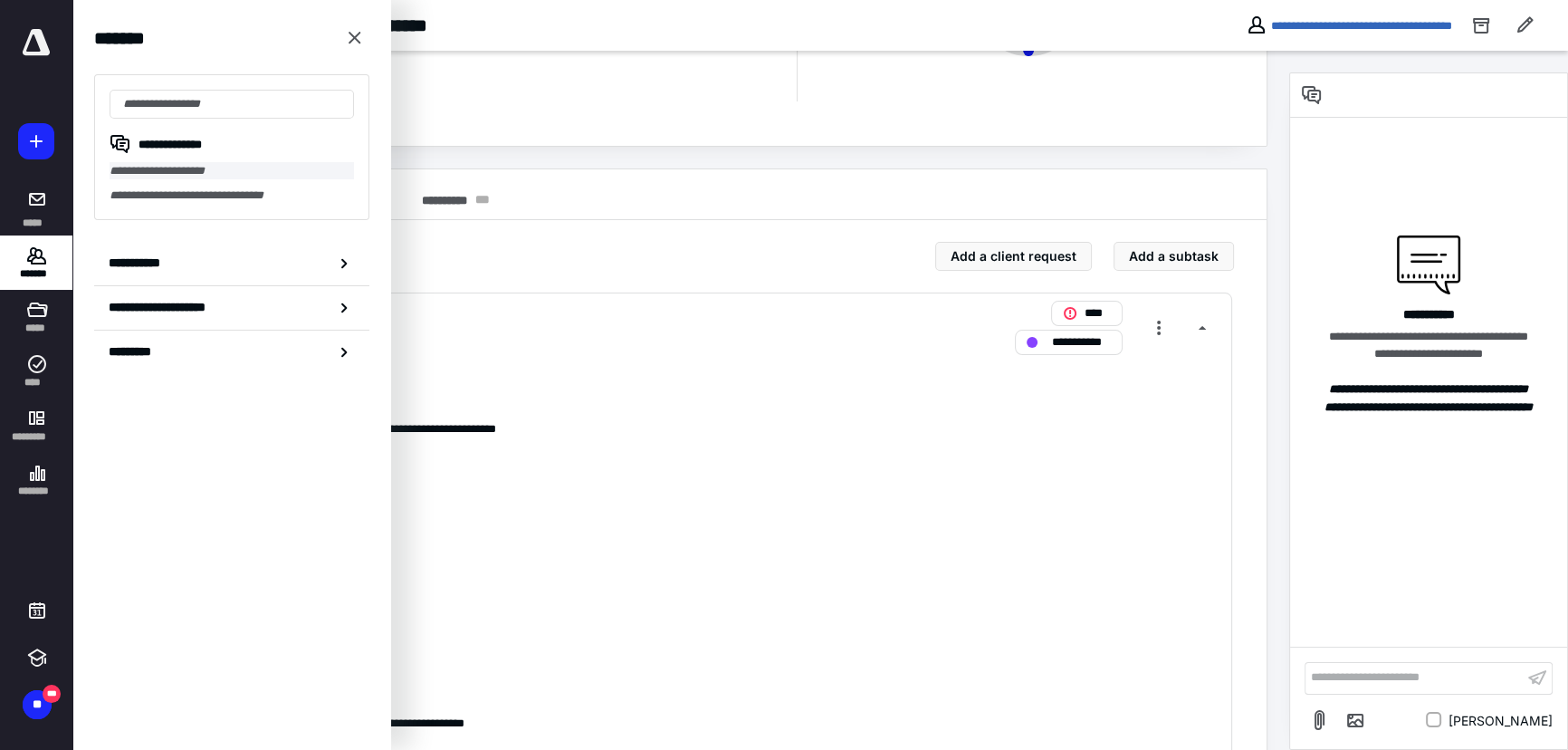 click on "**********" at bounding box center [232, 170] 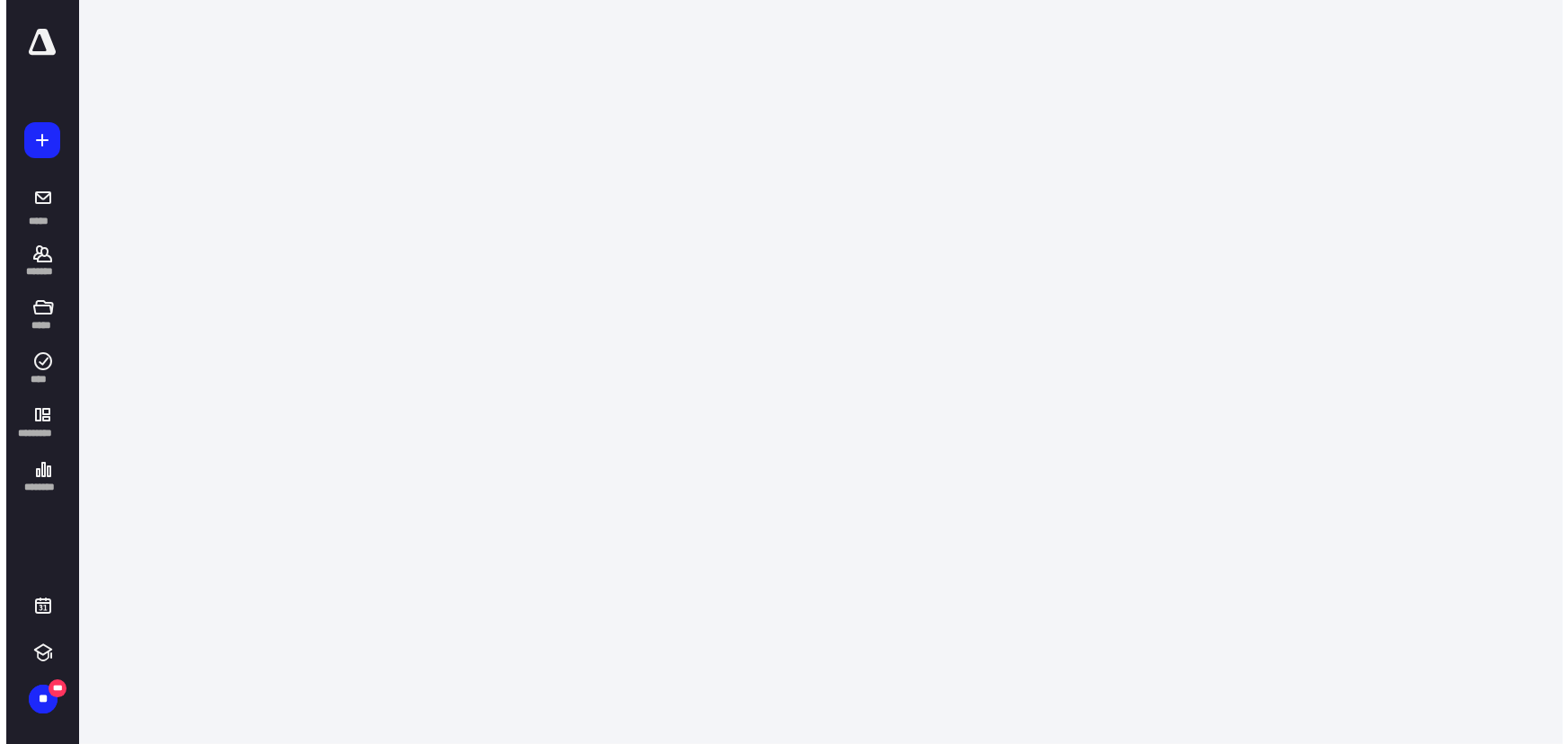 scroll, scrollTop: 0, scrollLeft: 0, axis: both 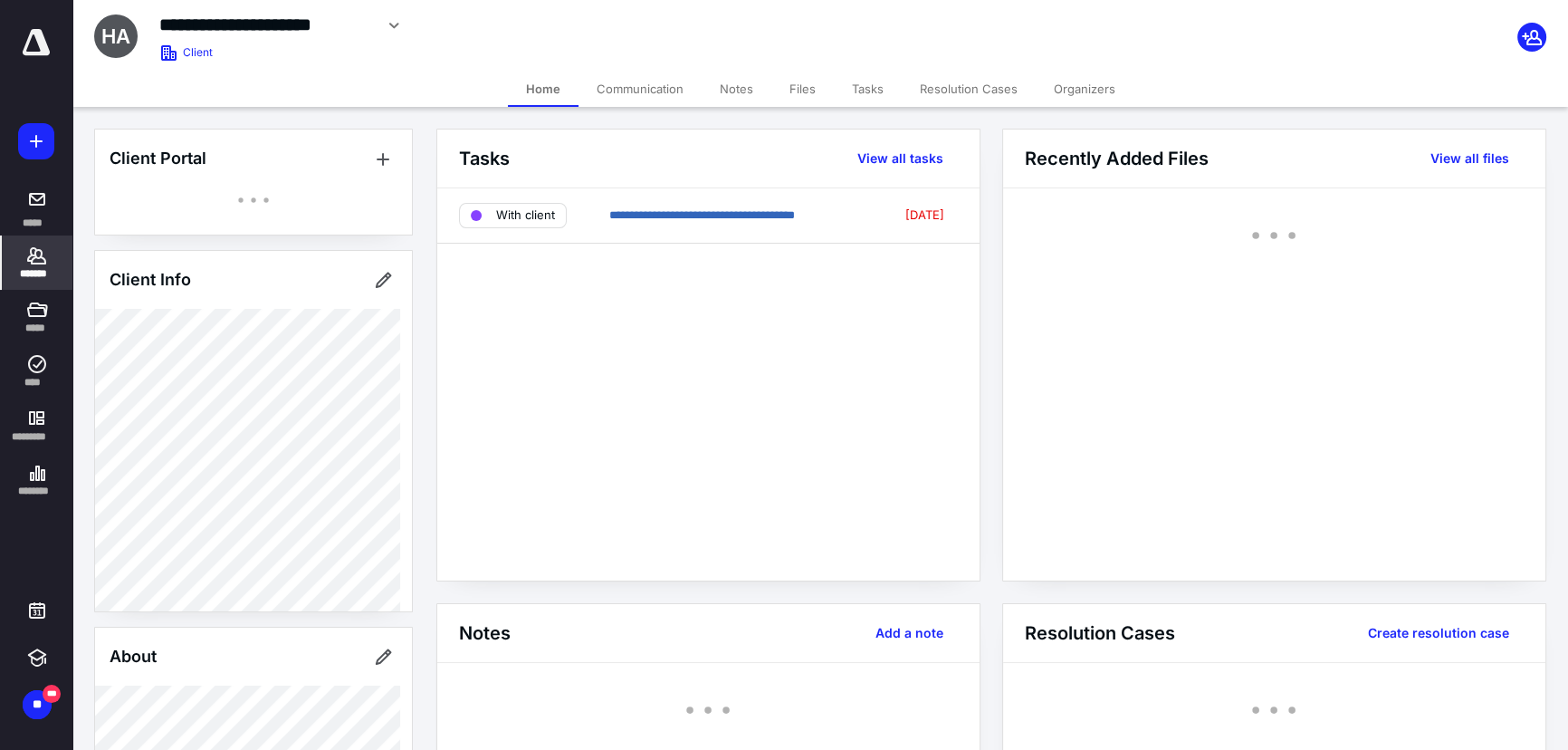click on "Notes" at bounding box center (736, 89) 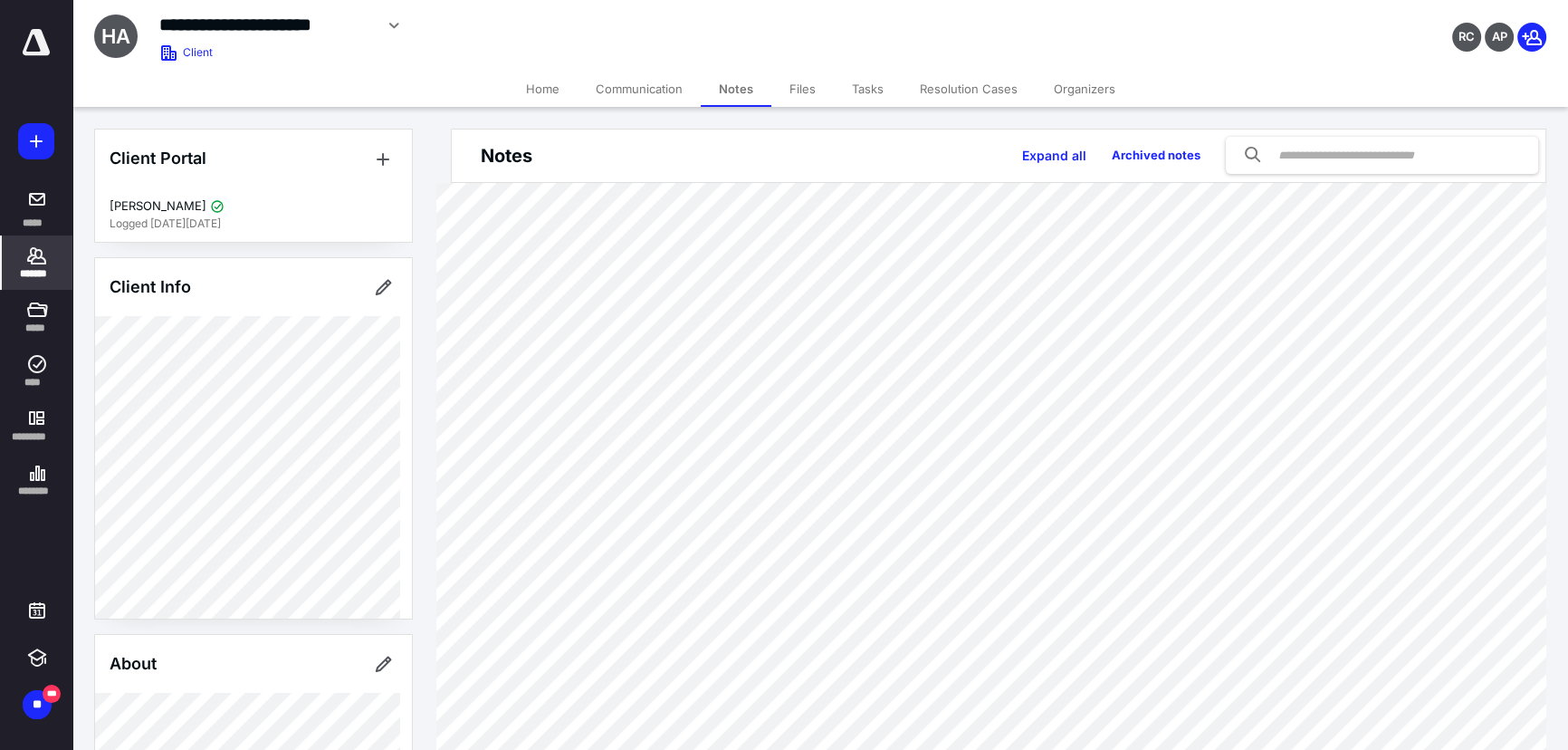 click at bounding box center [1382, 155] 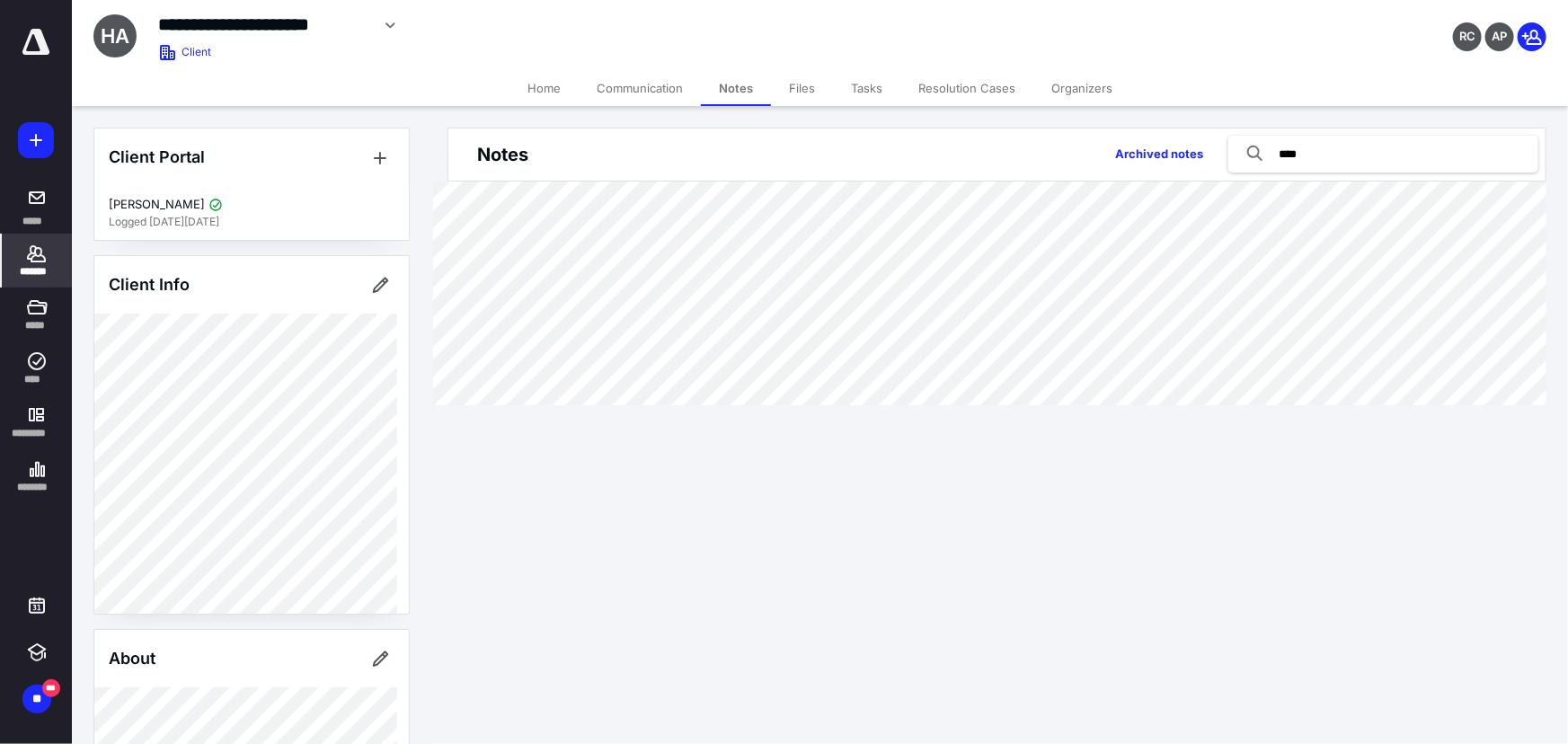 type on "****" 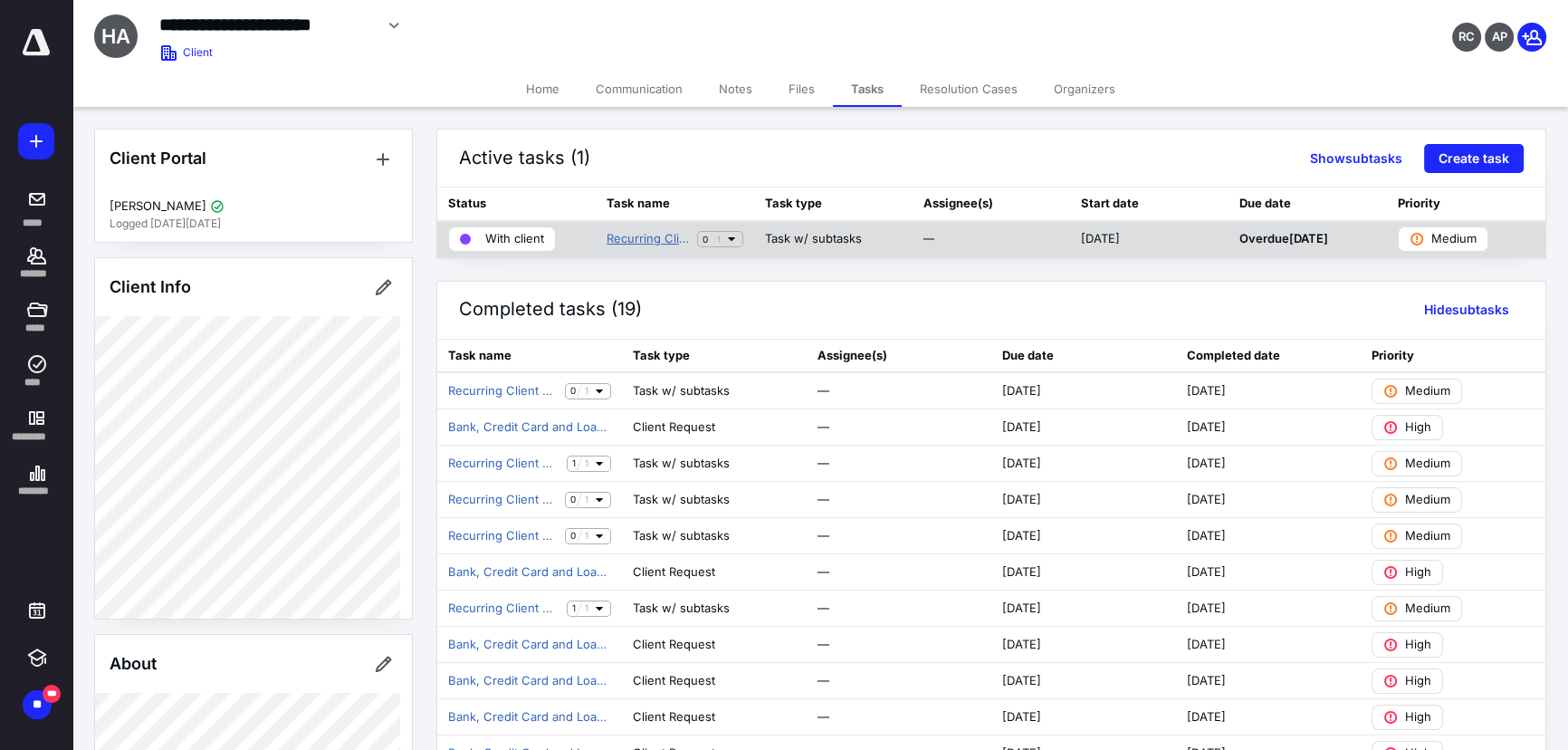 click on "Recurring Client Request - singular email" at bounding box center [648, 239] 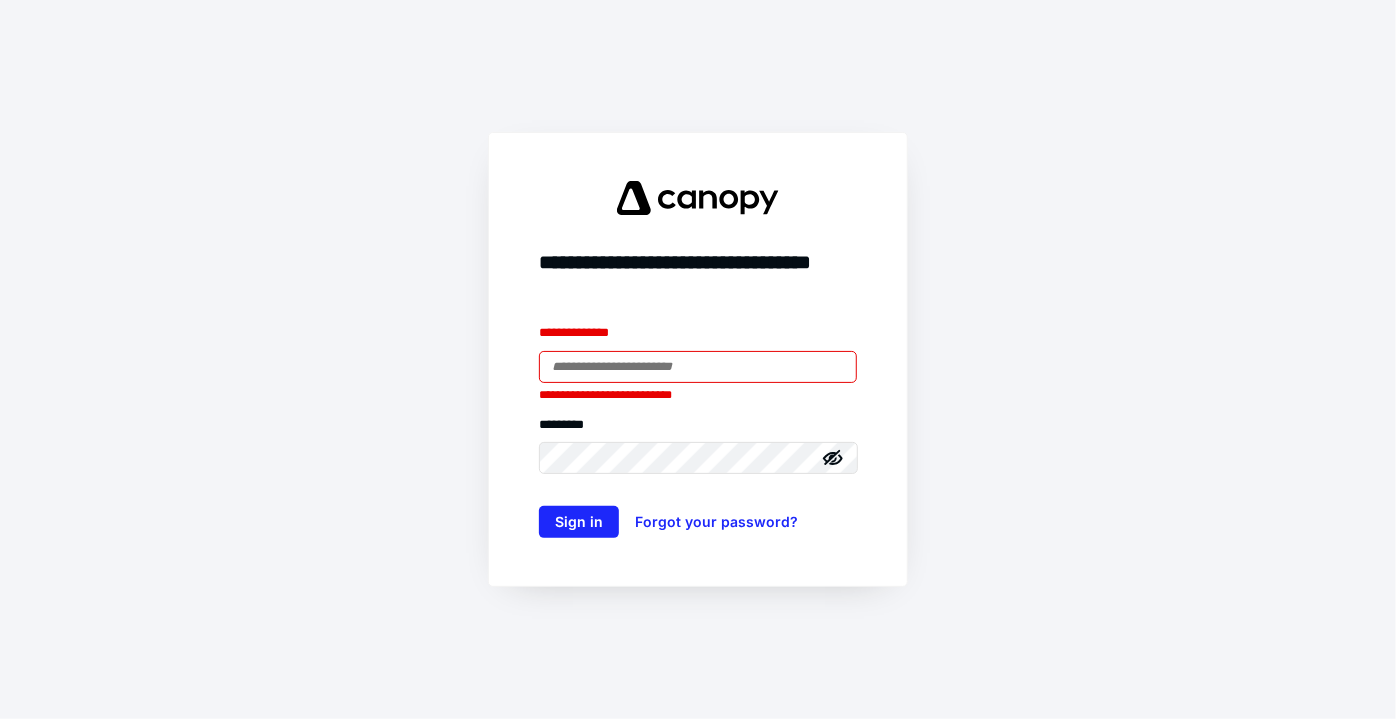 scroll, scrollTop: 0, scrollLeft: 0, axis: both 